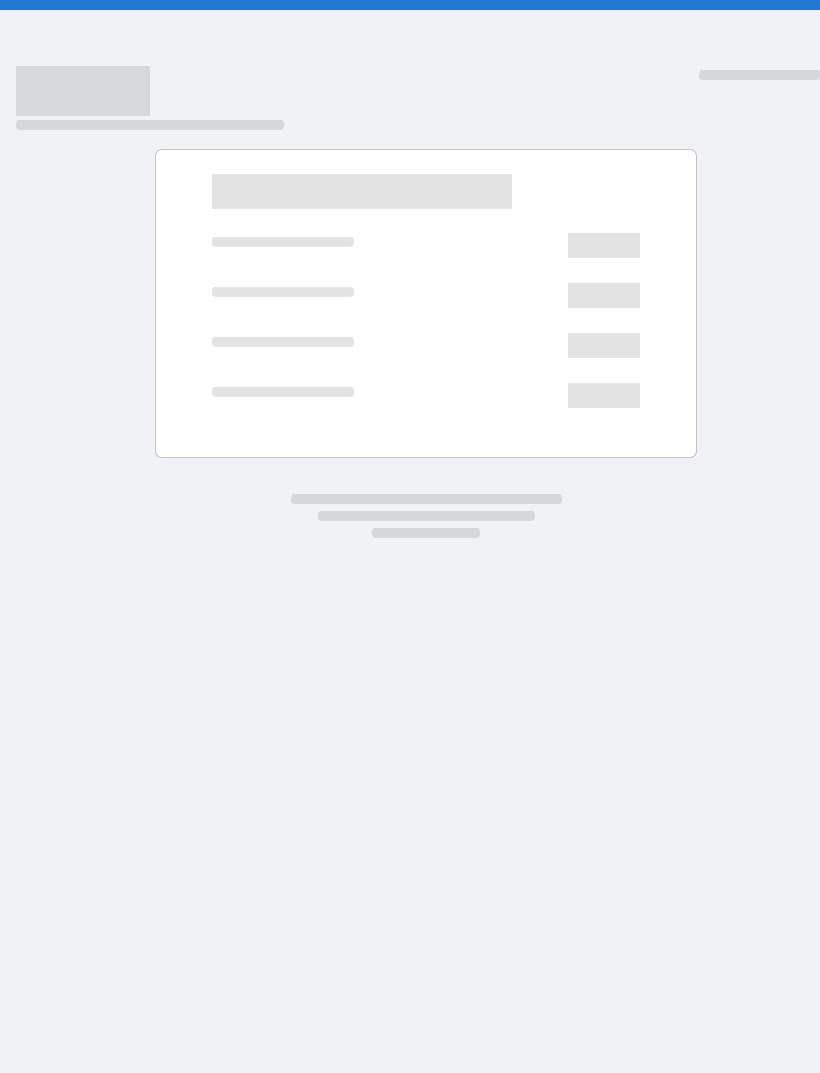 scroll, scrollTop: 0, scrollLeft: 0, axis: both 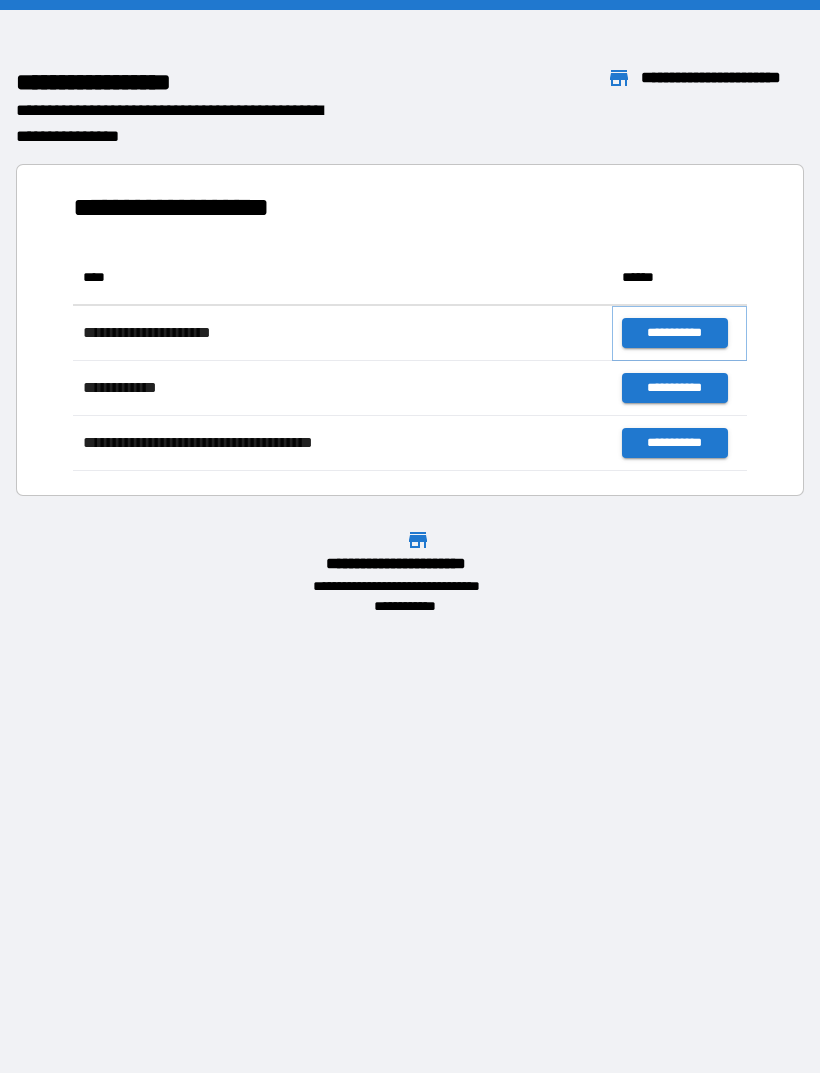 click on "**********" at bounding box center (674, 333) 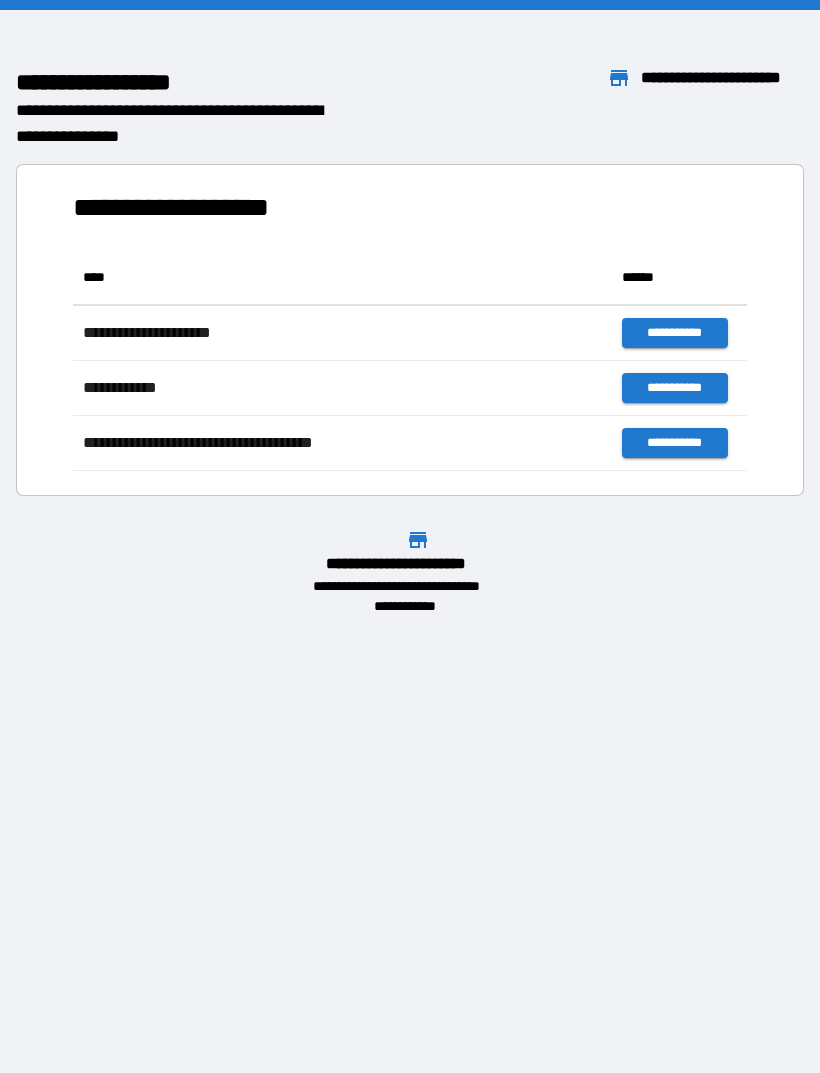 scroll, scrollTop: 1, scrollLeft: 1, axis: both 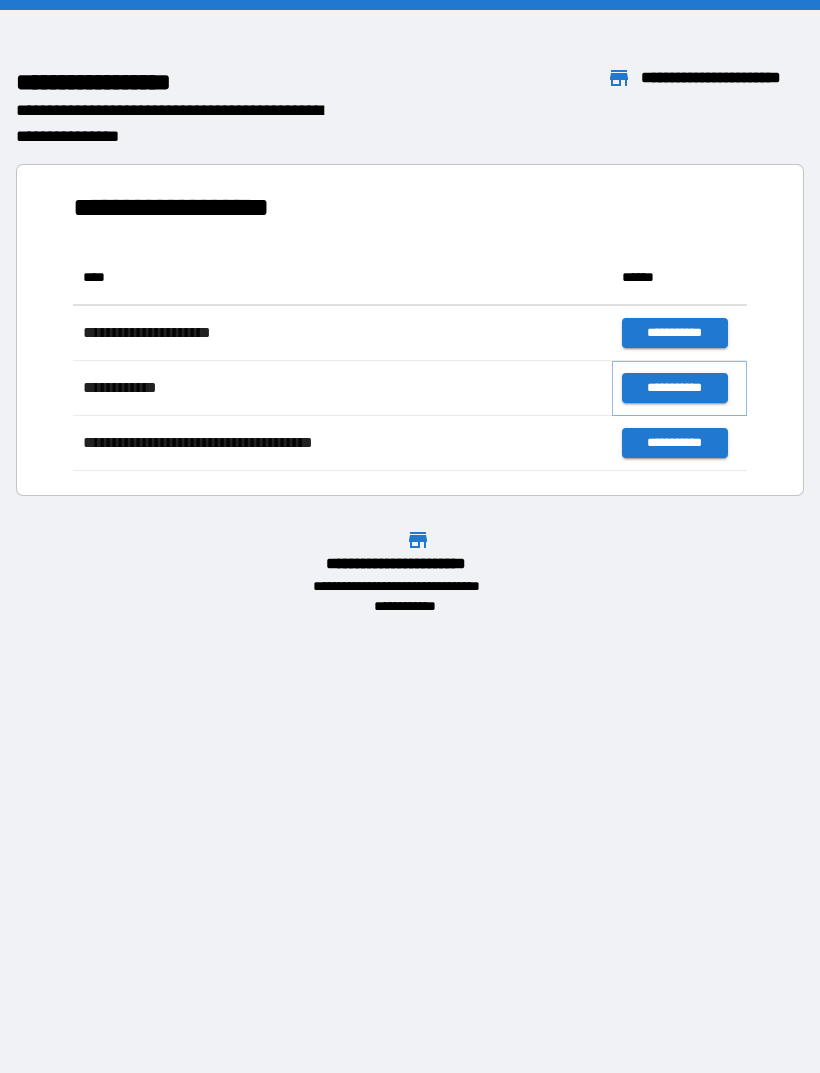 click on "**********" at bounding box center [674, 388] 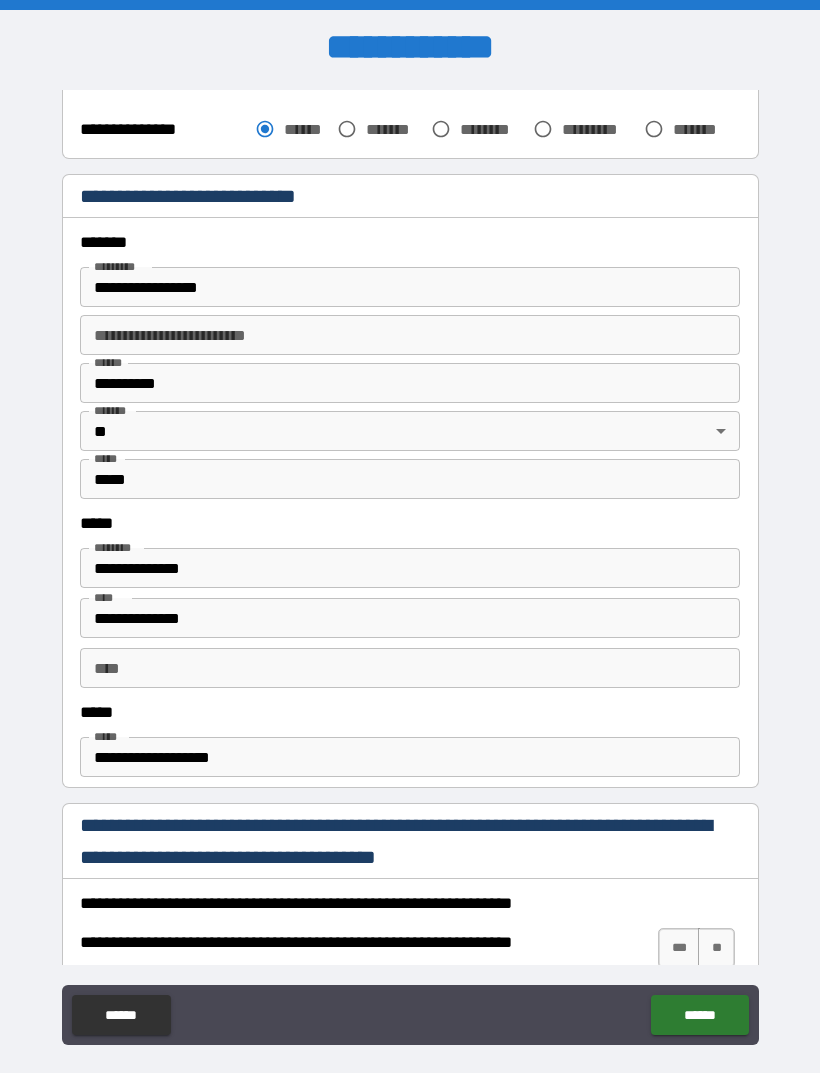 scroll, scrollTop: 556, scrollLeft: 0, axis: vertical 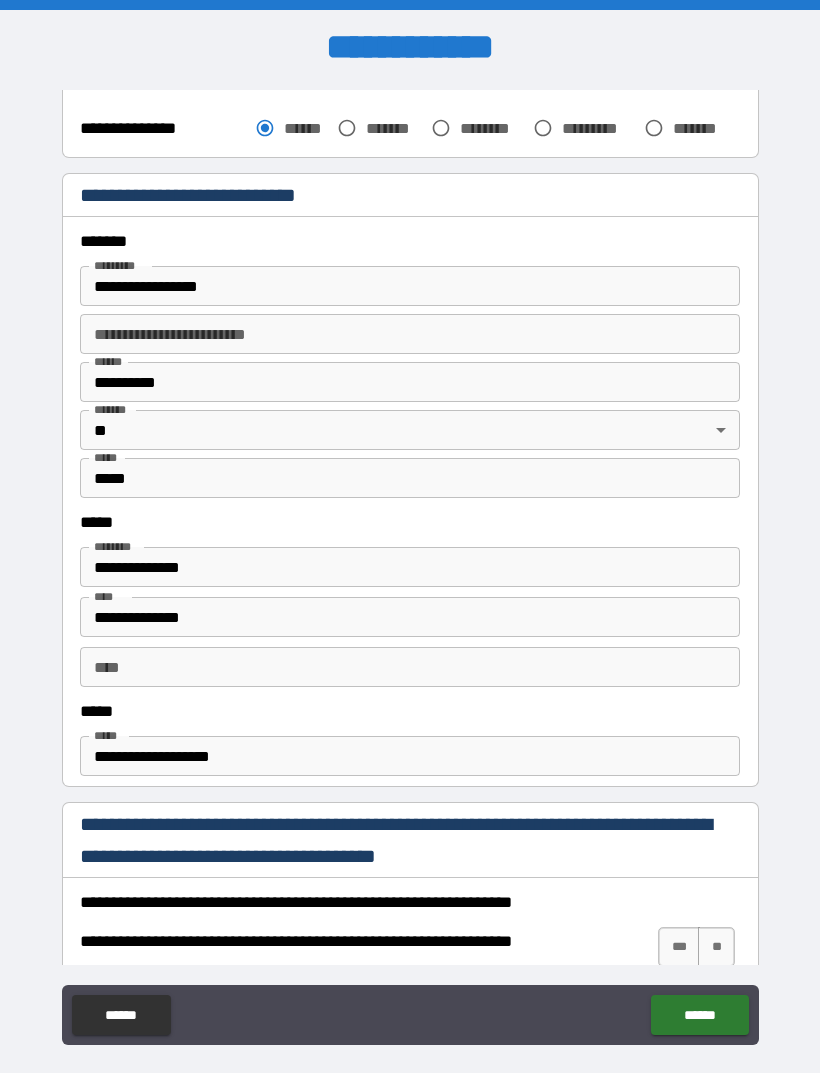click on "**********" at bounding box center [410, 286] 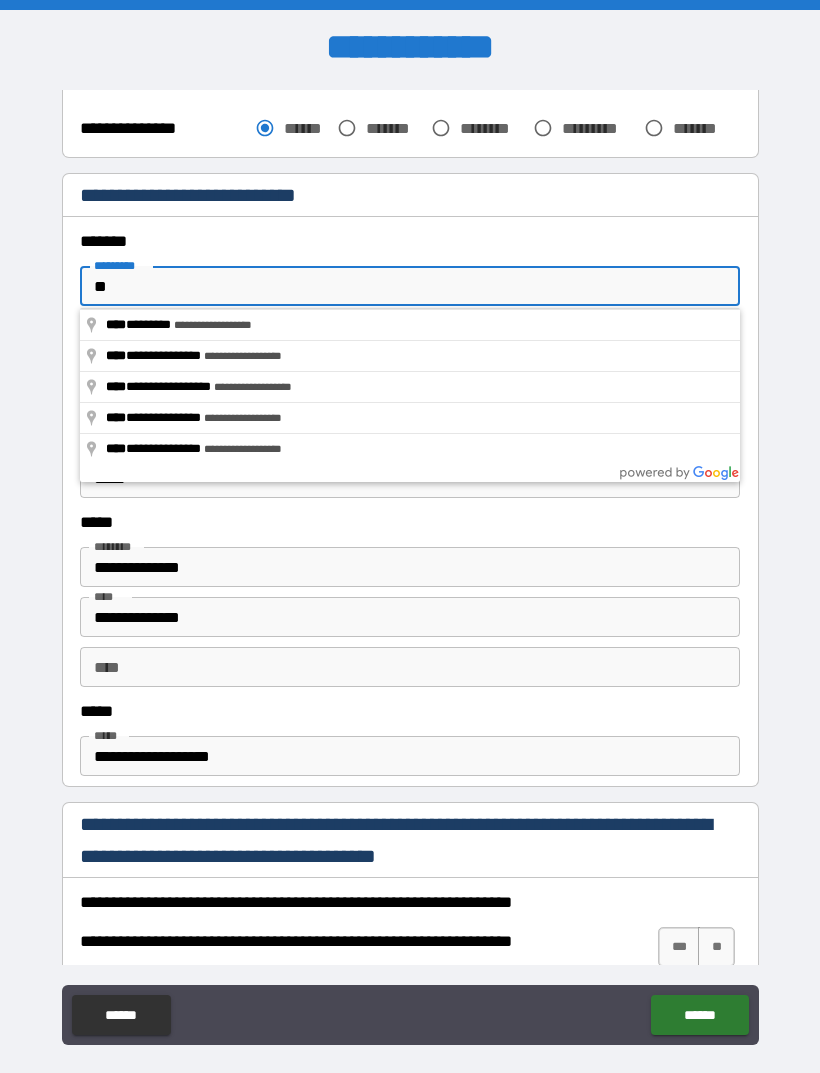 type on "*" 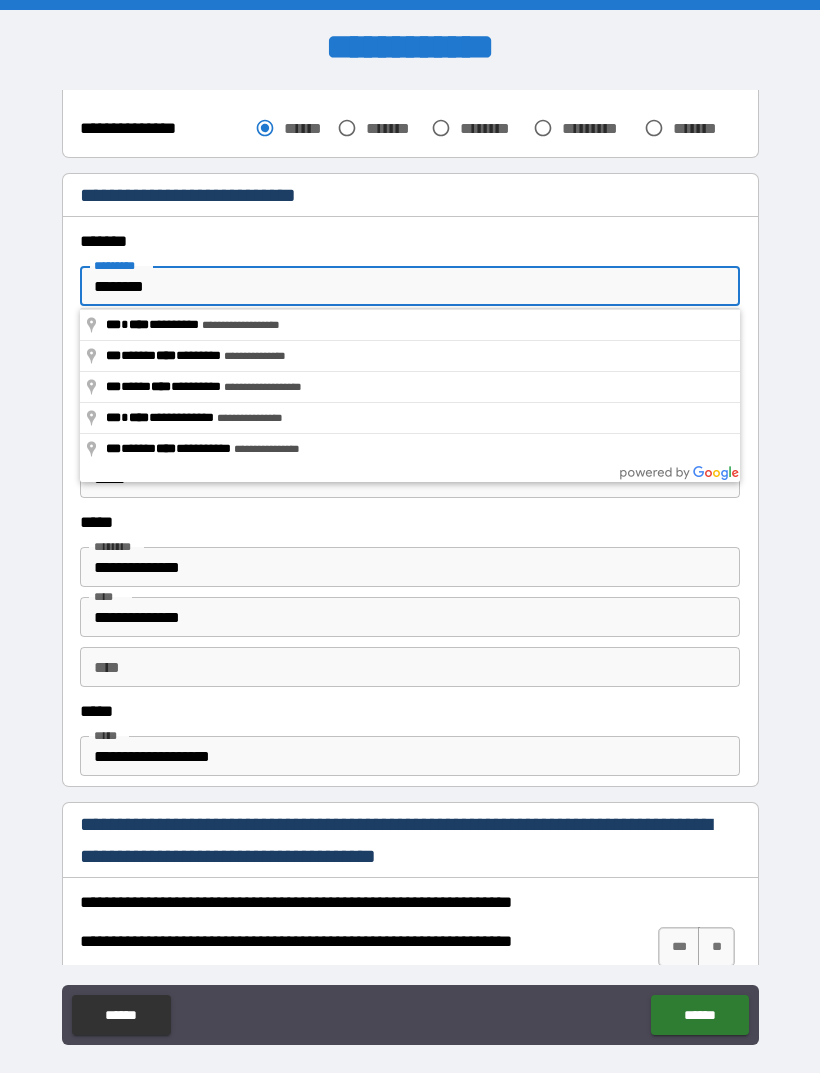 type on "**********" 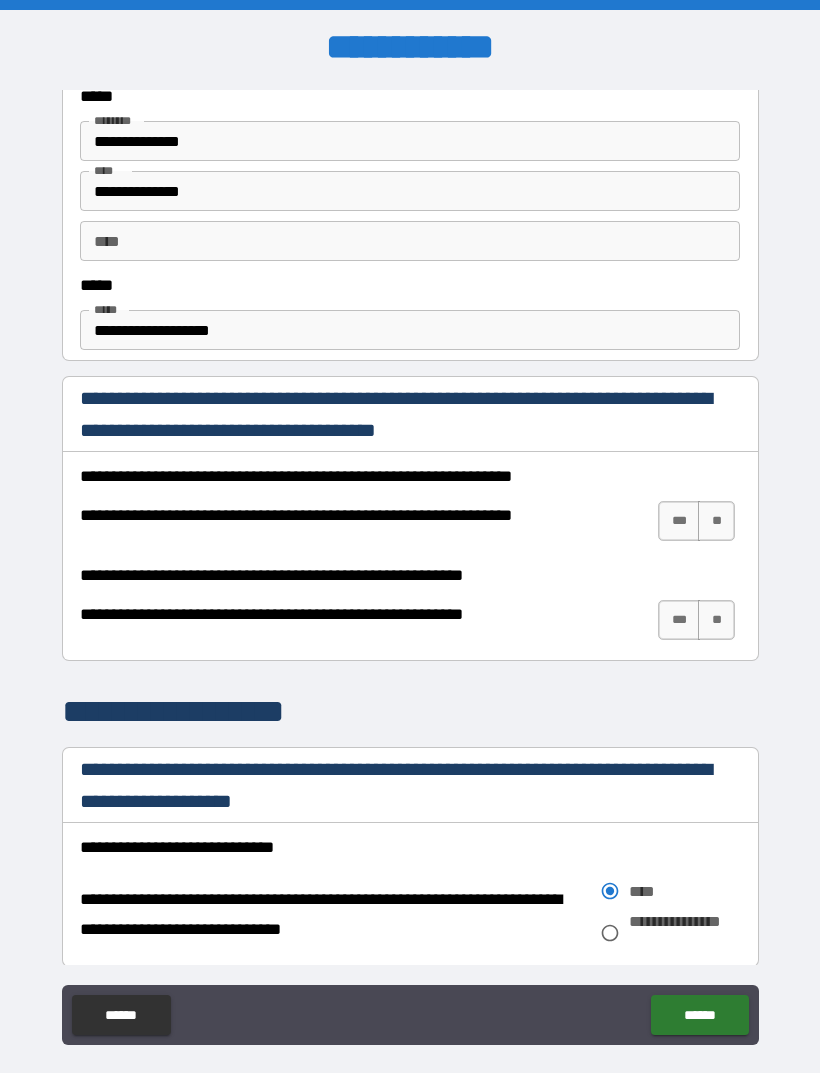 scroll, scrollTop: 985, scrollLeft: 0, axis: vertical 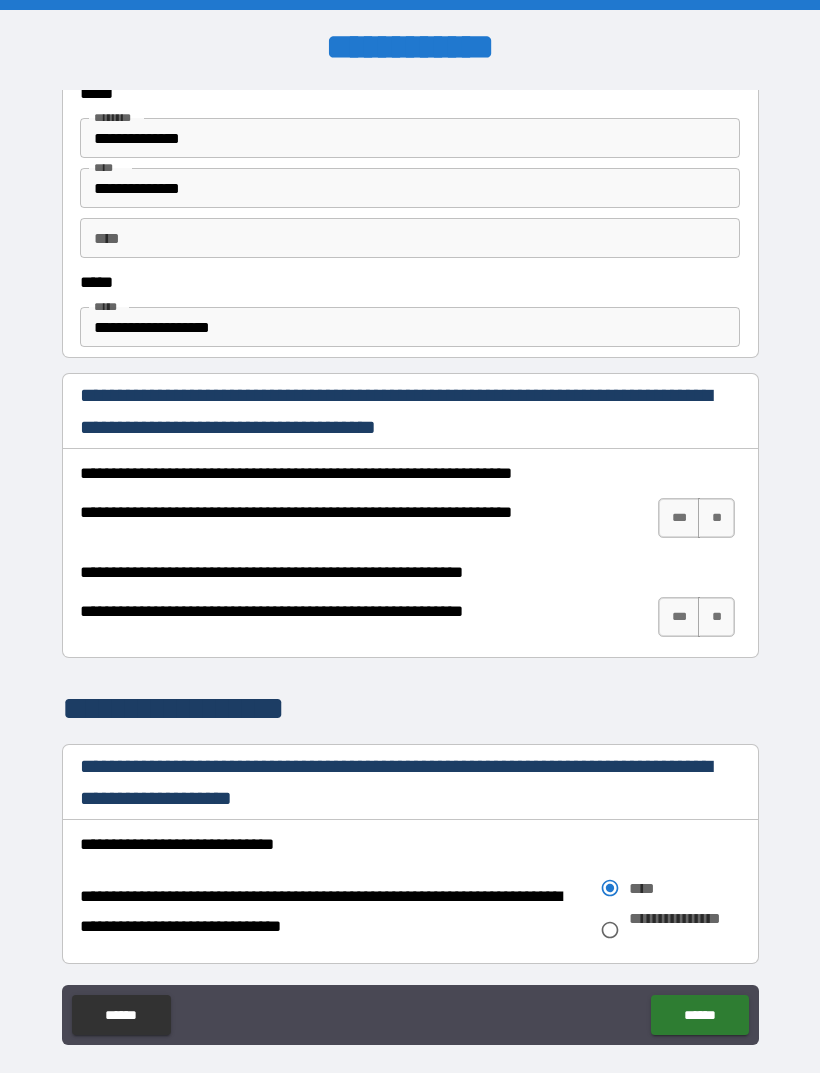 click on "***" at bounding box center [679, 518] 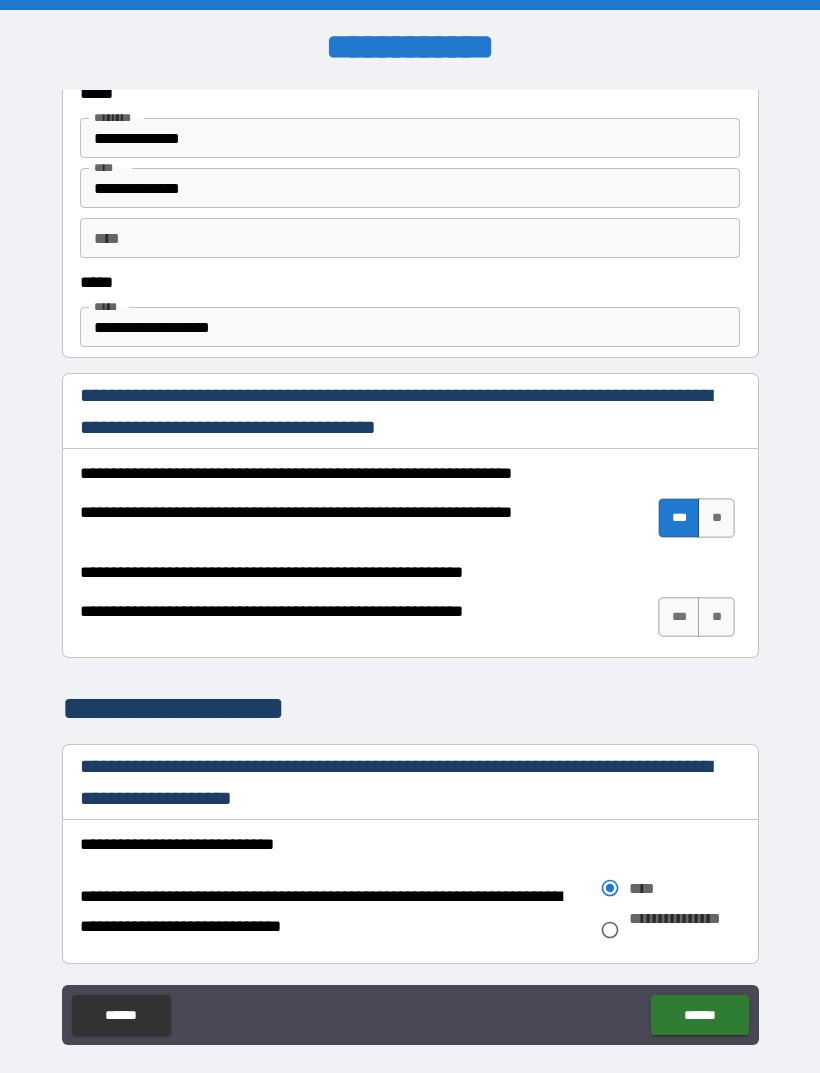 click on "***" at bounding box center (679, 617) 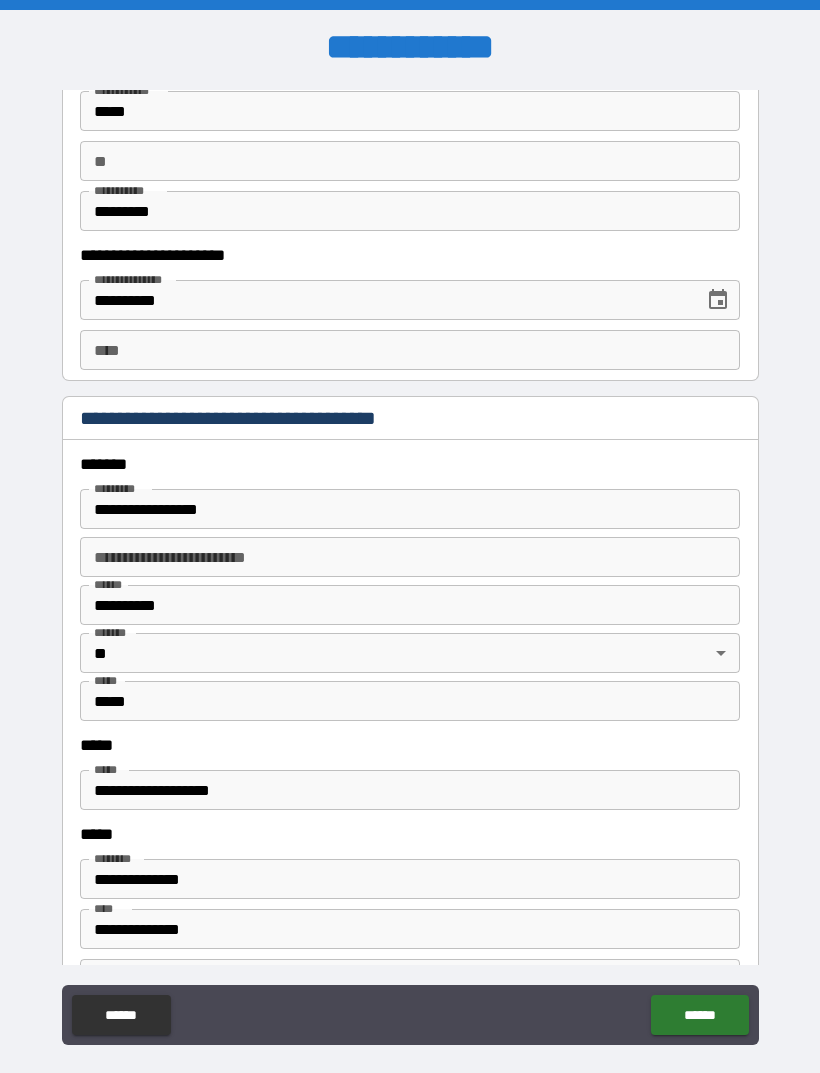 scroll, scrollTop: 1970, scrollLeft: 0, axis: vertical 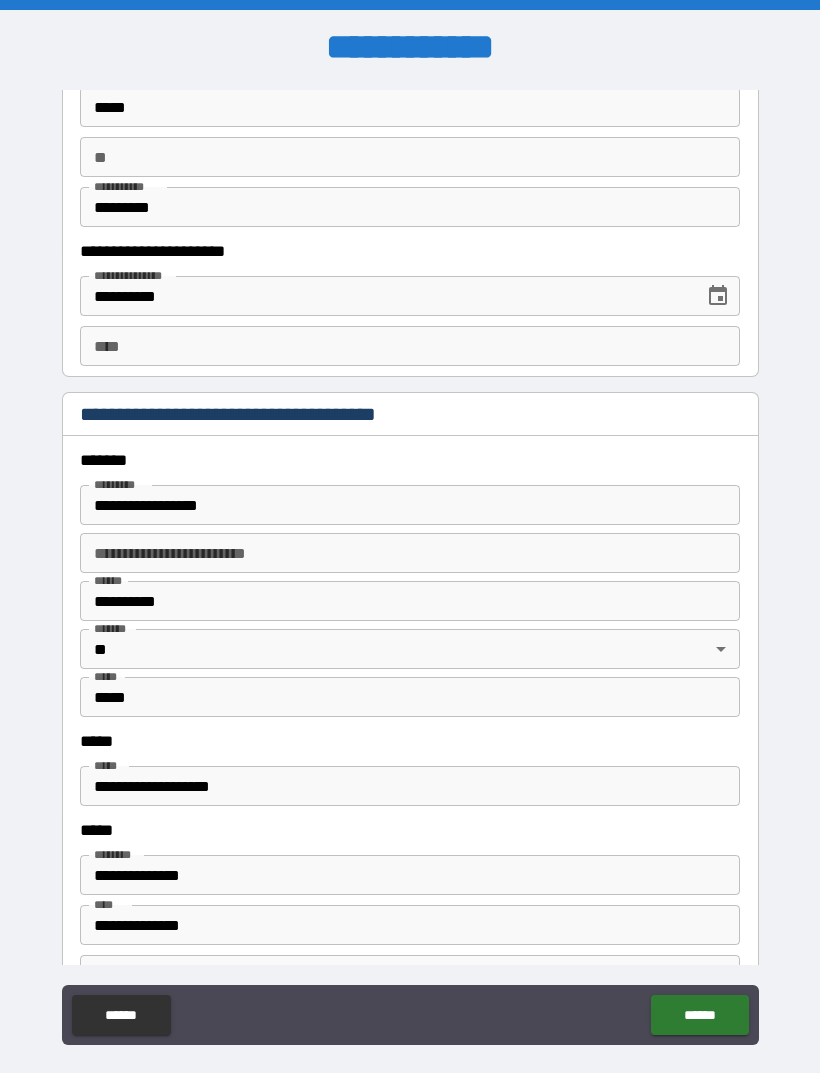 click on "**********" at bounding box center [410, 505] 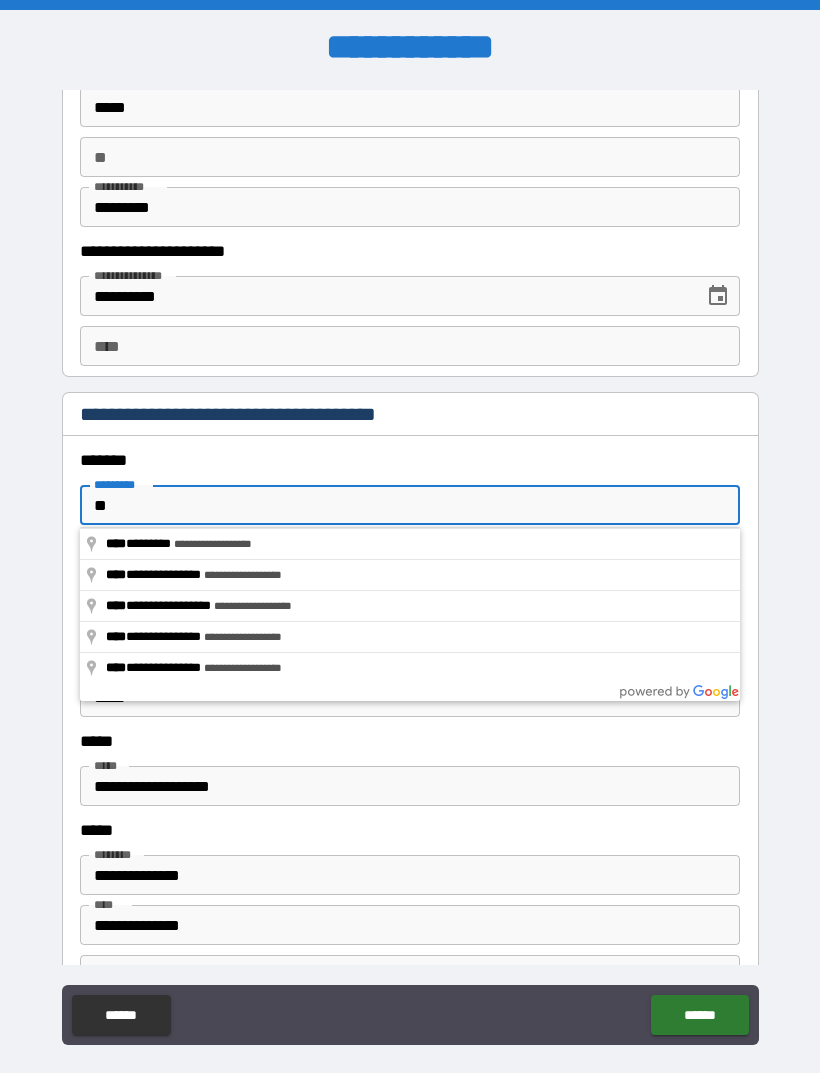 type on "*" 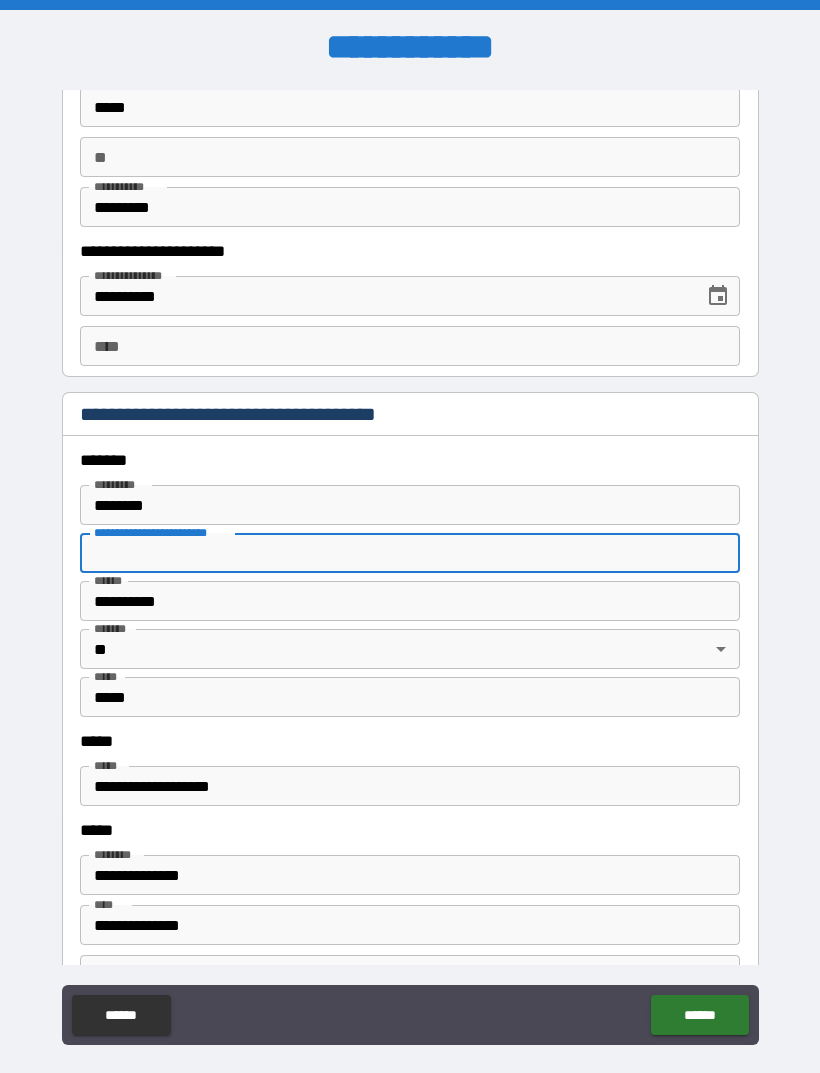 type on "**********" 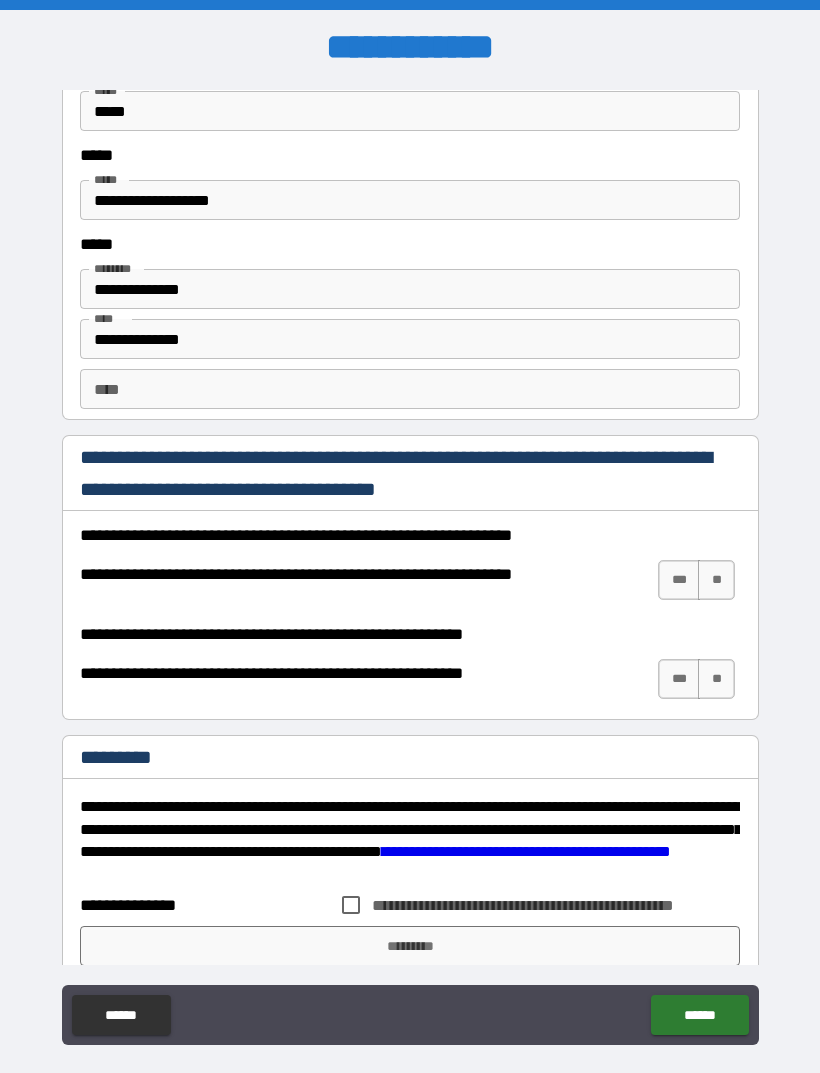 scroll, scrollTop: 2577, scrollLeft: 0, axis: vertical 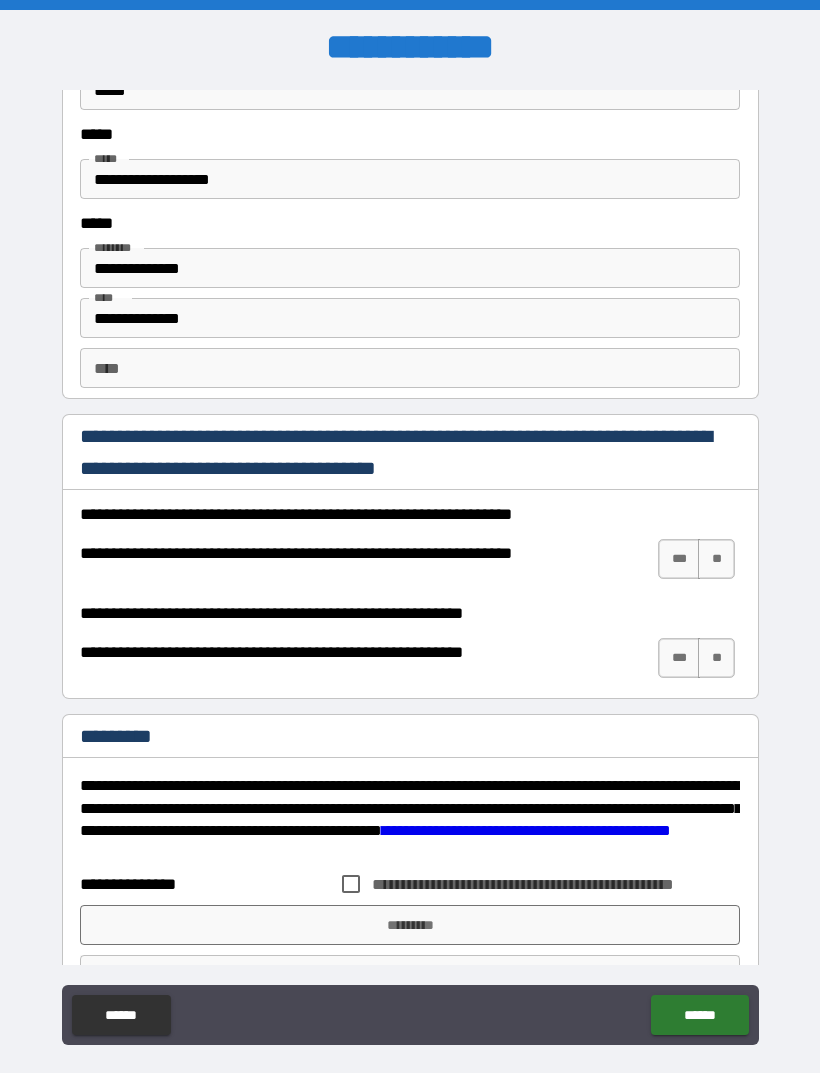 click on "***" at bounding box center [679, 559] 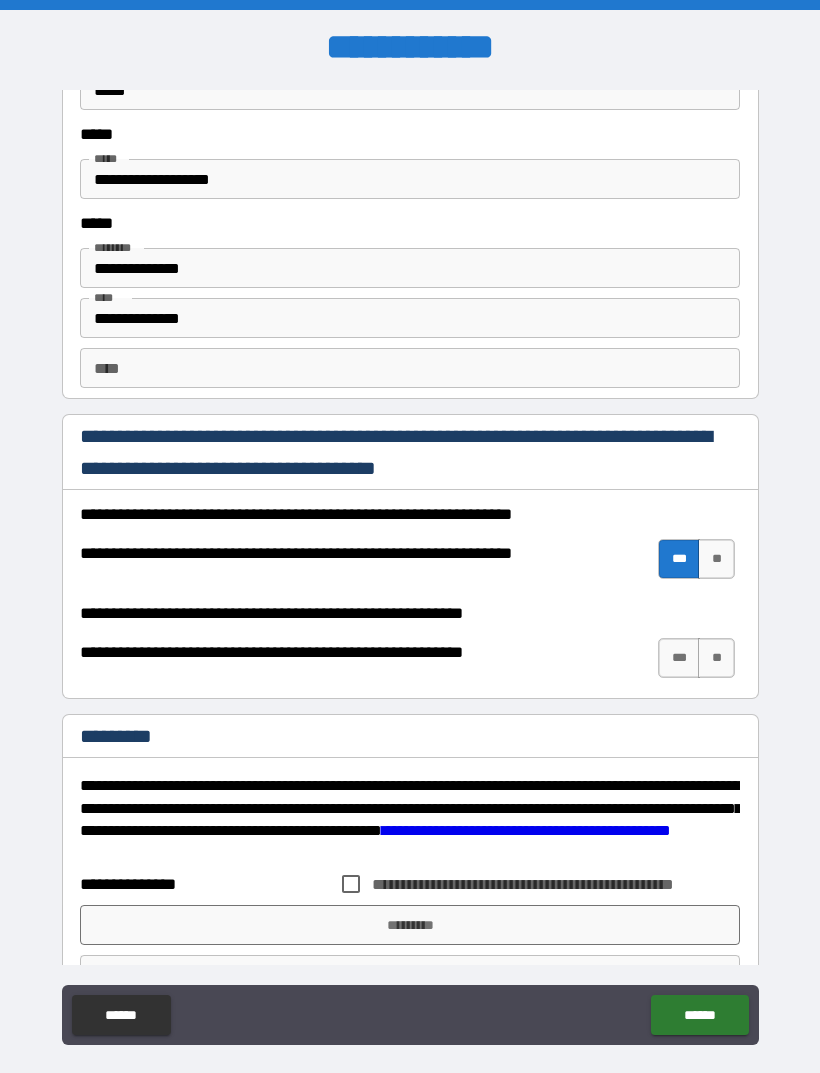 click on "***" at bounding box center [679, 658] 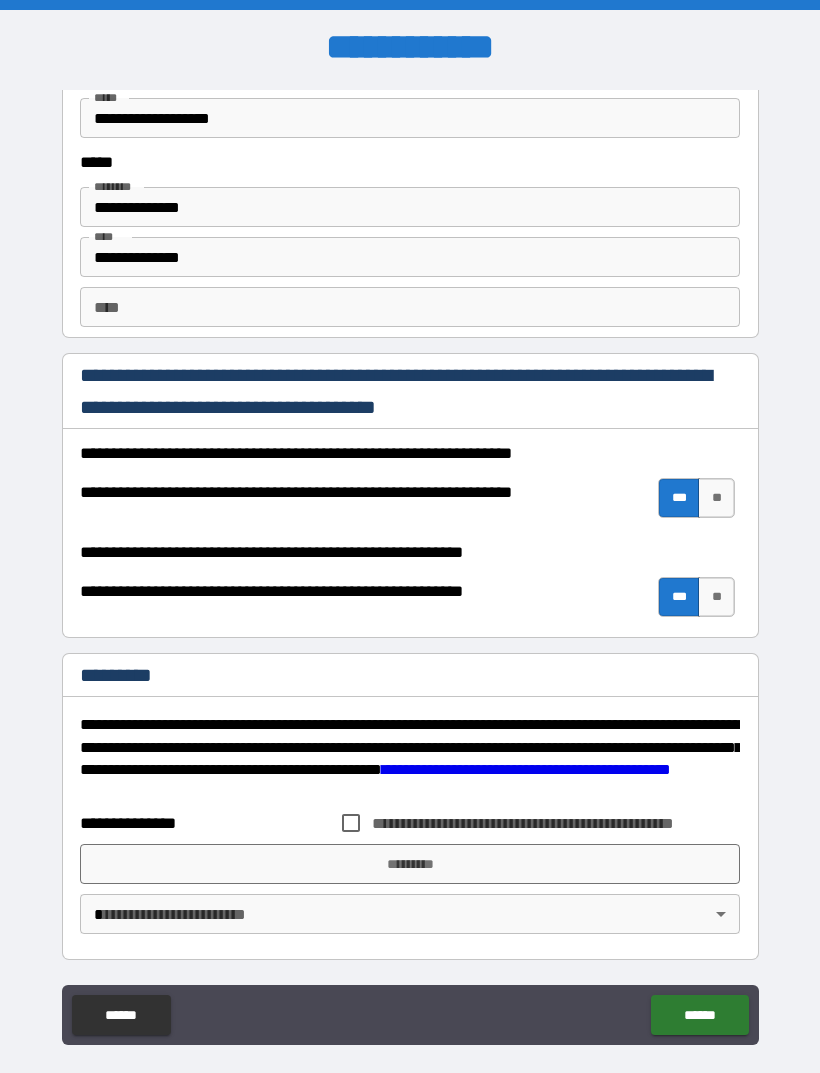 scroll, scrollTop: 2638, scrollLeft: 0, axis: vertical 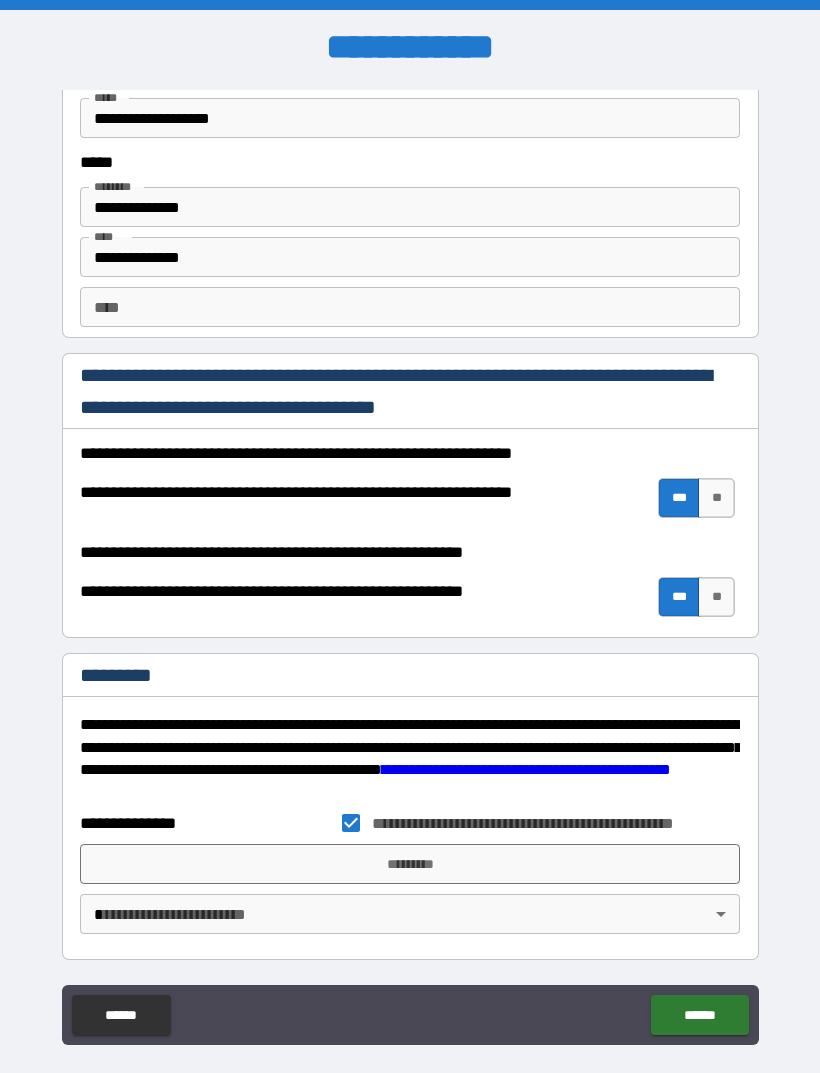 click on "*********" at bounding box center (410, 864) 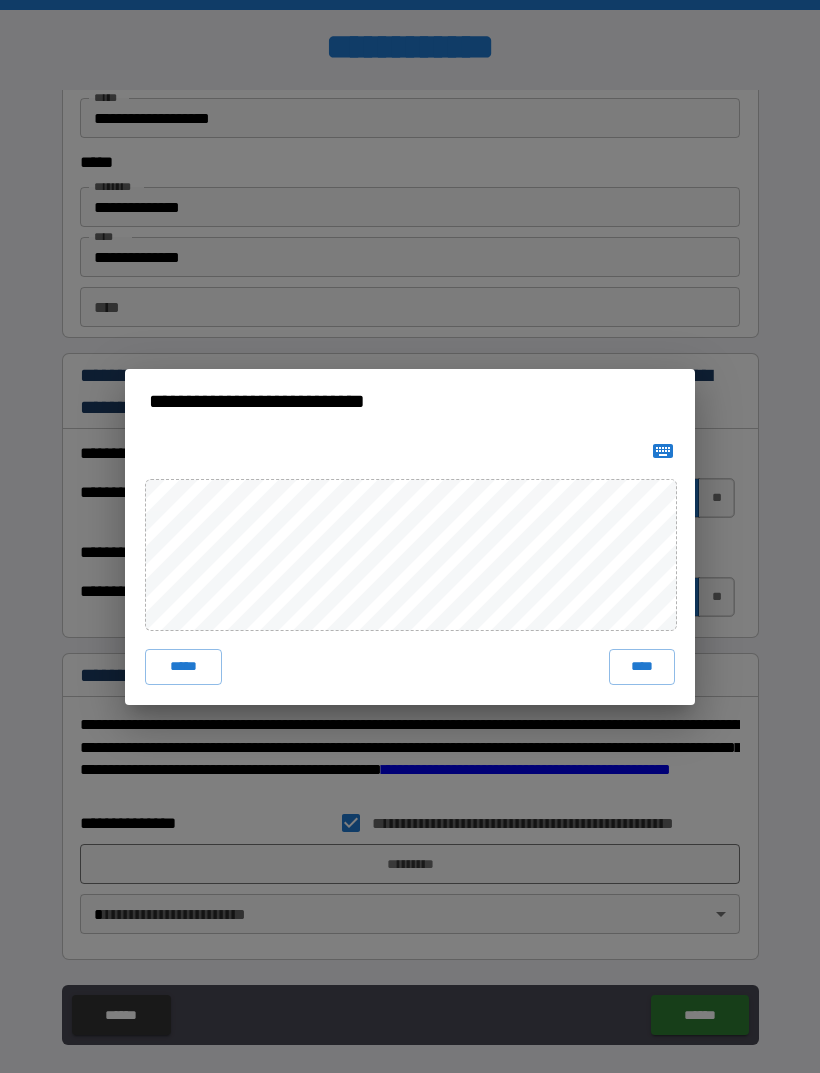 click on "****" at bounding box center (642, 667) 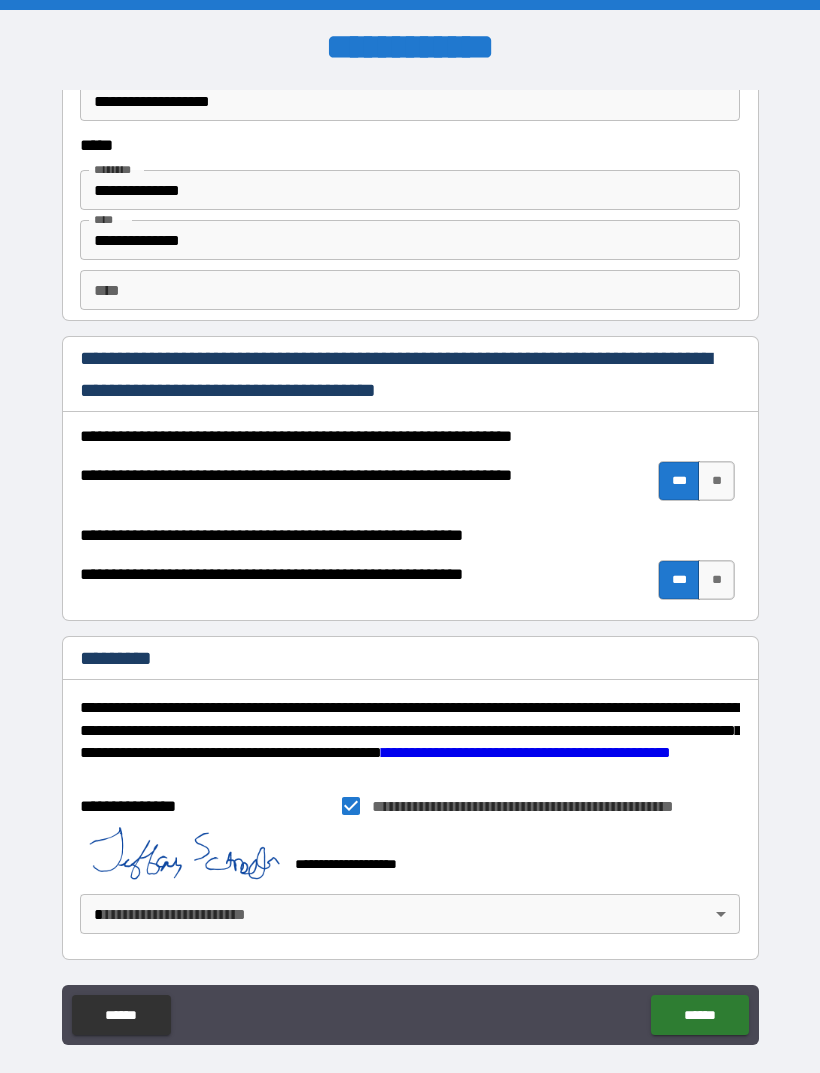 scroll, scrollTop: 2655, scrollLeft: 0, axis: vertical 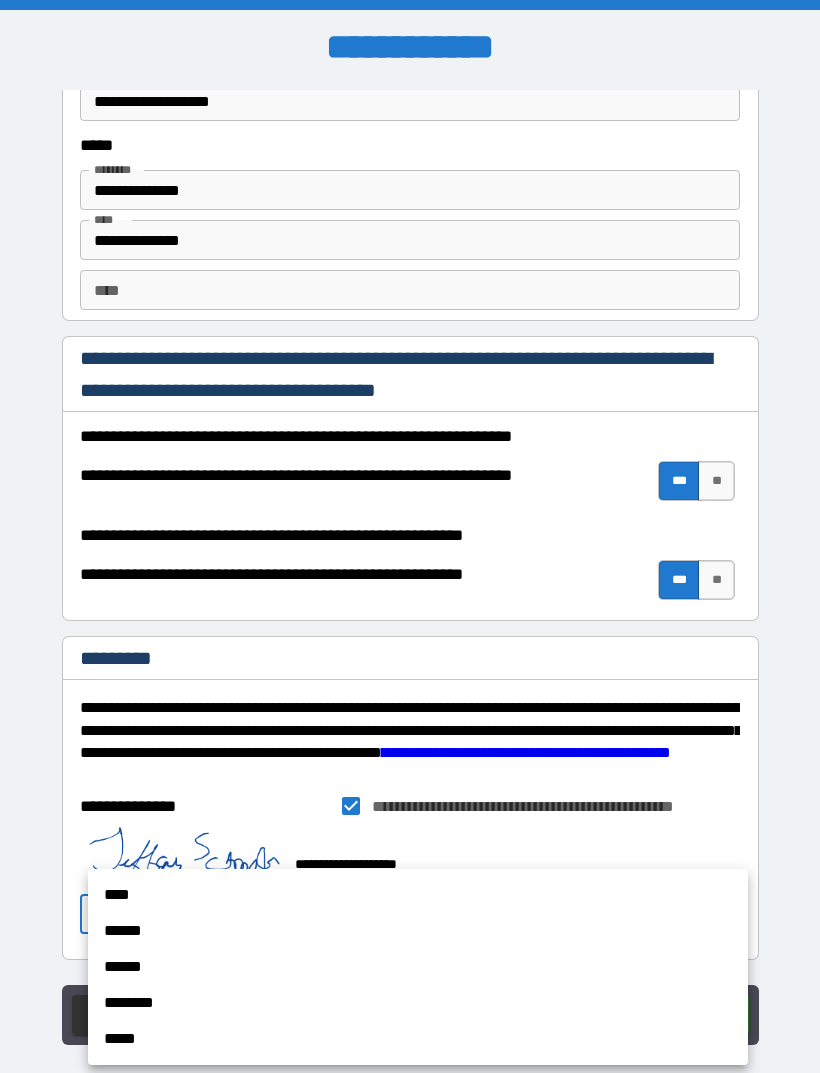 click on "******" at bounding box center (418, 931) 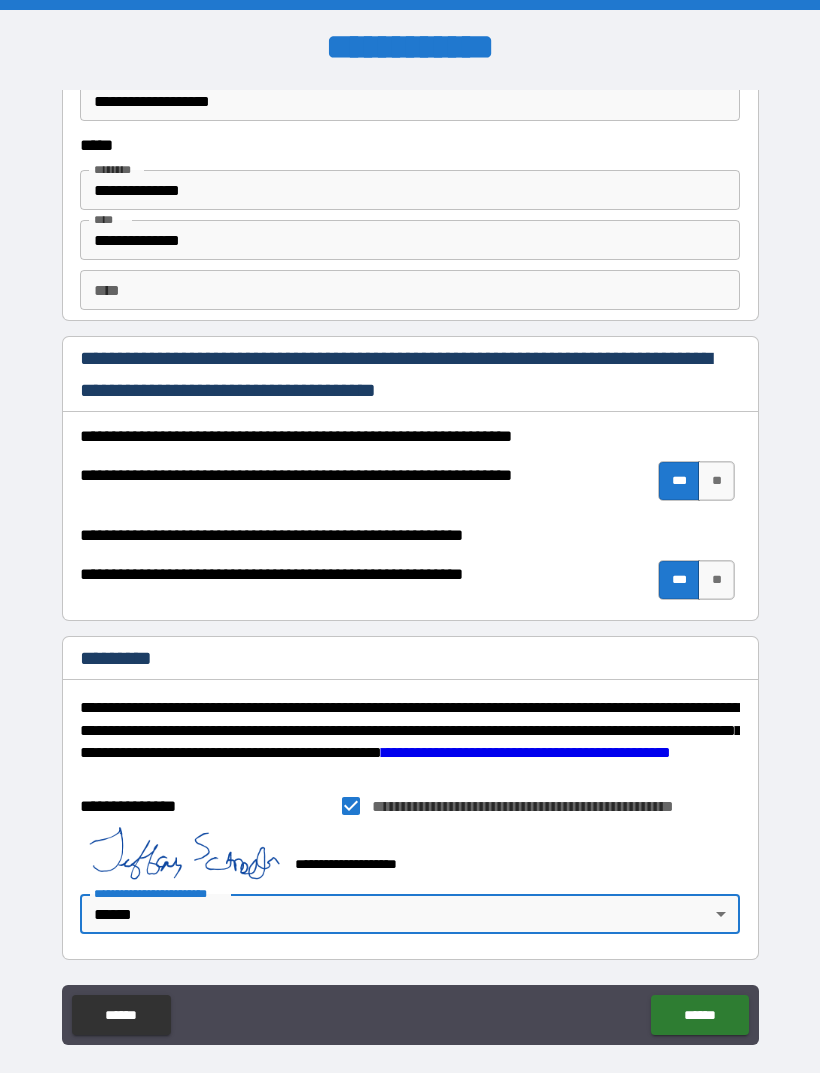 click on "******" at bounding box center (699, 1015) 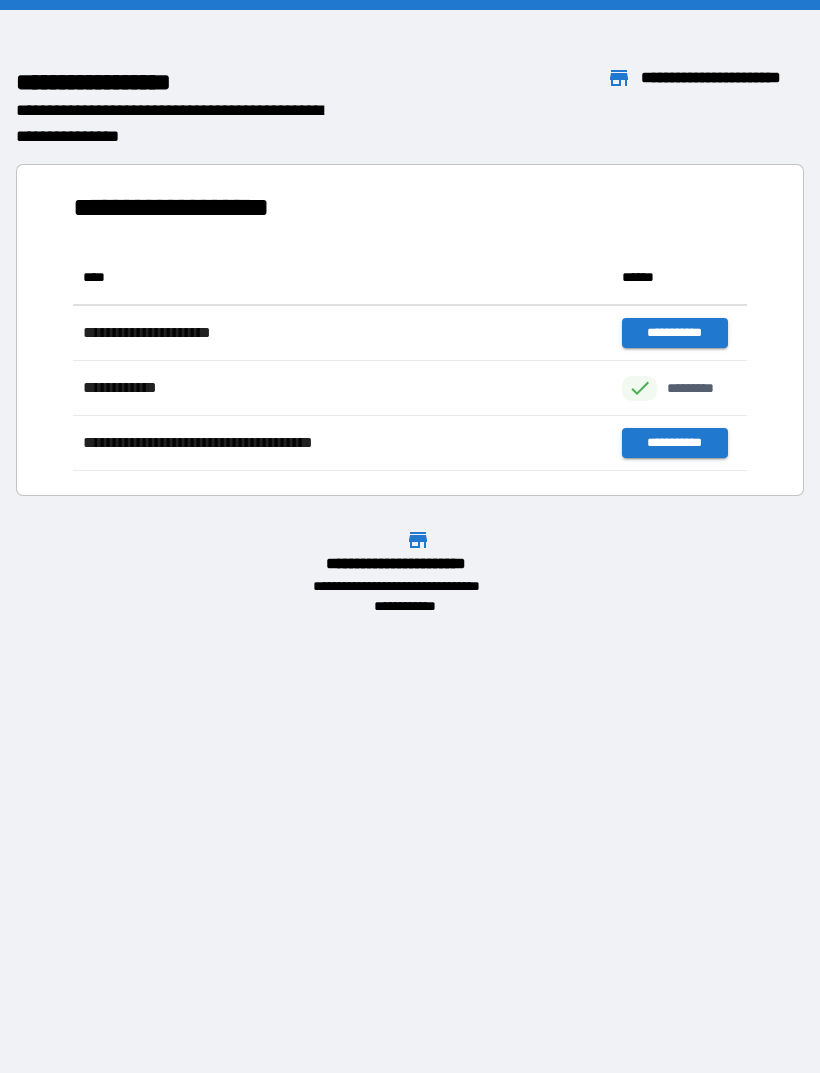 scroll, scrollTop: 1, scrollLeft: 1, axis: both 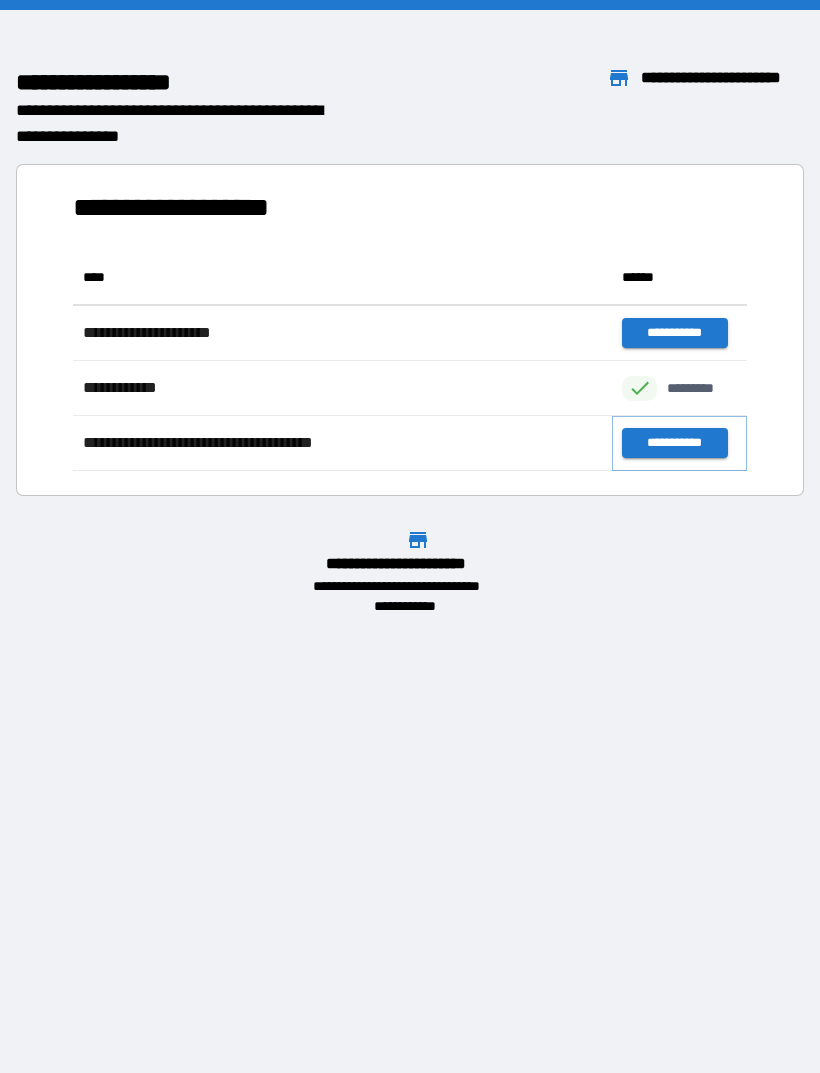 click on "**********" at bounding box center (674, 443) 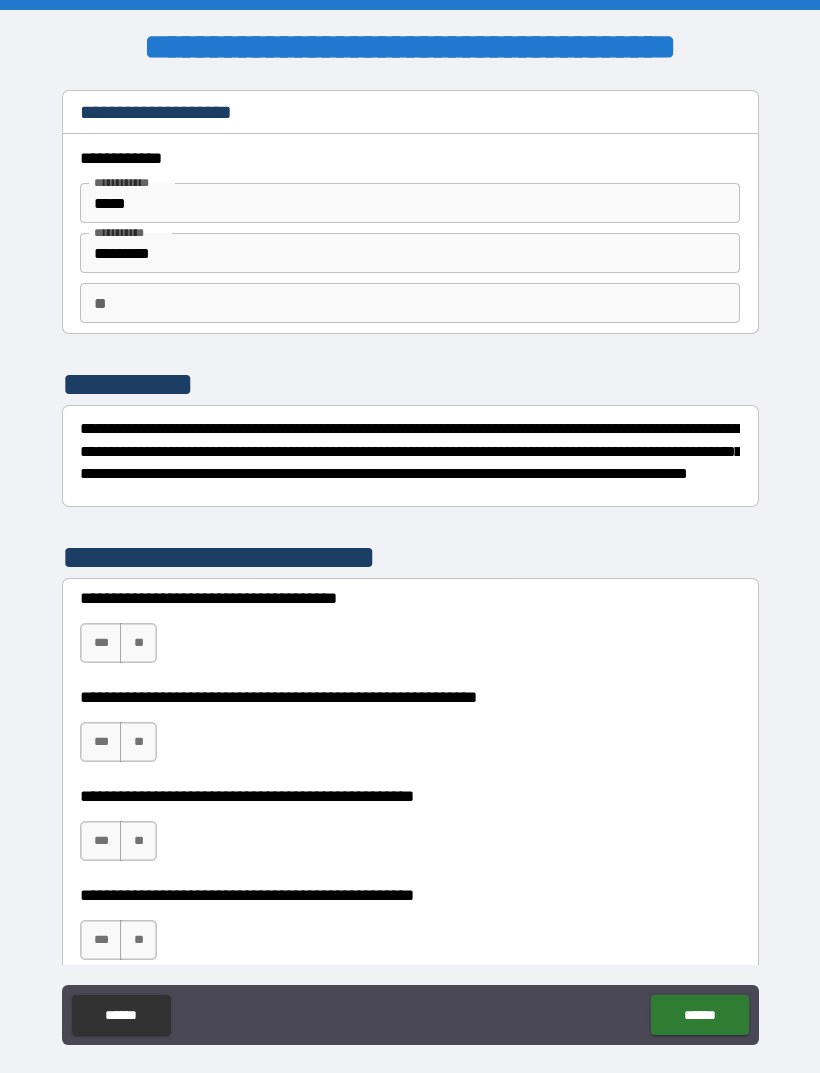 click on "**" at bounding box center (138, 643) 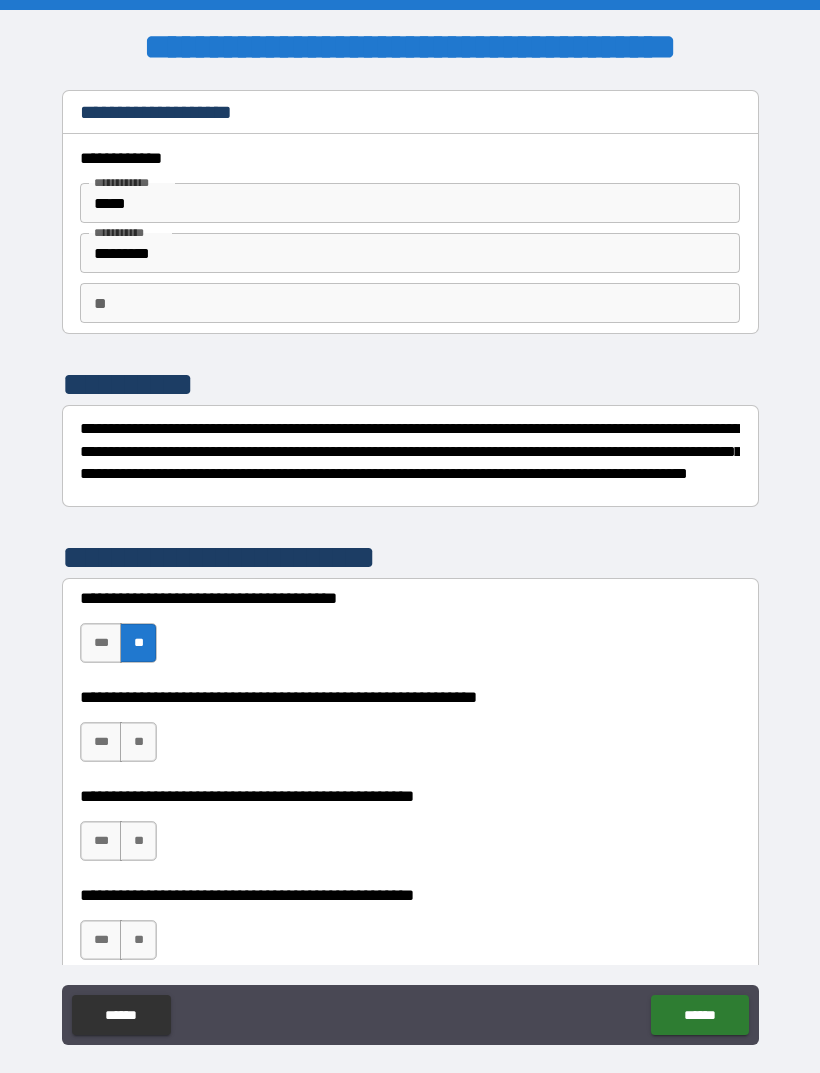 click on "**" at bounding box center [138, 742] 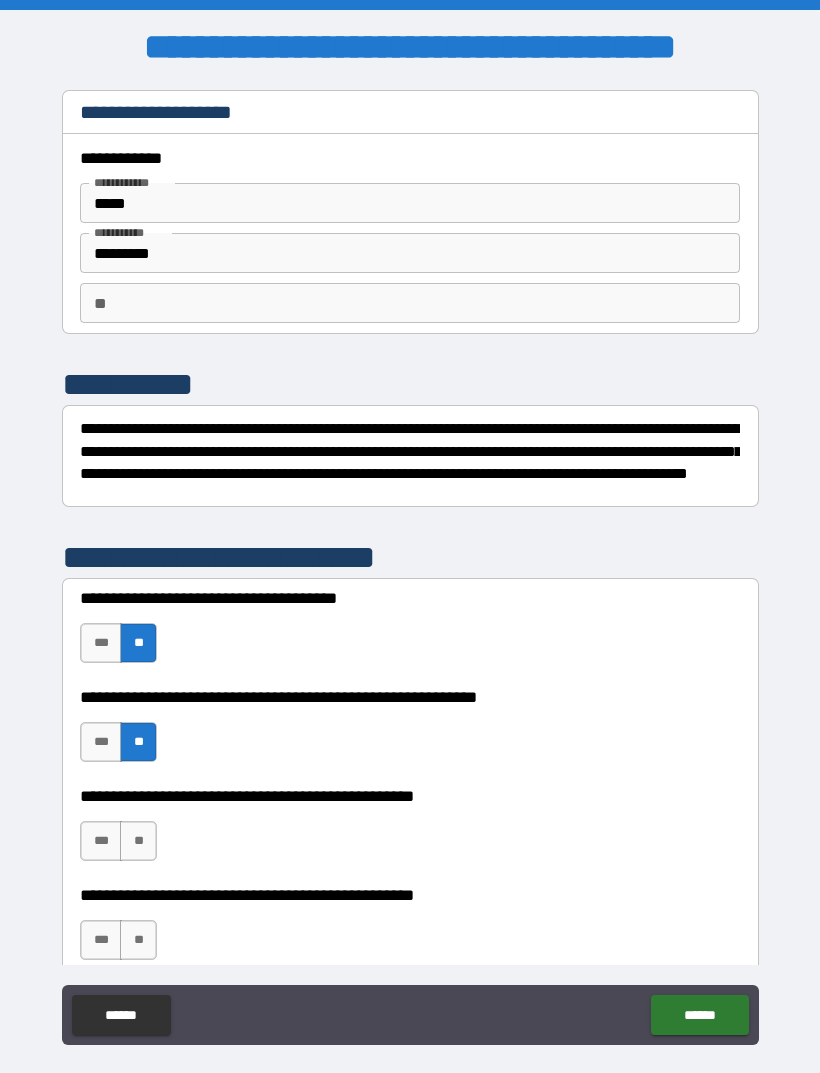 click on "**" at bounding box center (138, 841) 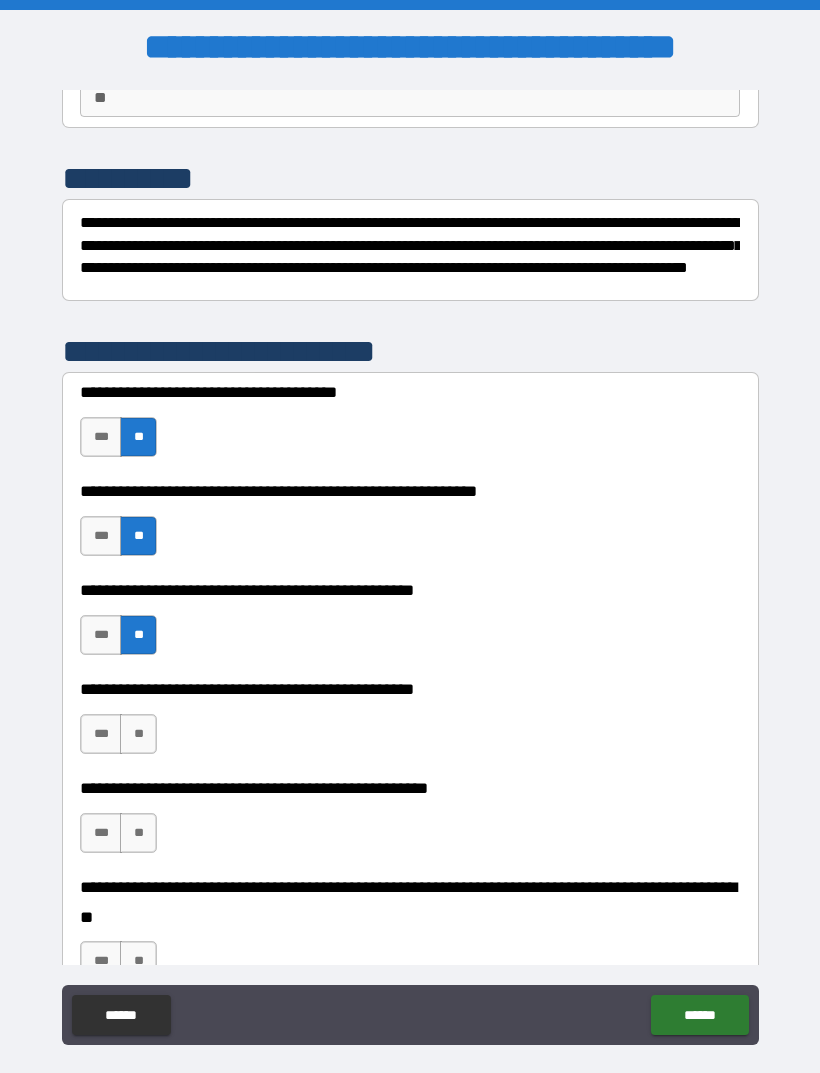 scroll, scrollTop: 211, scrollLeft: 0, axis: vertical 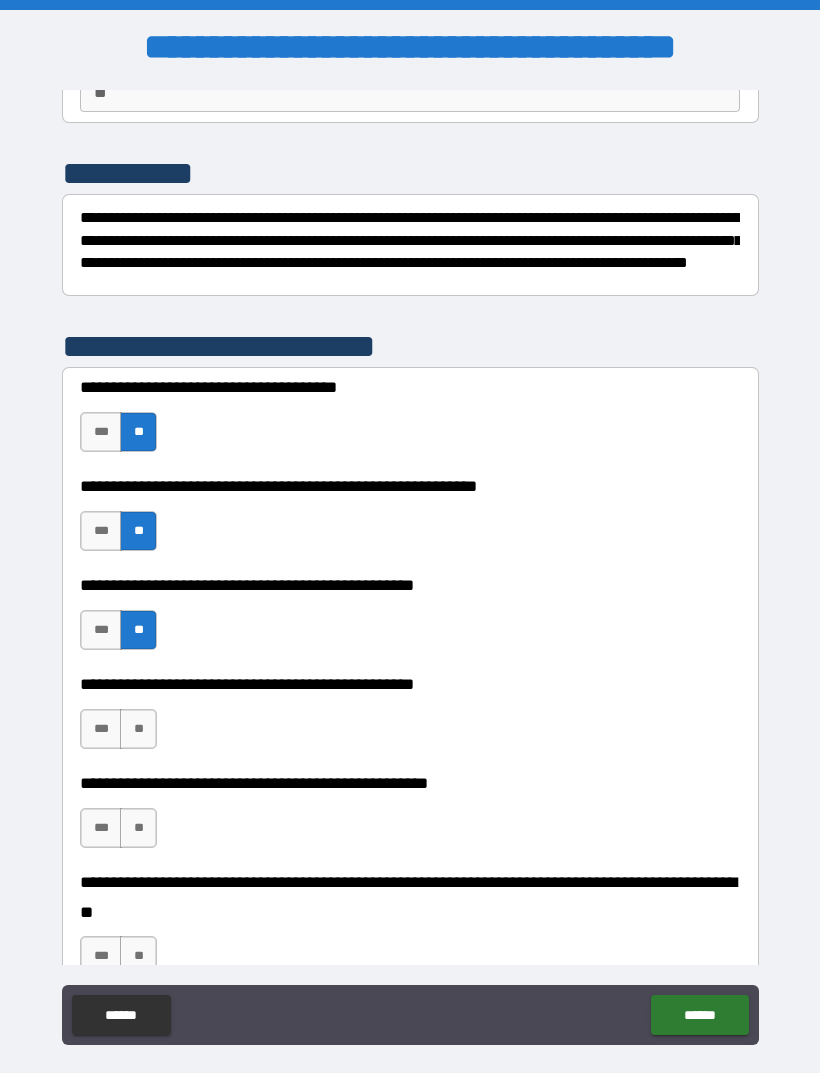 click on "***" at bounding box center (101, 729) 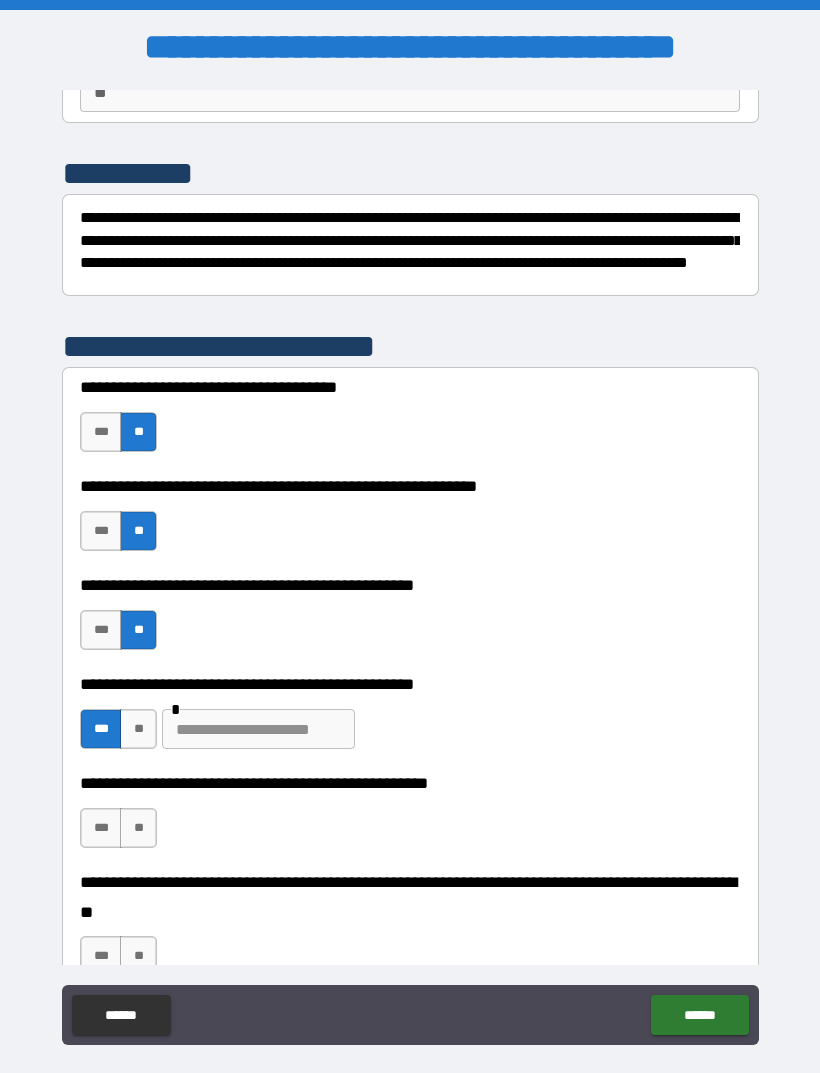 click at bounding box center [258, 729] 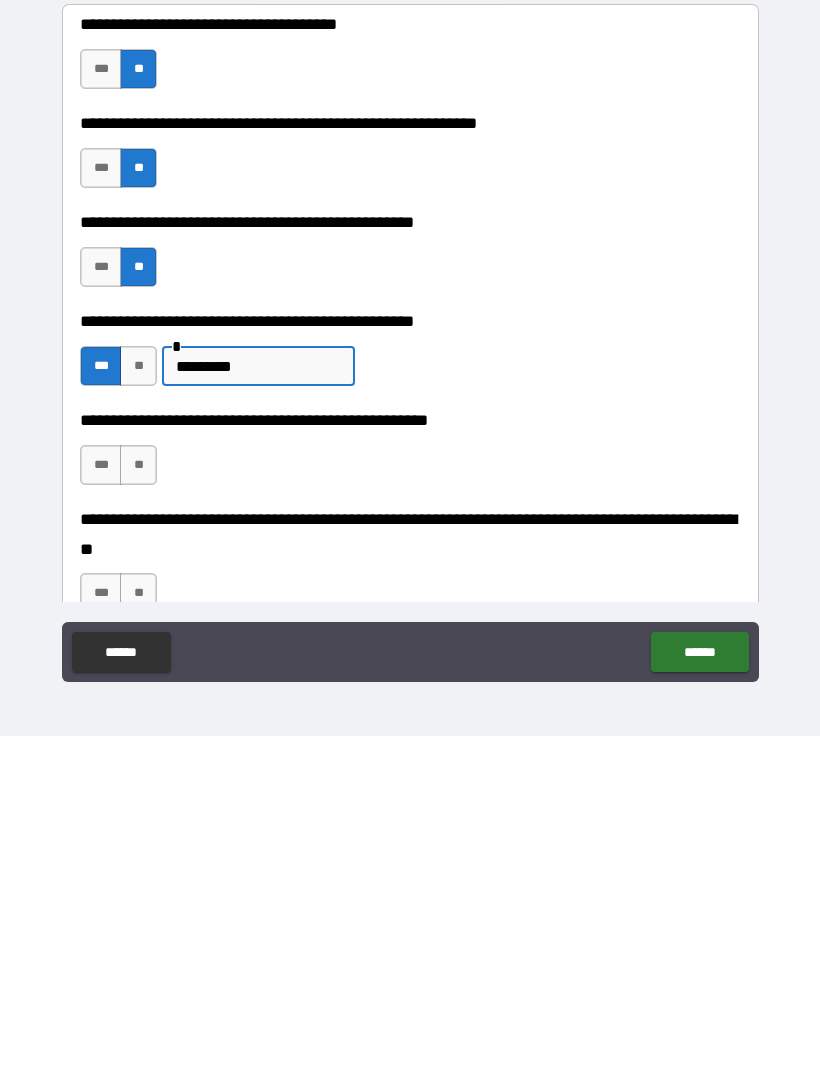 type on "*********" 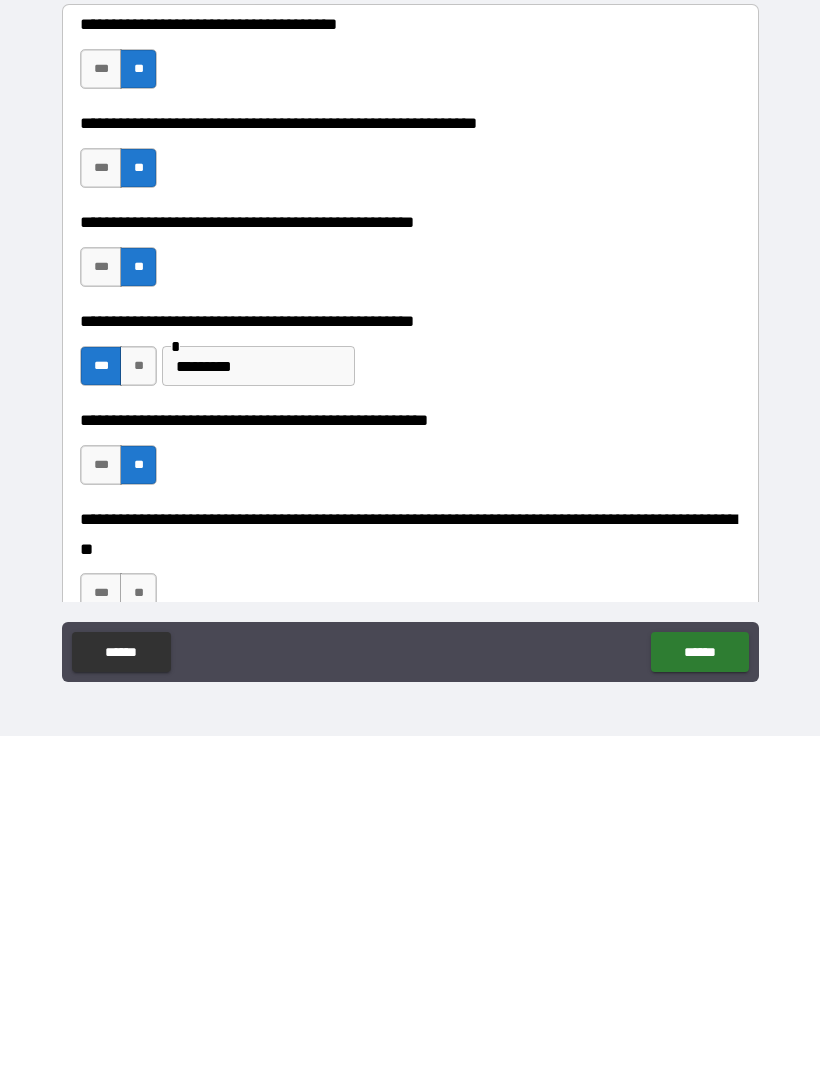 scroll, scrollTop: 64, scrollLeft: 0, axis: vertical 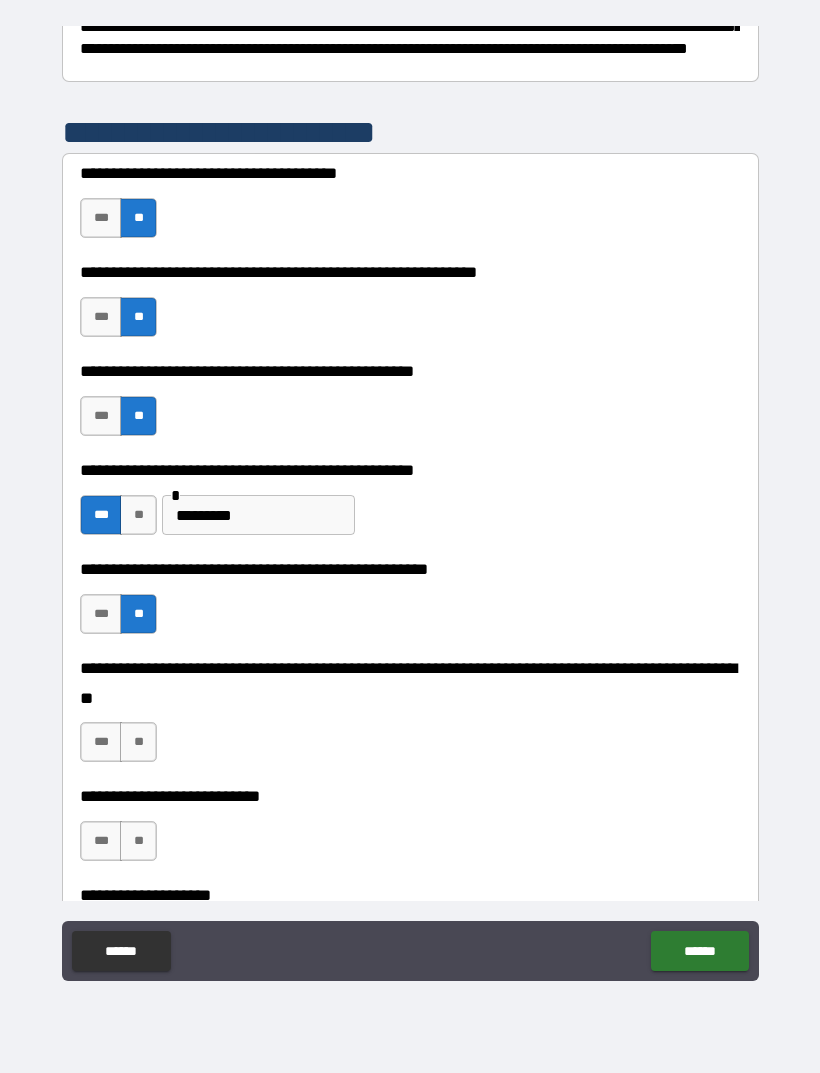 click on "**" at bounding box center (138, 742) 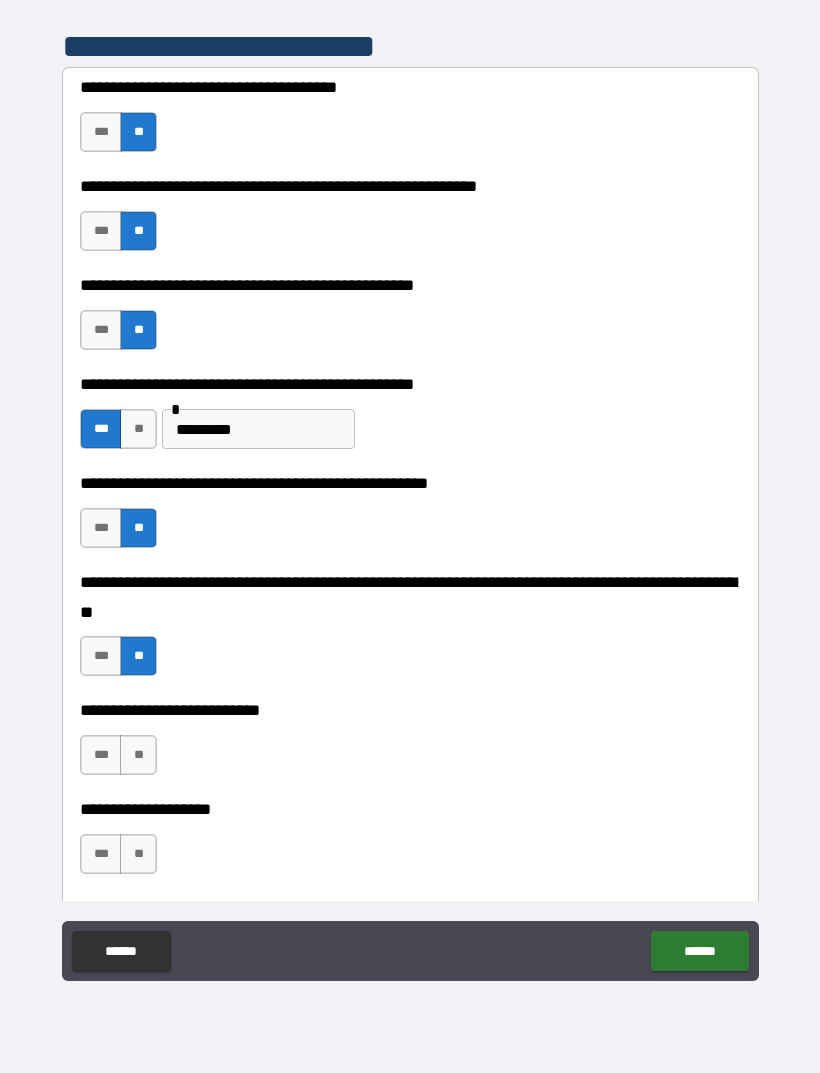 scroll, scrollTop: 452, scrollLeft: 0, axis: vertical 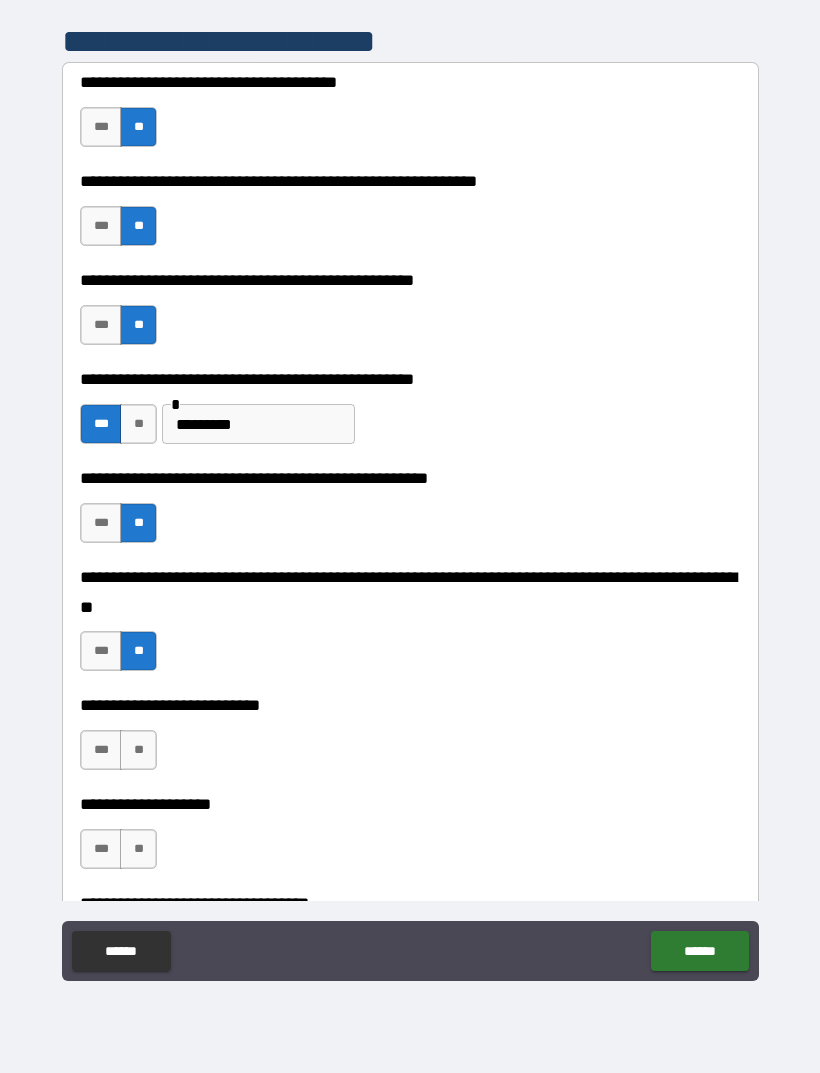 click on "**" at bounding box center (138, 750) 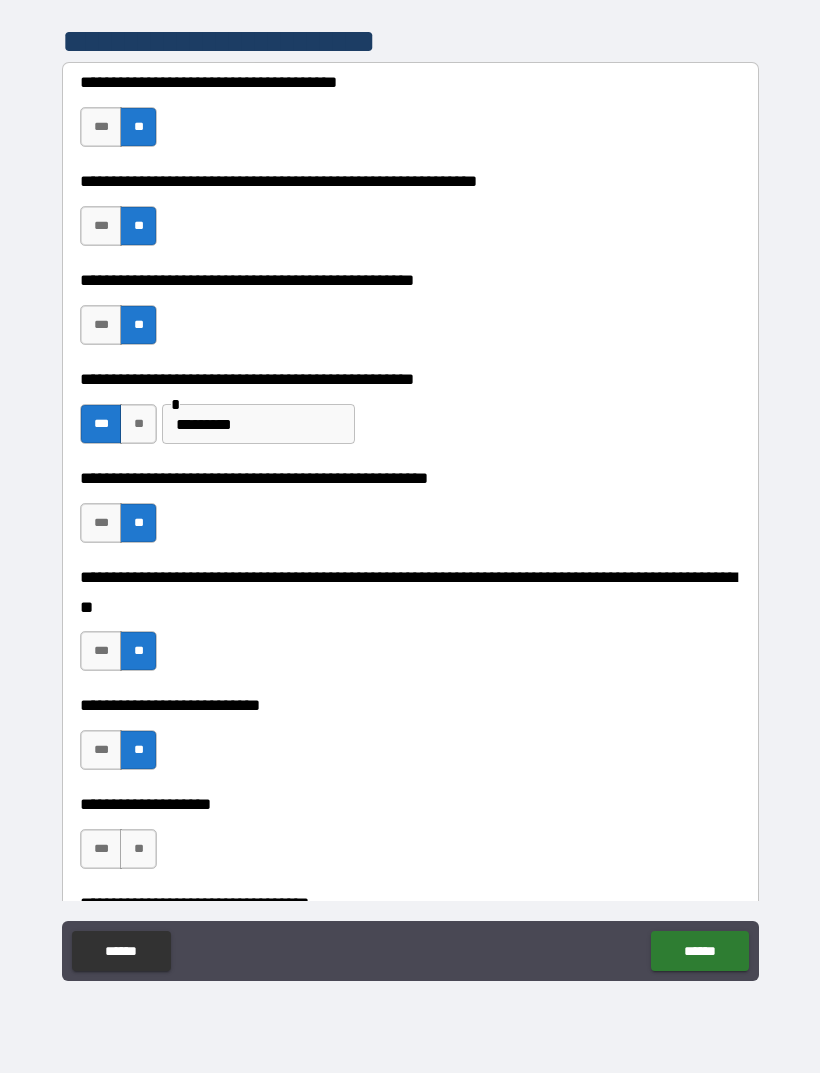 click on "**" at bounding box center (138, 849) 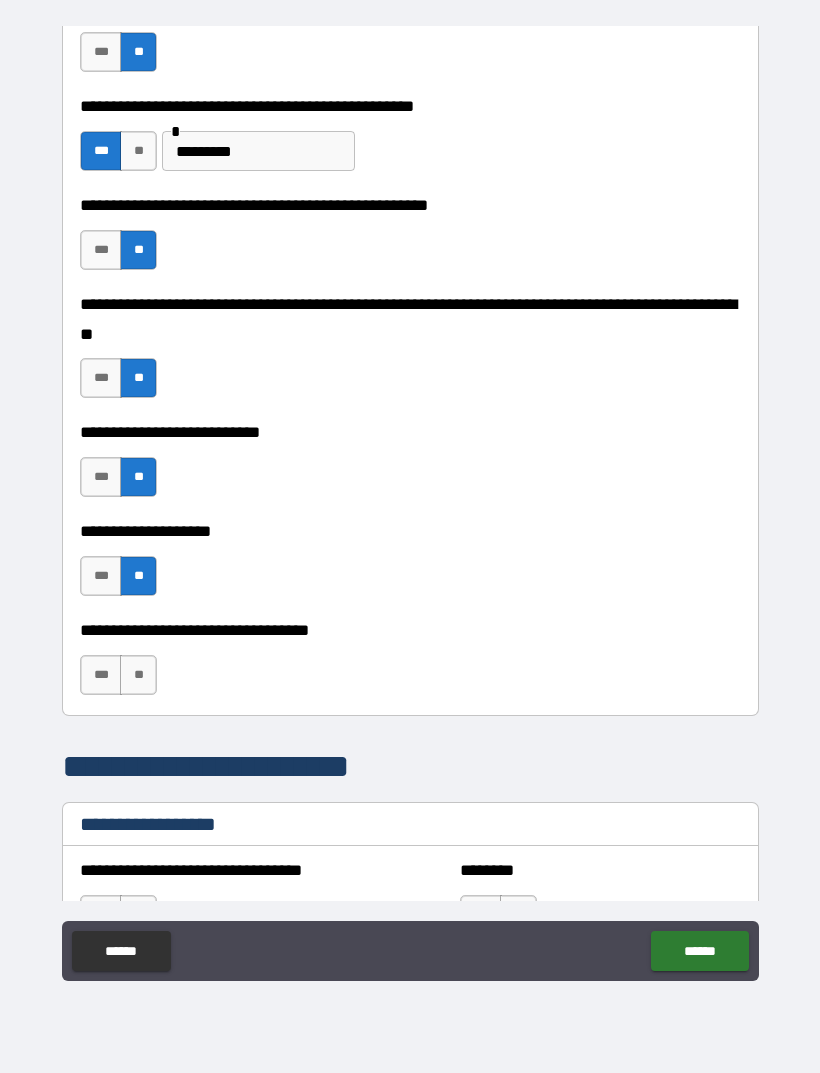 scroll, scrollTop: 801, scrollLeft: 0, axis: vertical 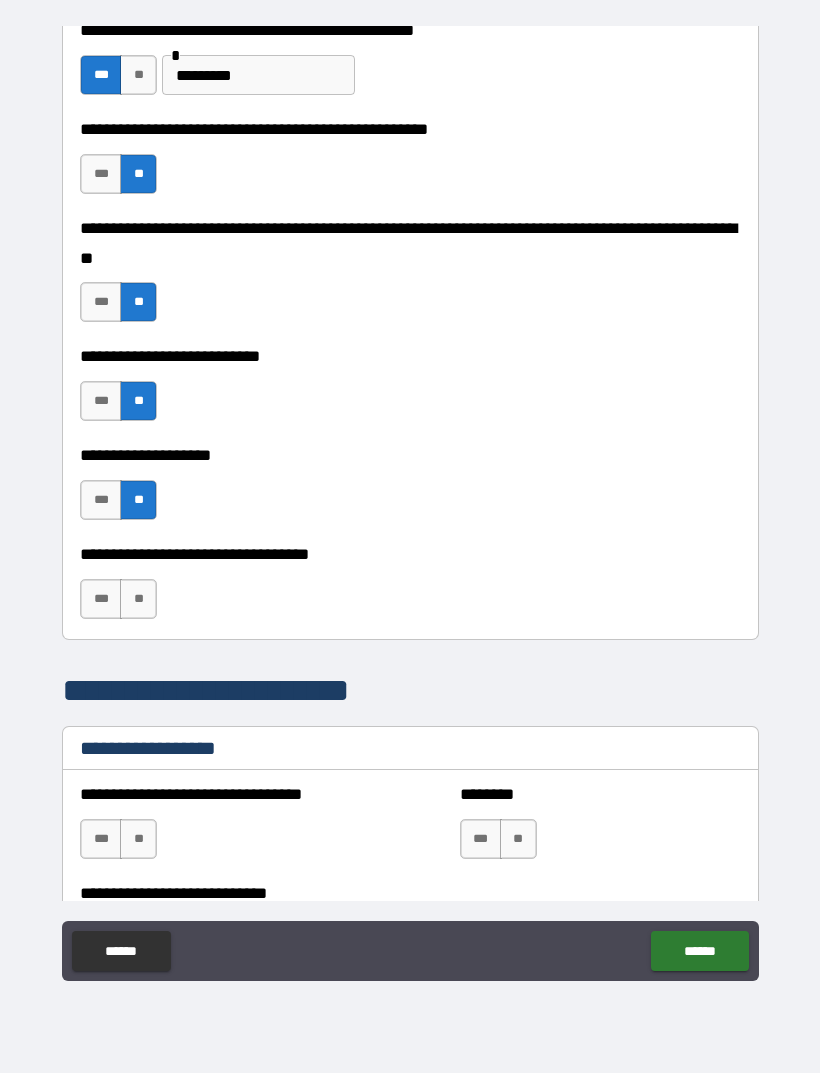 click on "**" at bounding box center (138, 599) 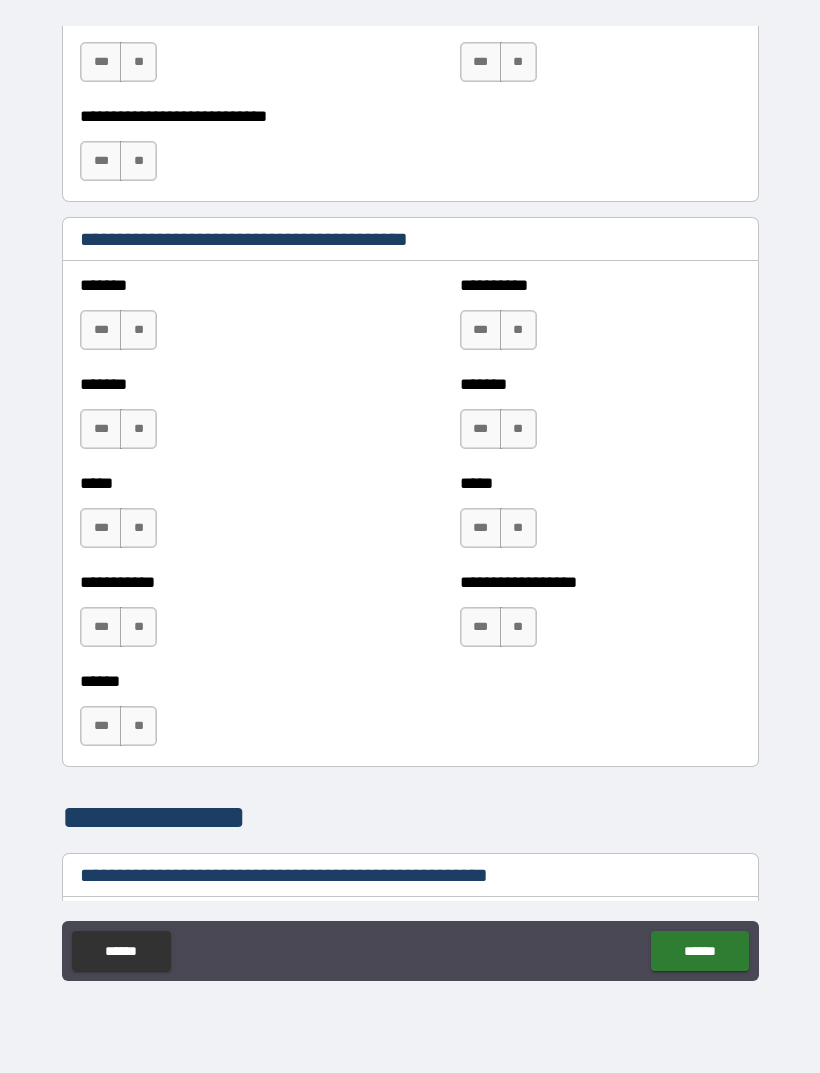scroll, scrollTop: 1579, scrollLeft: 0, axis: vertical 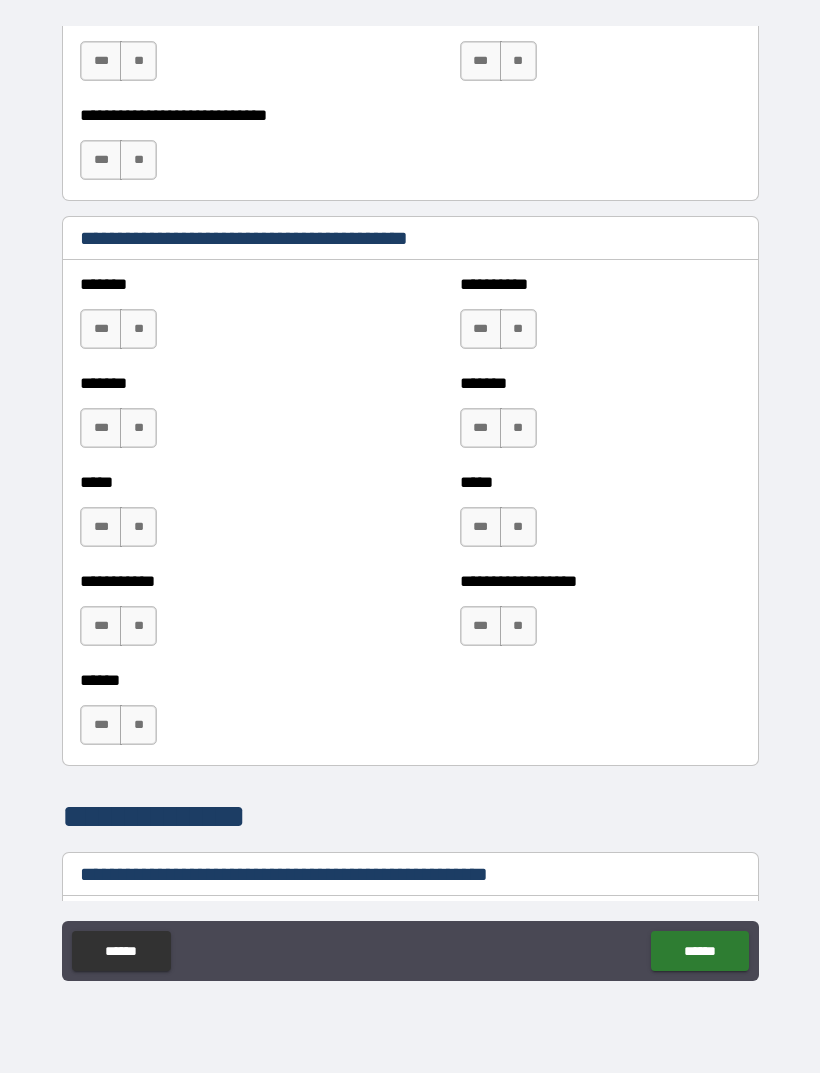 click on "**" at bounding box center [138, 329] 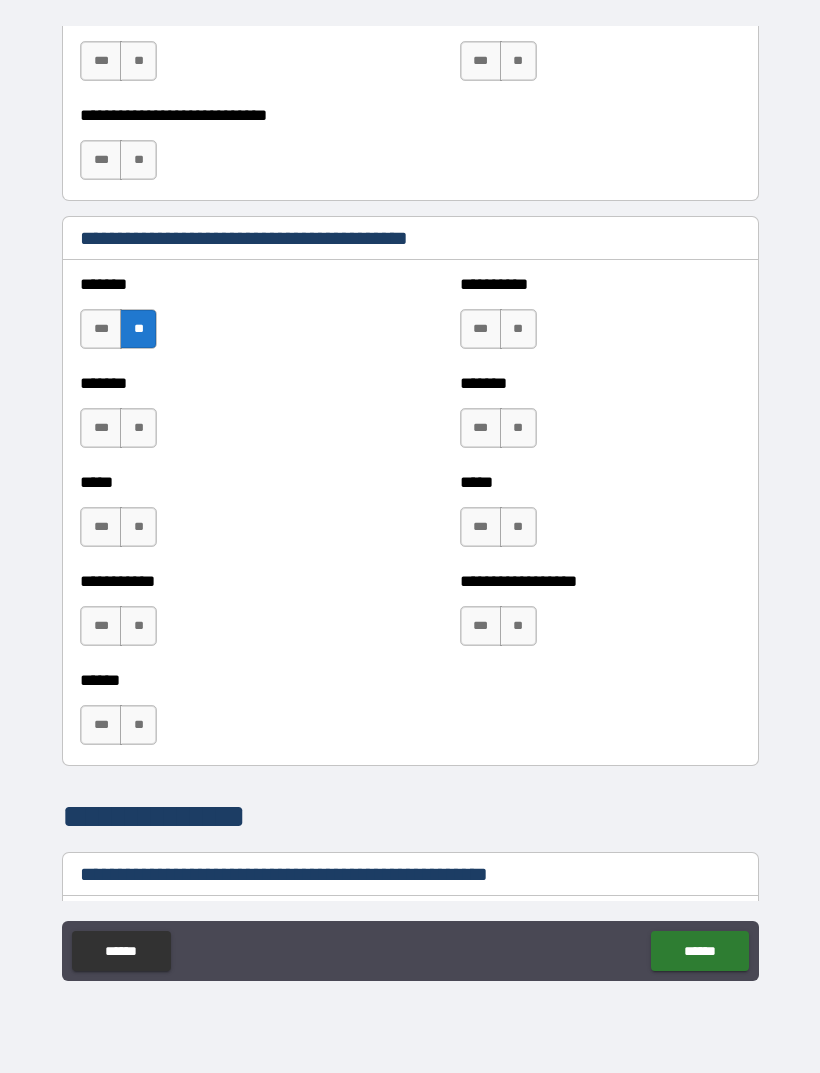 click on "**" at bounding box center (138, 428) 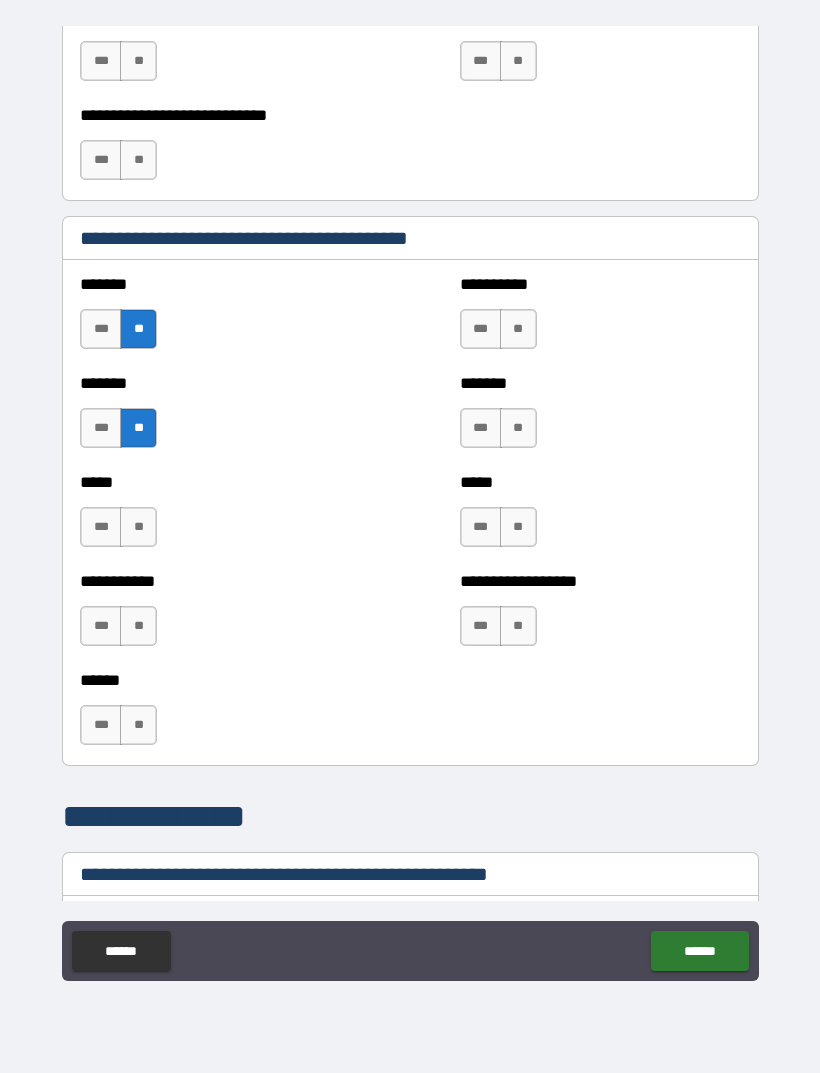 click on "**" at bounding box center [138, 527] 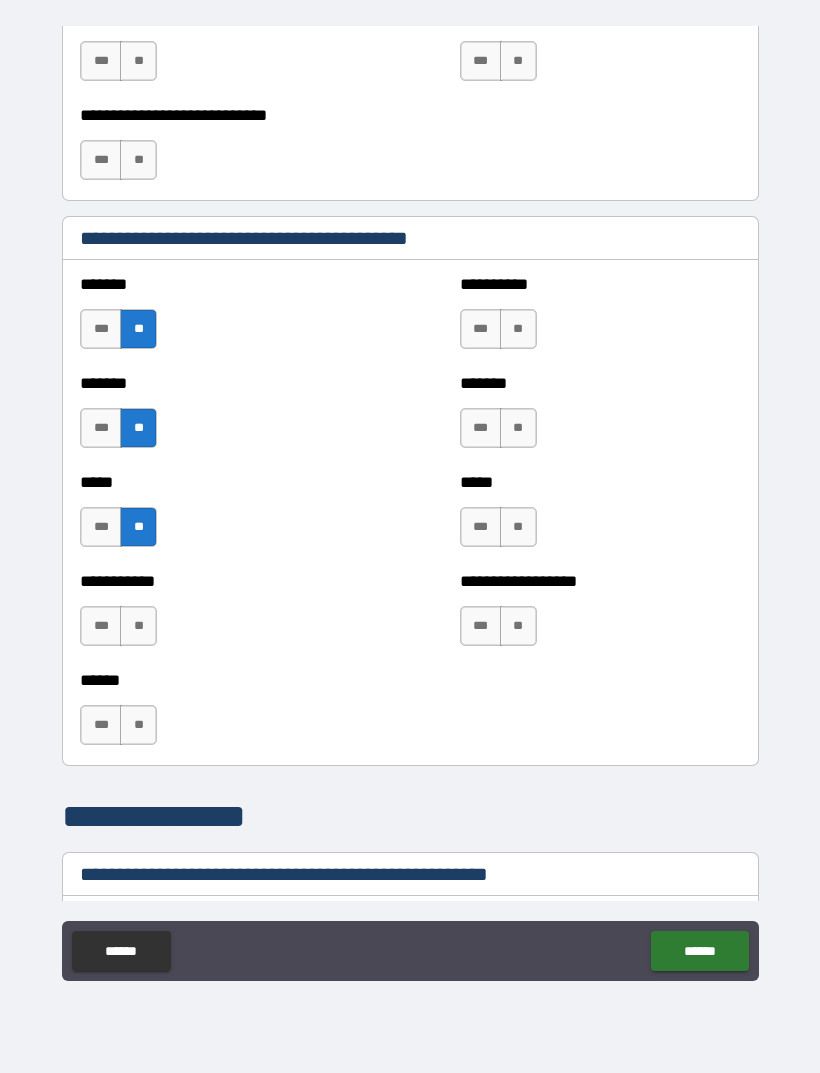 click on "**" at bounding box center (138, 626) 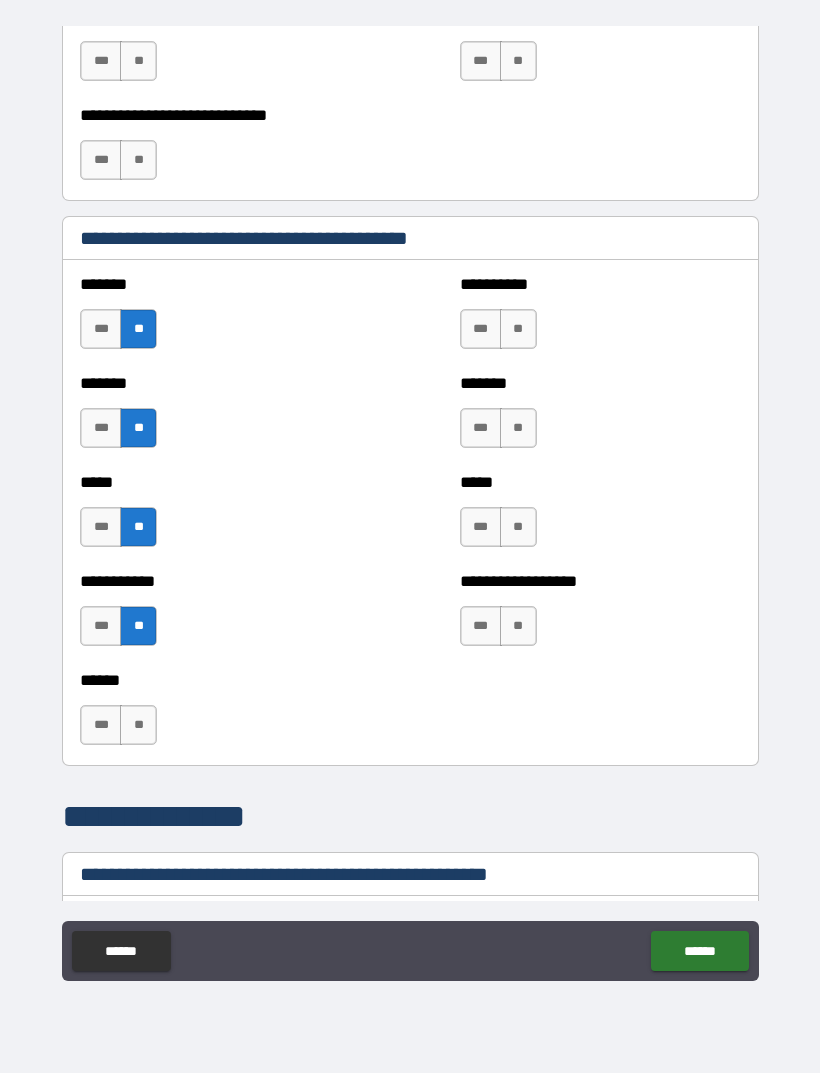 click on "**" at bounding box center (138, 725) 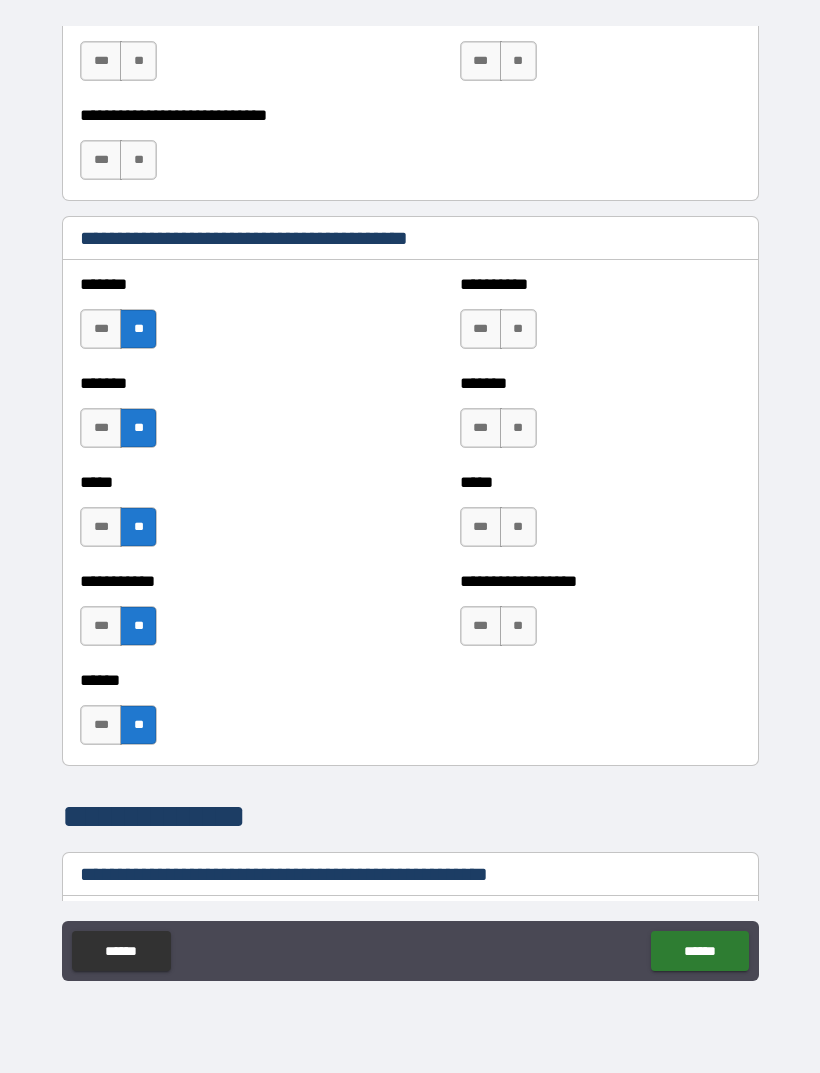 click on "**" at bounding box center (518, 329) 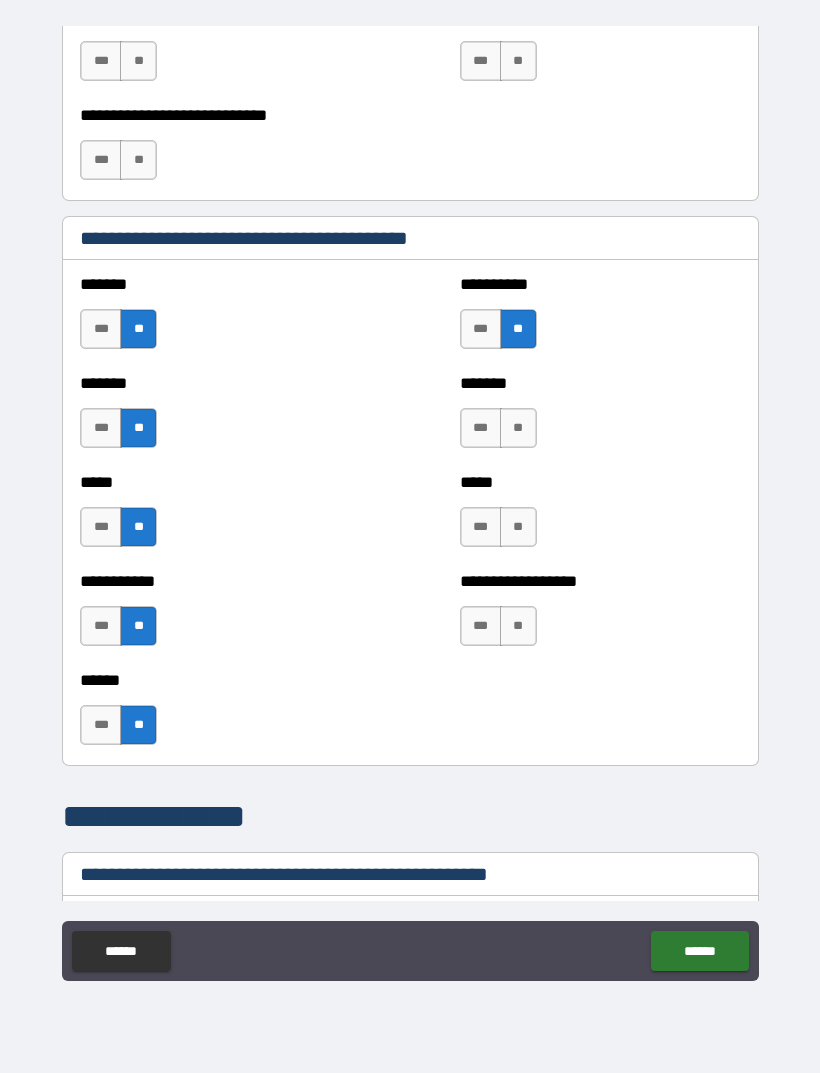 click on "**" at bounding box center (518, 428) 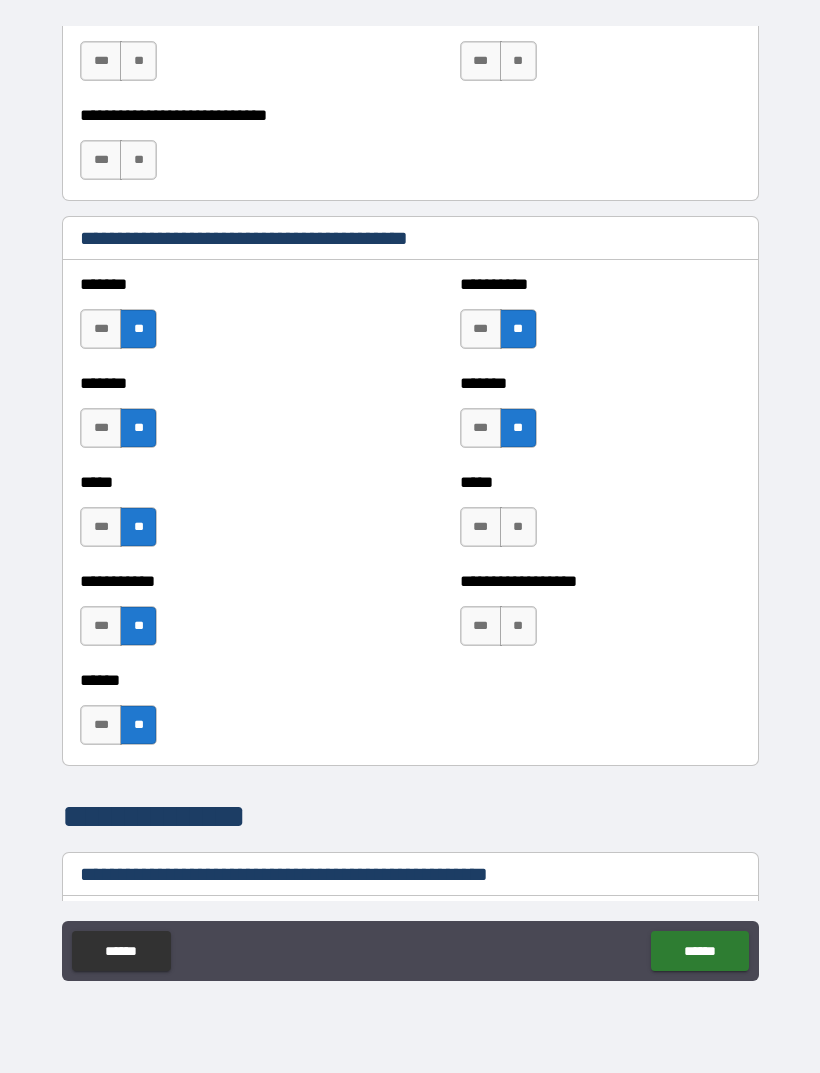 click on "**" at bounding box center (518, 527) 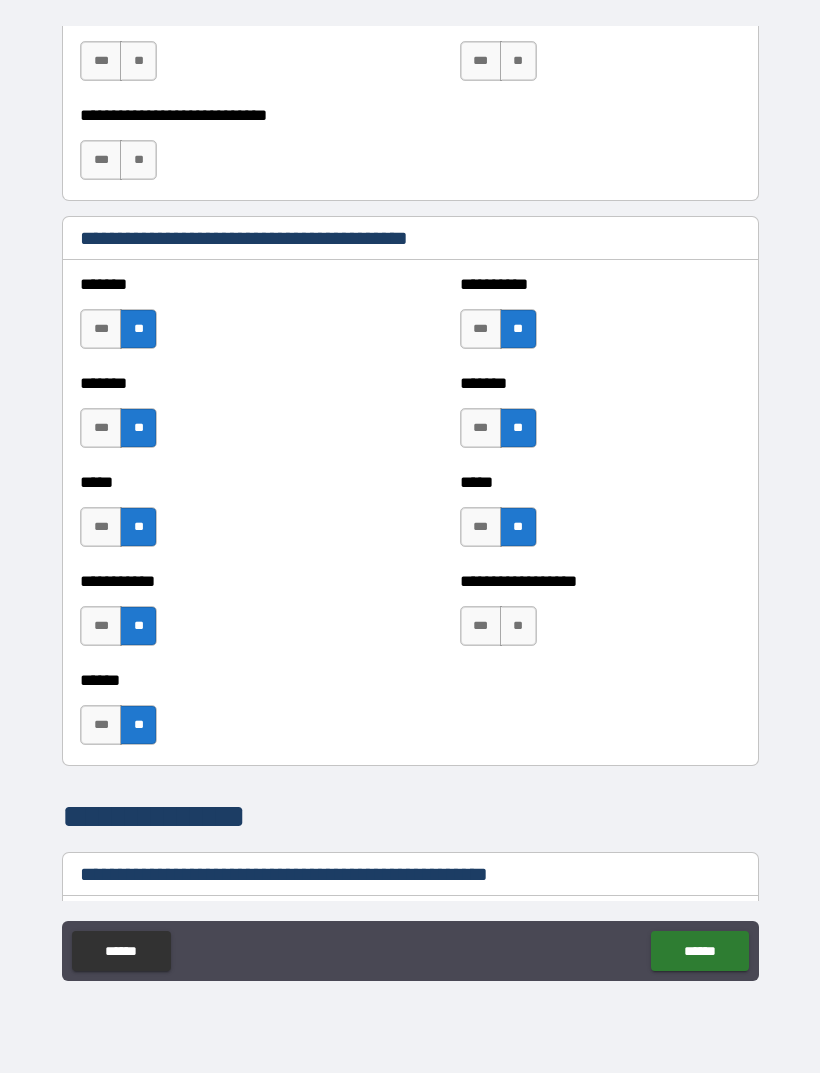 click on "**" at bounding box center [518, 626] 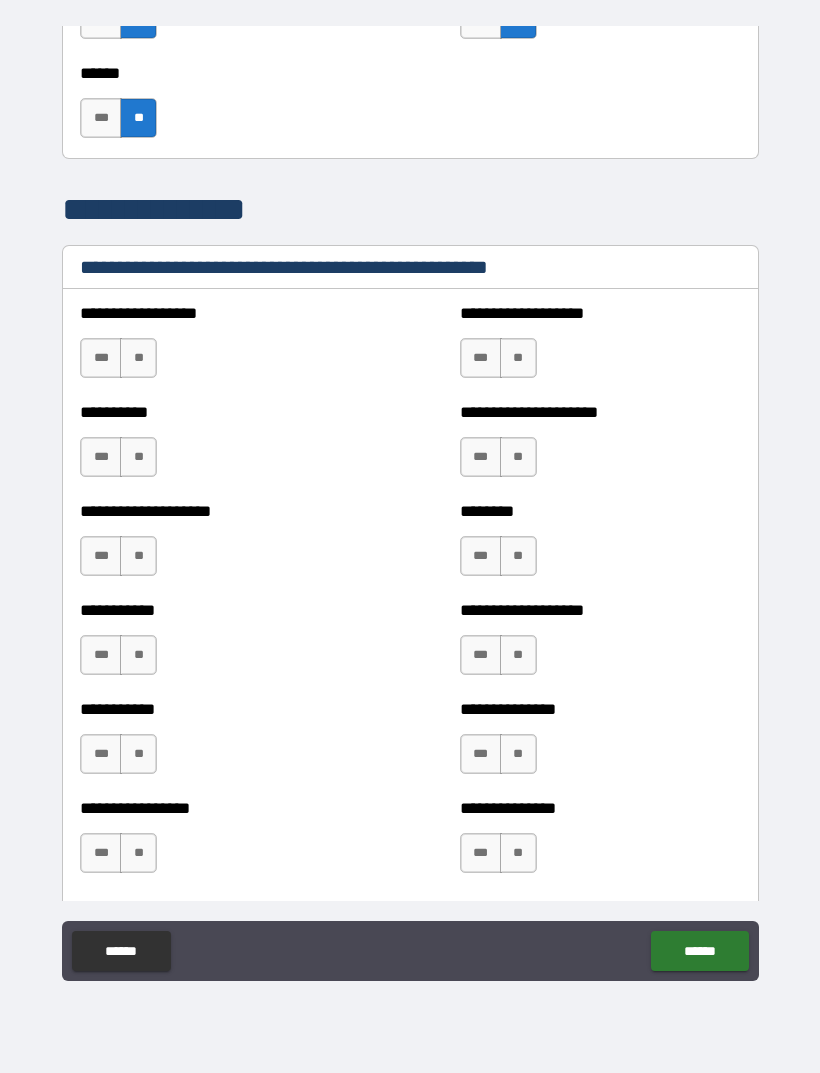 scroll, scrollTop: 2186, scrollLeft: 0, axis: vertical 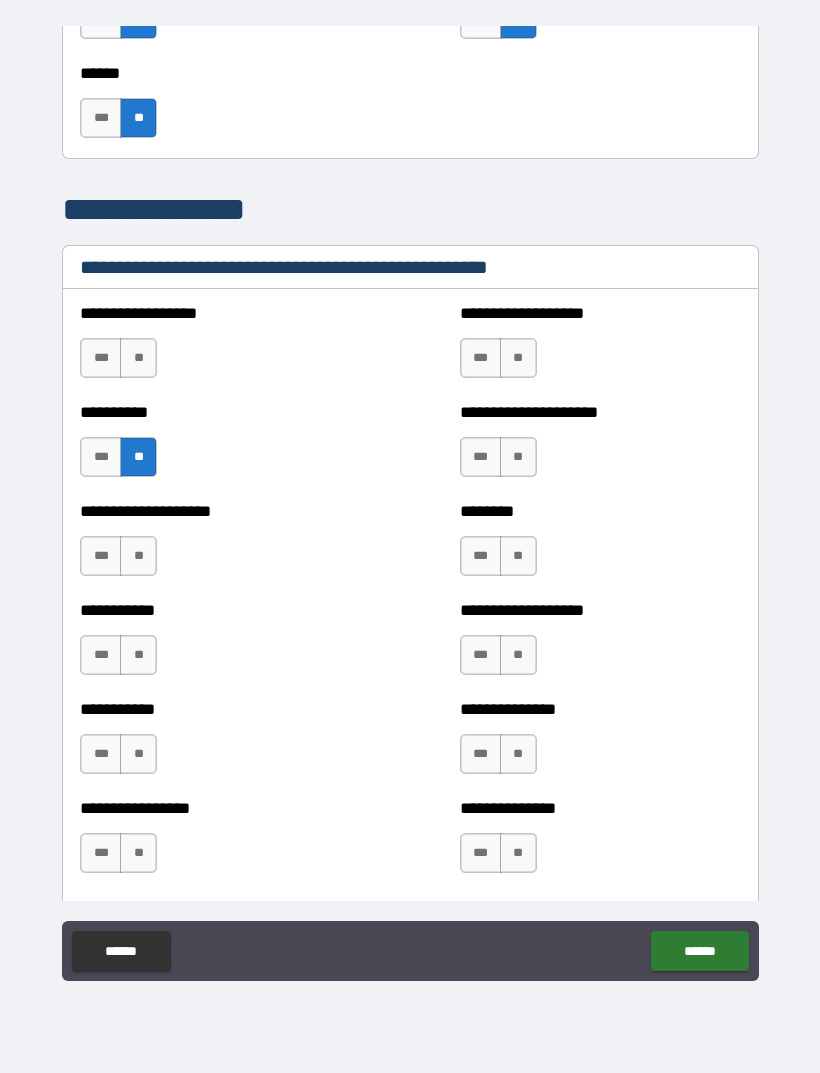 click on "**" at bounding box center [138, 556] 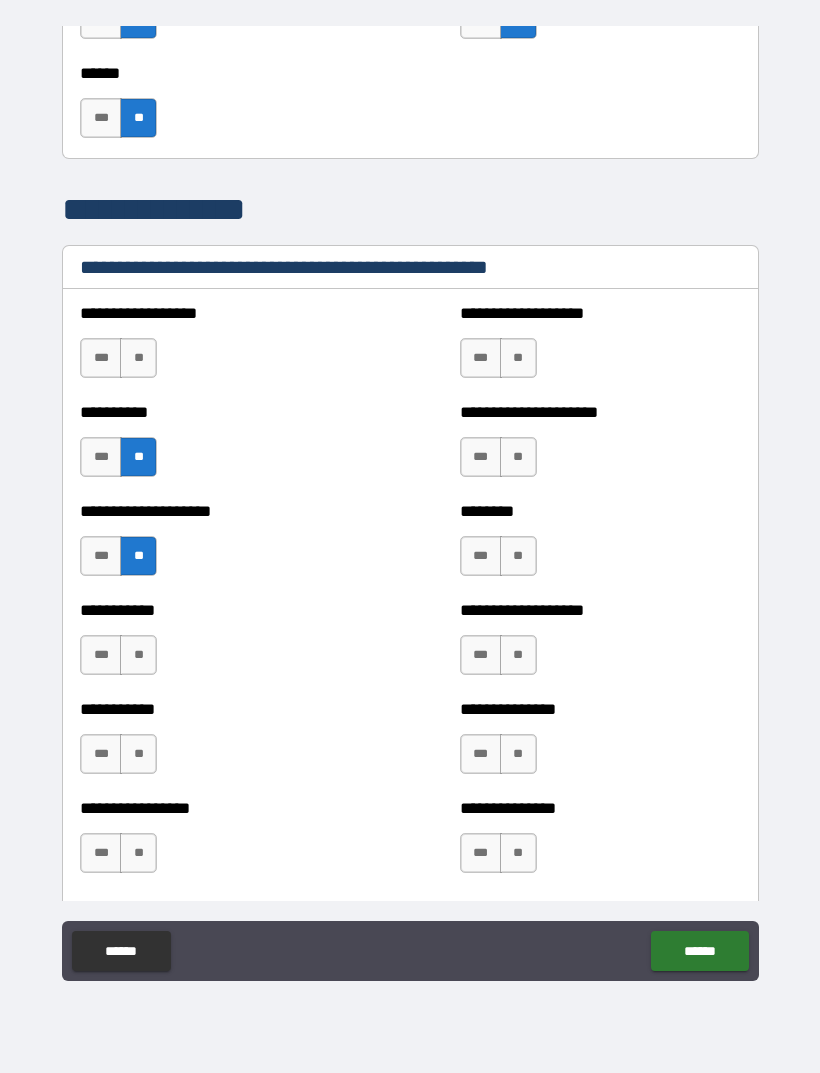 click on "**" at bounding box center [138, 655] 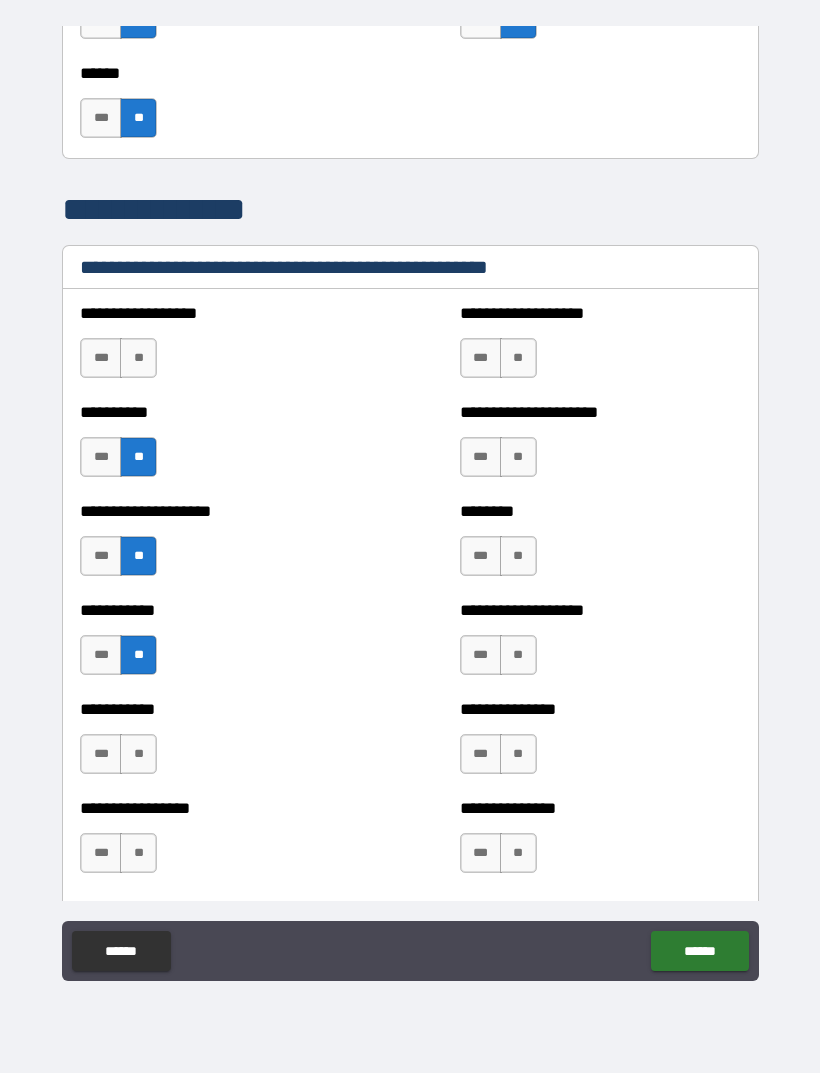 click on "**" at bounding box center [138, 754] 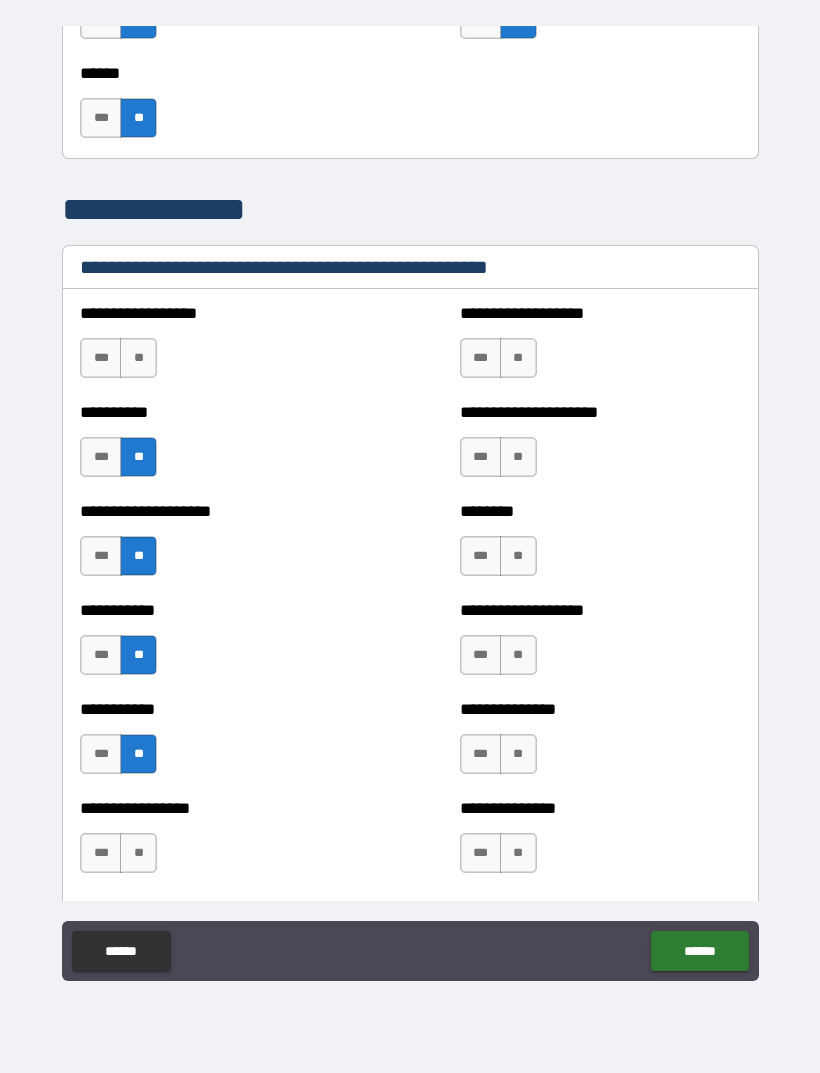 click on "**" at bounding box center (138, 853) 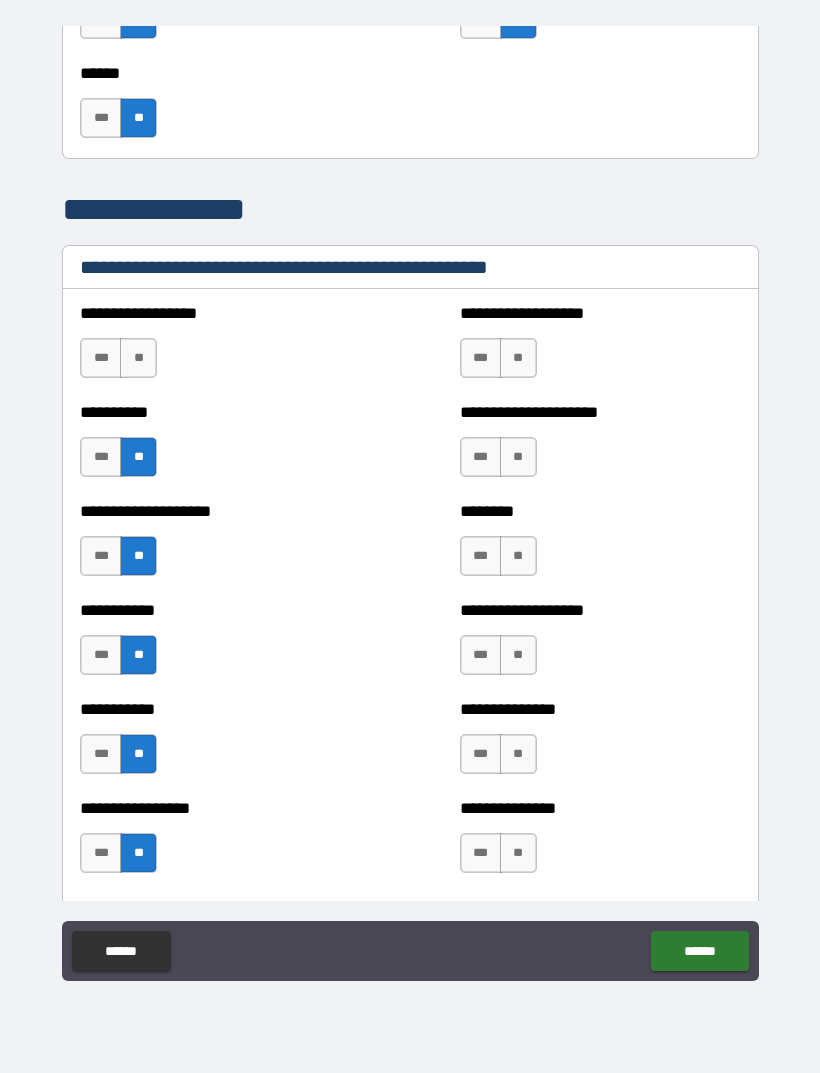 click on "**" at bounding box center [518, 358] 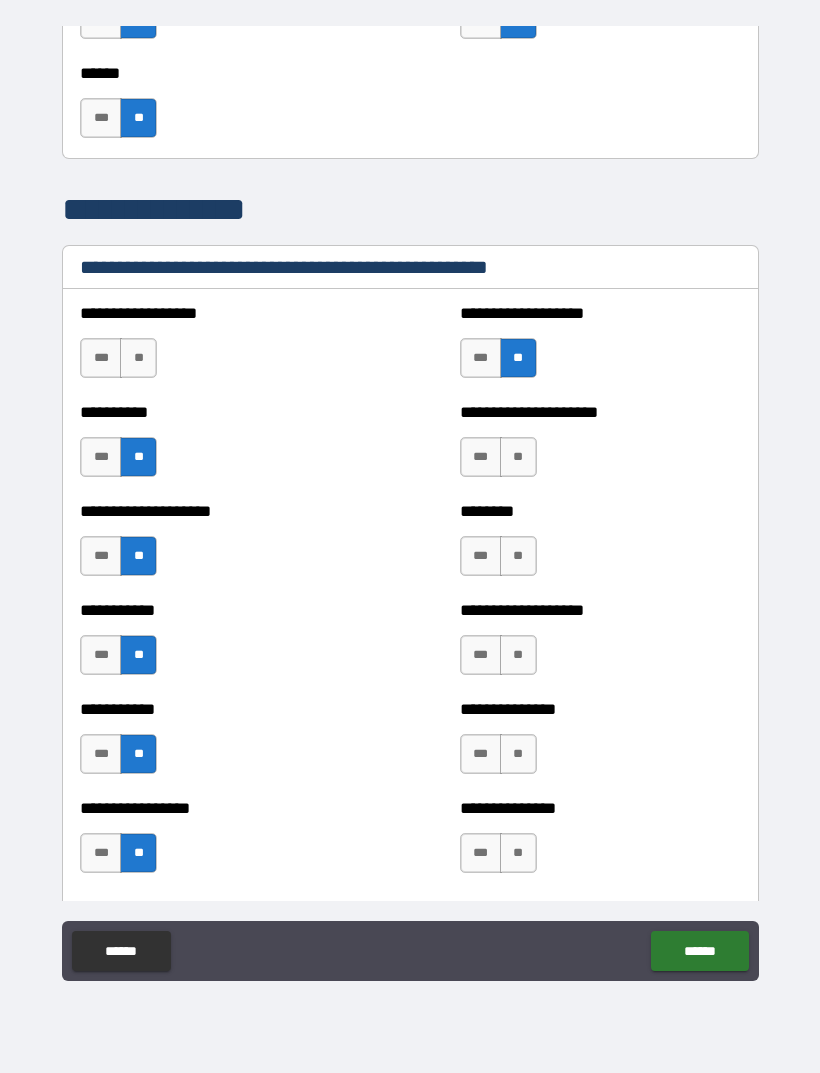 click on "**" at bounding box center (518, 457) 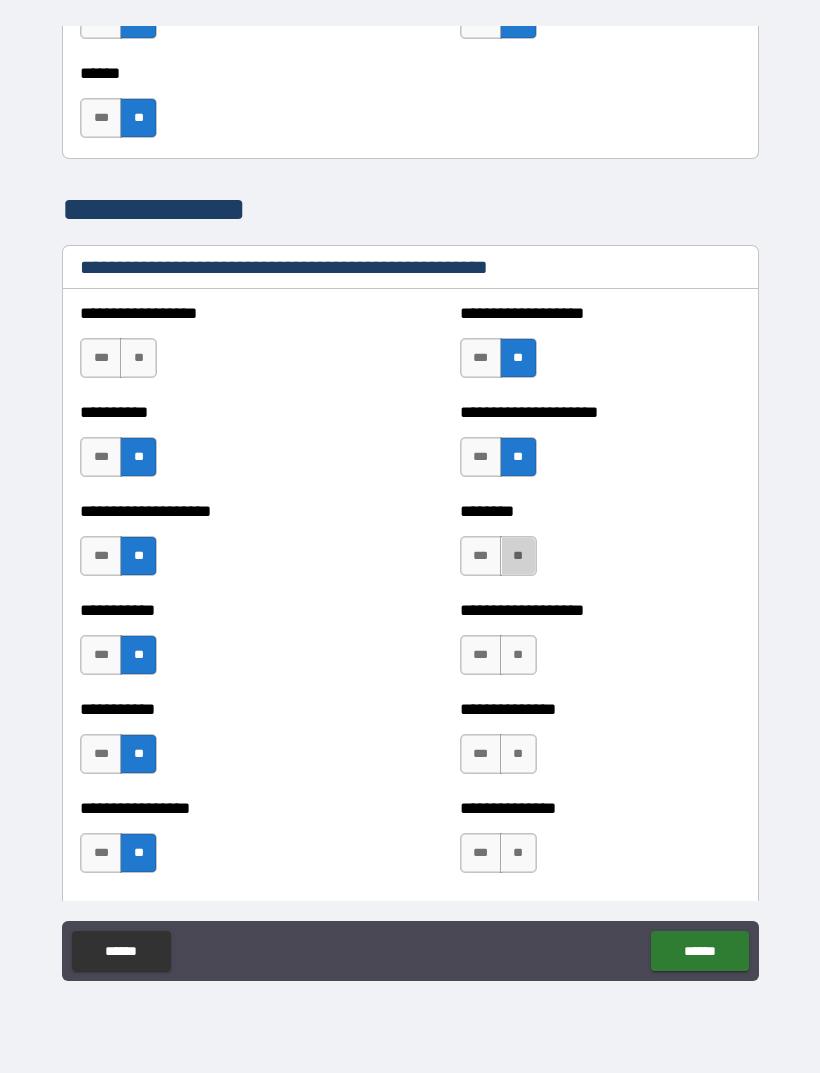 click on "**" at bounding box center [518, 556] 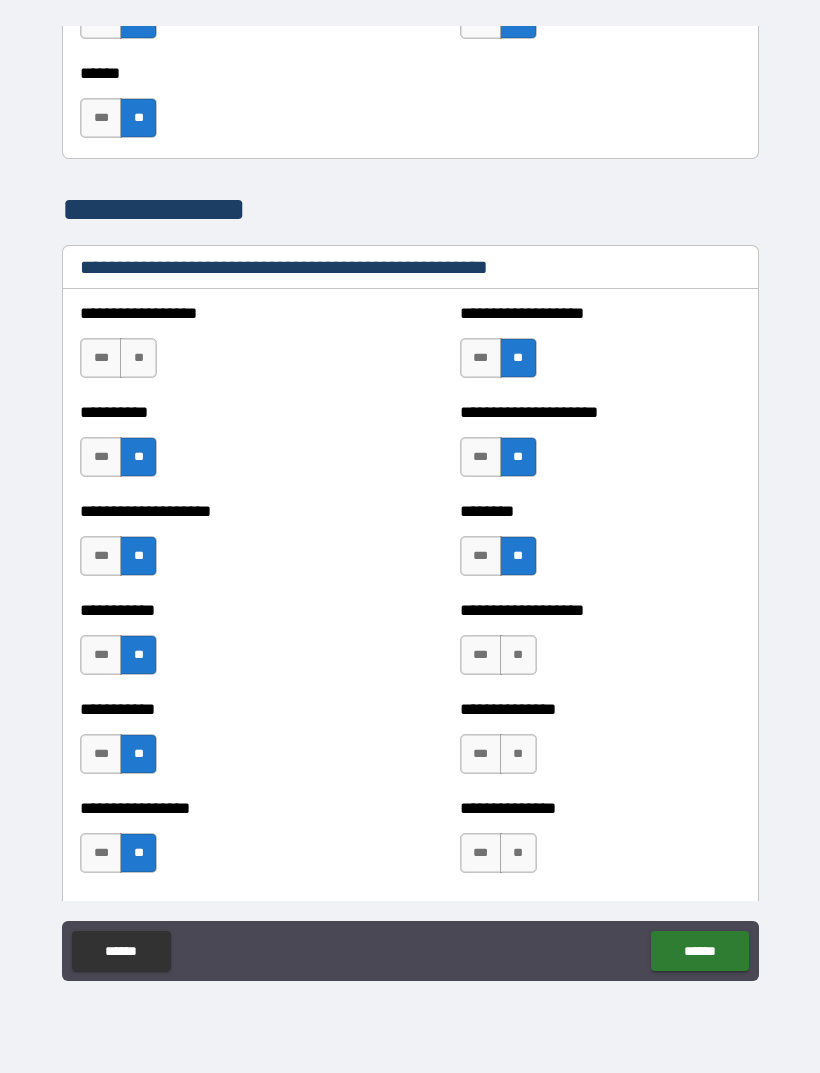 click on "**" at bounding box center (518, 655) 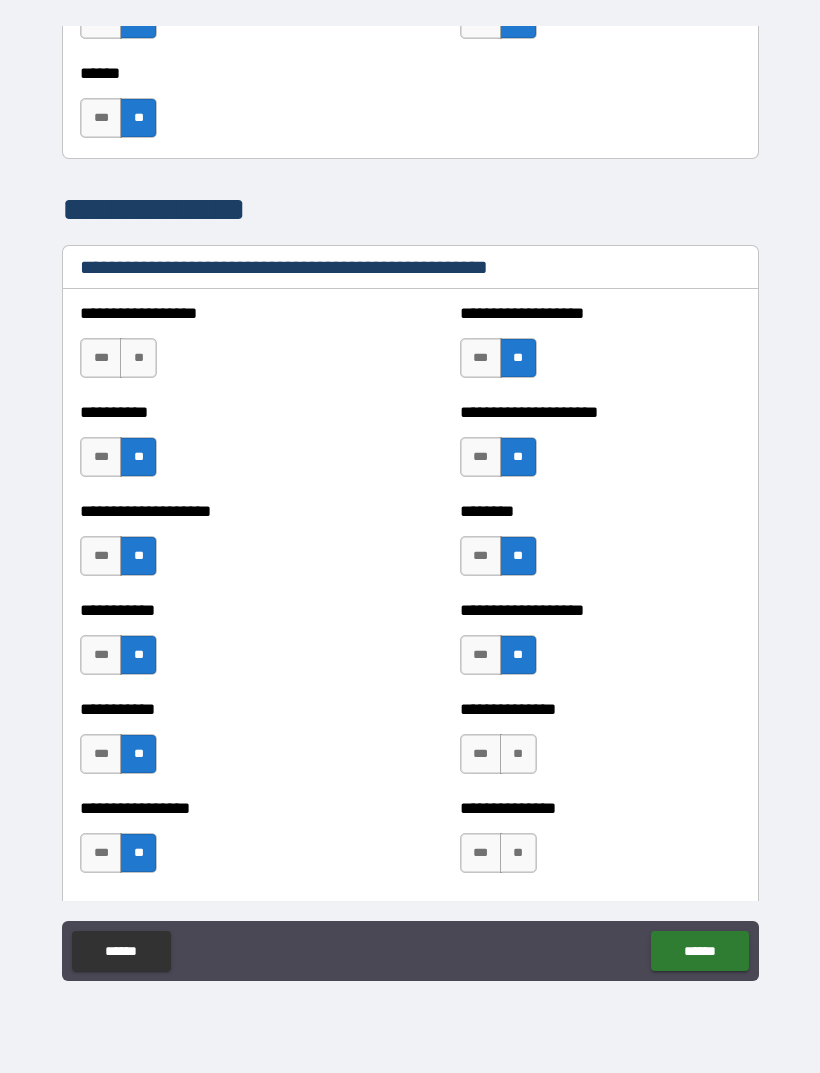 click on "**" at bounding box center [518, 754] 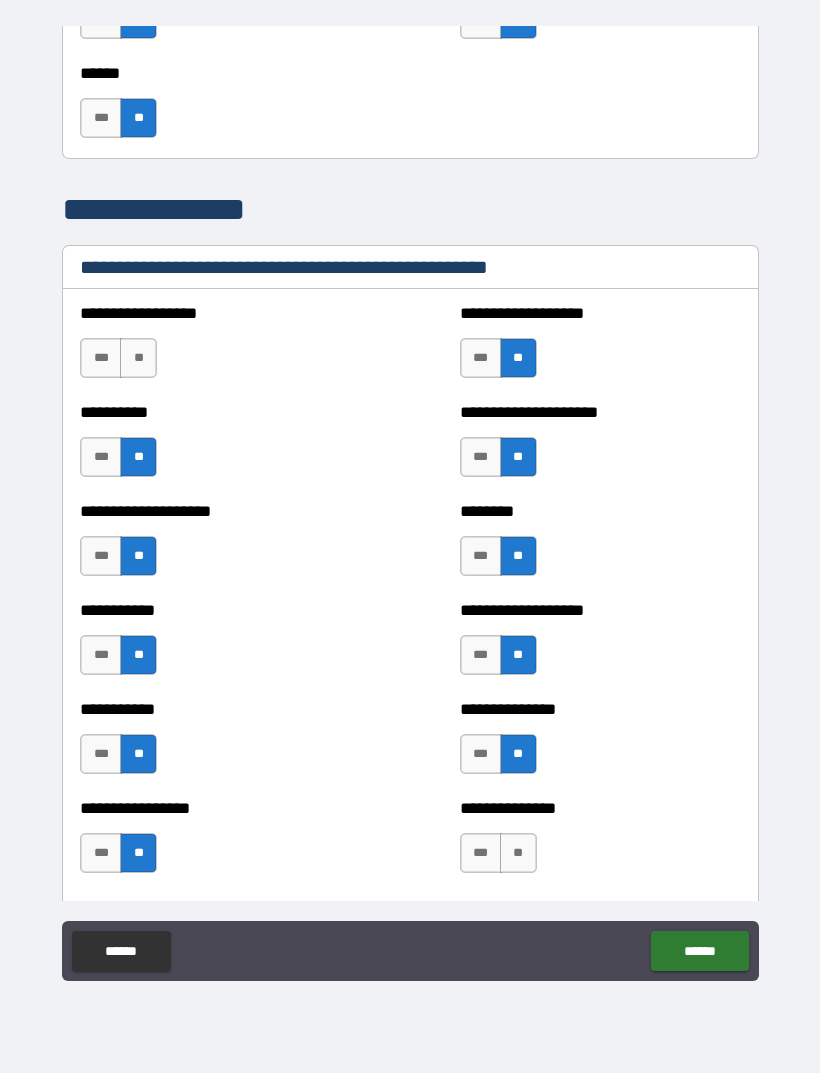 click on "**" at bounding box center (518, 853) 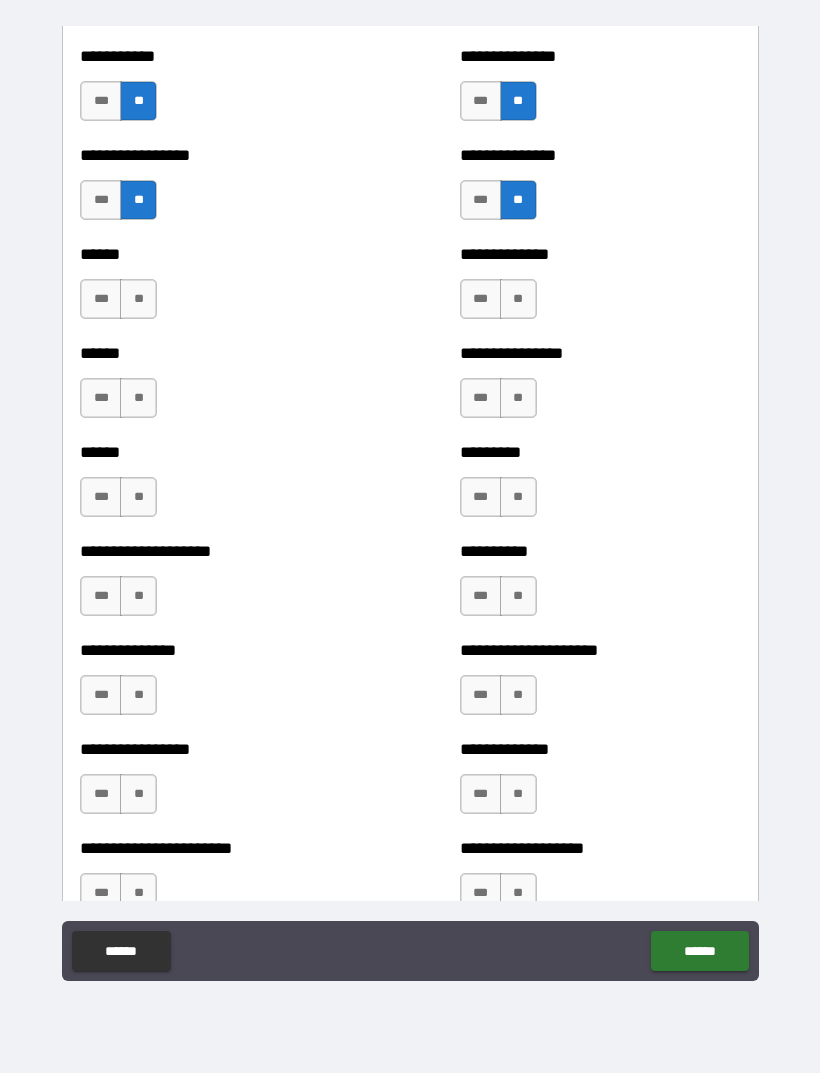 scroll, scrollTop: 2928, scrollLeft: 0, axis: vertical 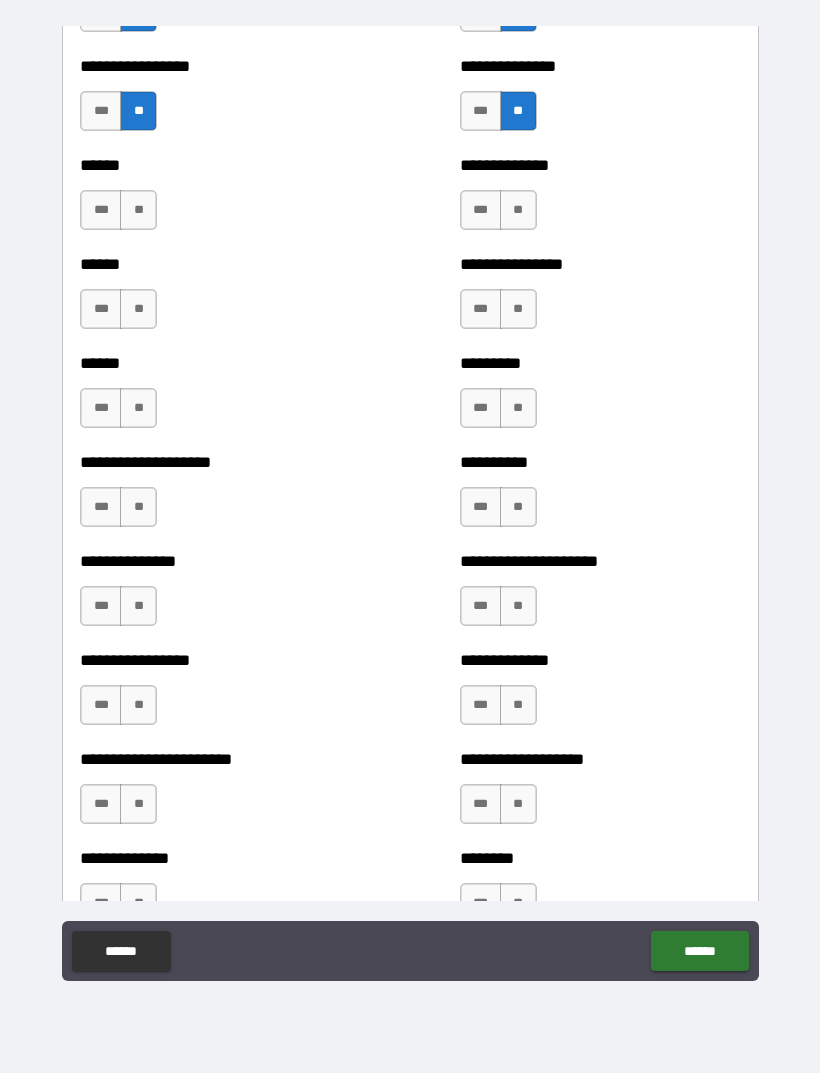 click on "**" at bounding box center [138, 210] 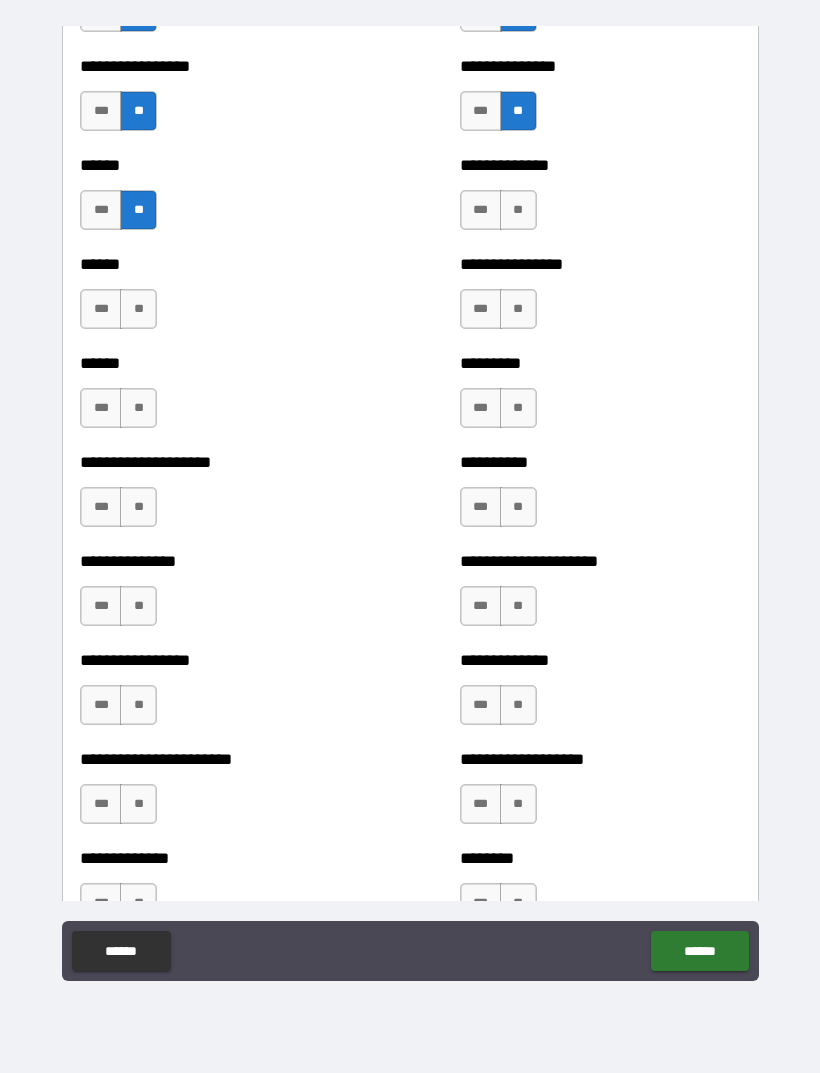 click on "**" at bounding box center [138, 309] 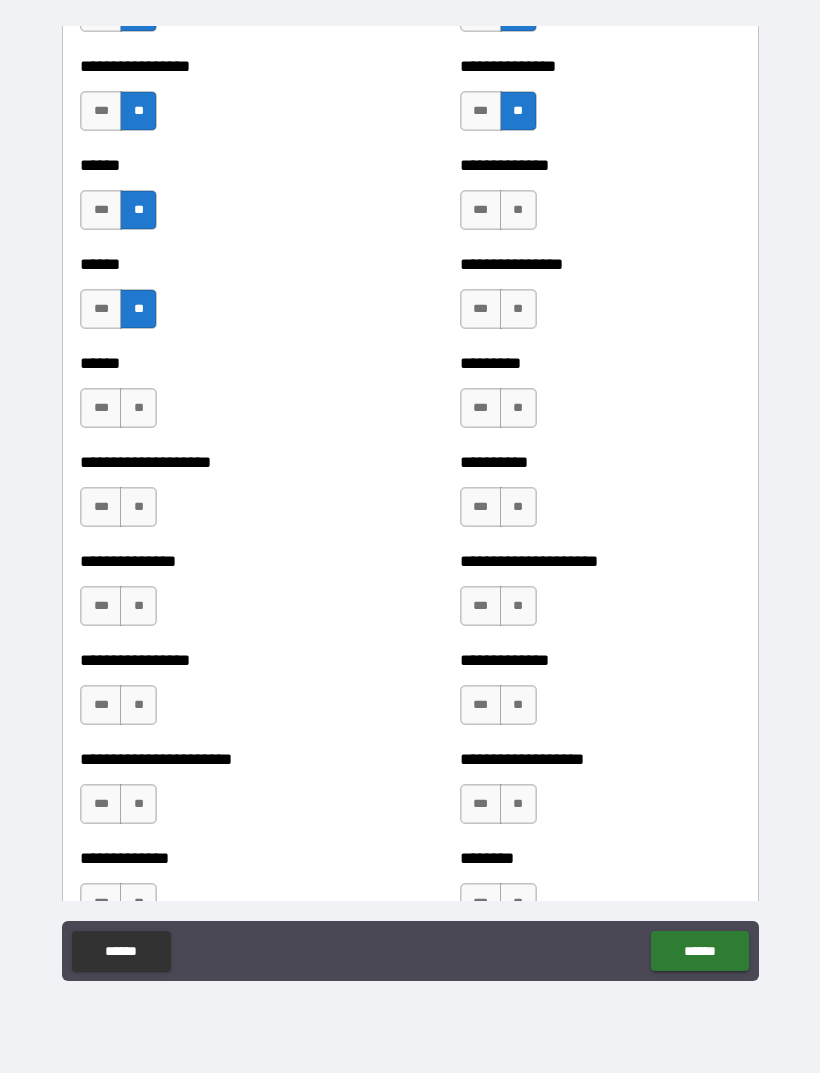 click on "**" at bounding box center [138, 408] 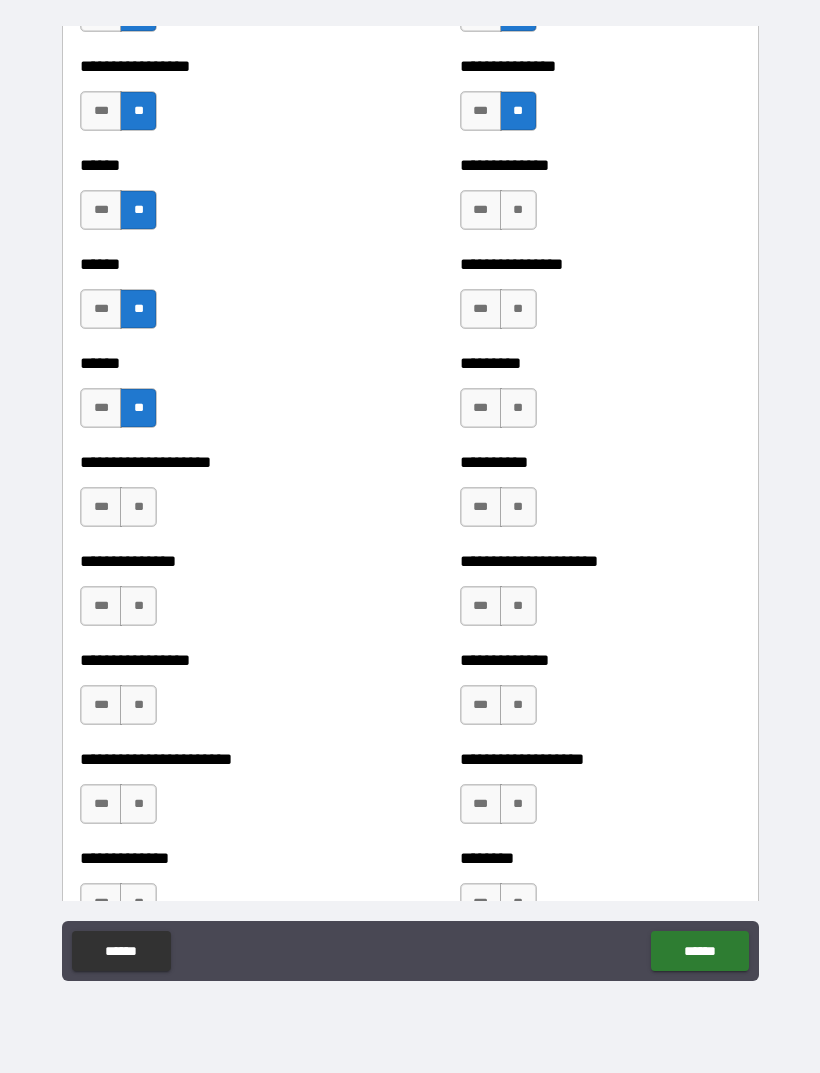 click on "**" at bounding box center (138, 507) 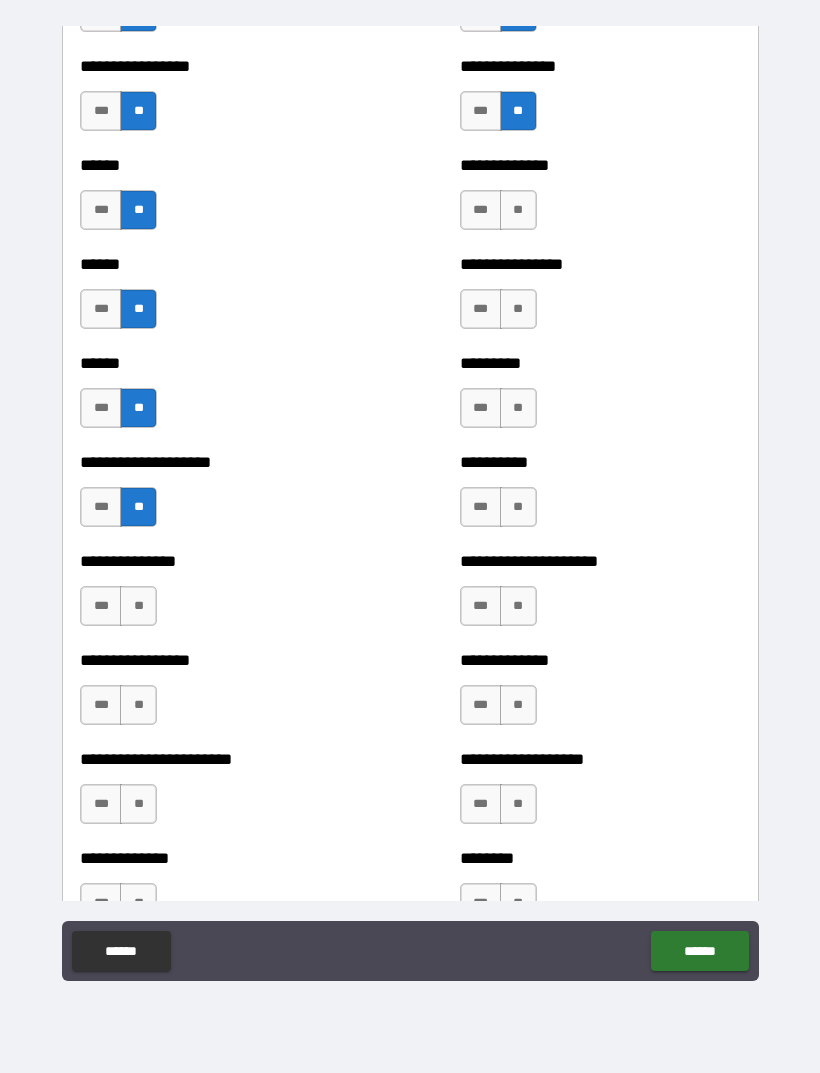 click on "**" at bounding box center [138, 606] 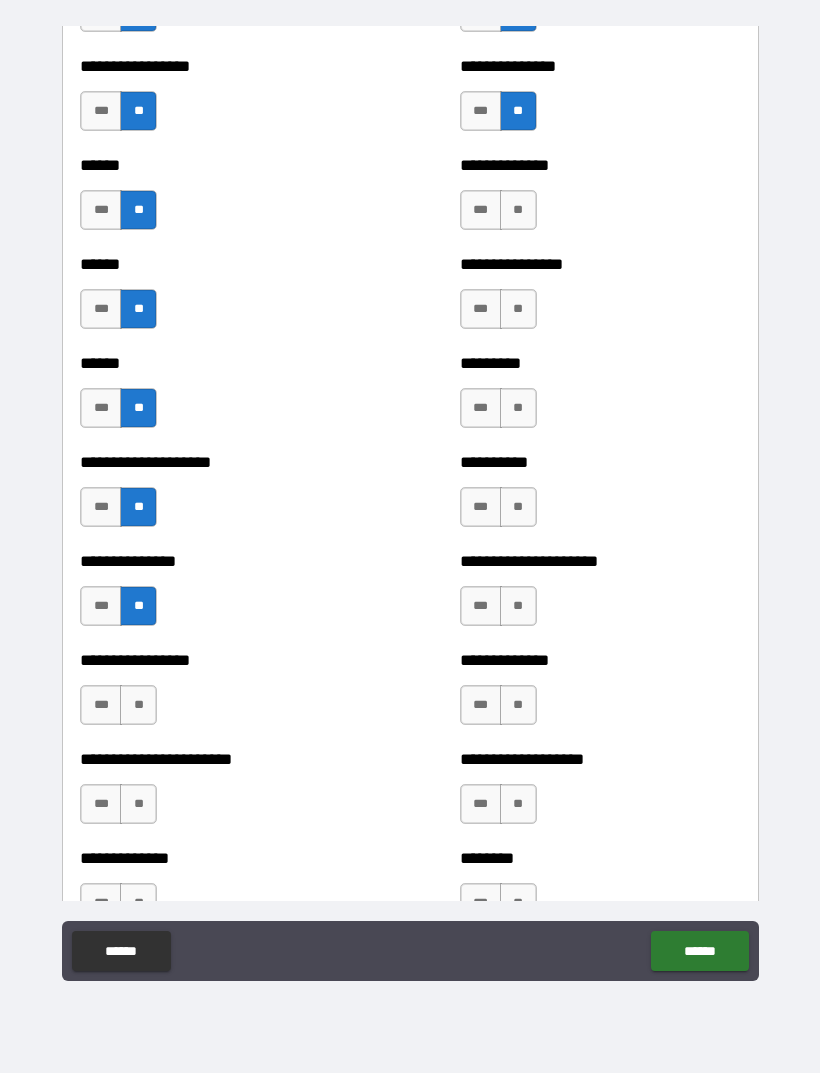 click on "**" at bounding box center (138, 705) 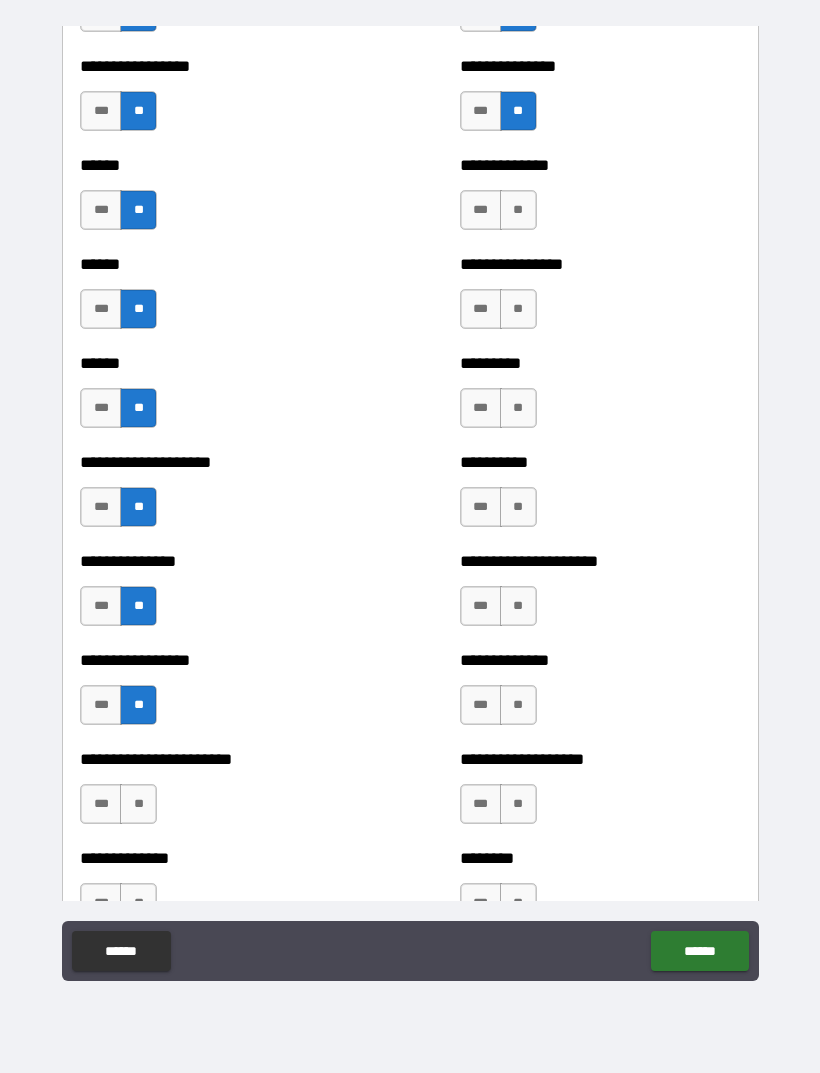 click on "**" at bounding box center (138, 804) 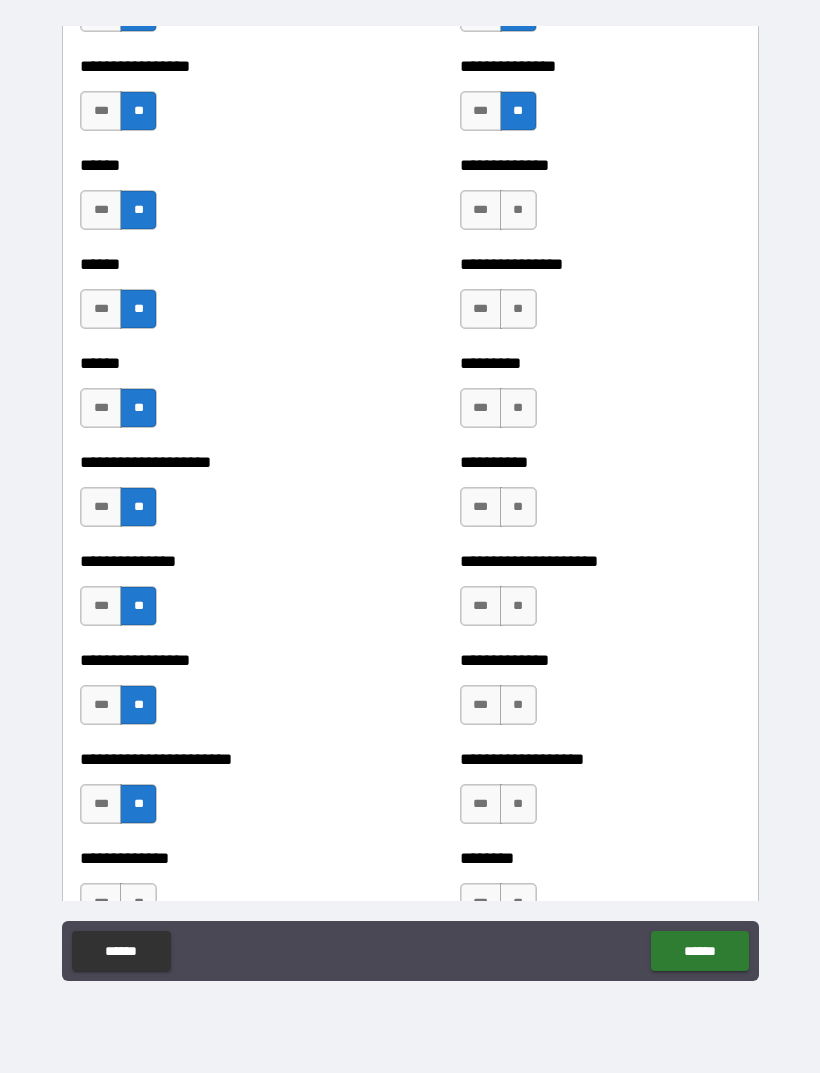 click on "**" at bounding box center [518, 210] 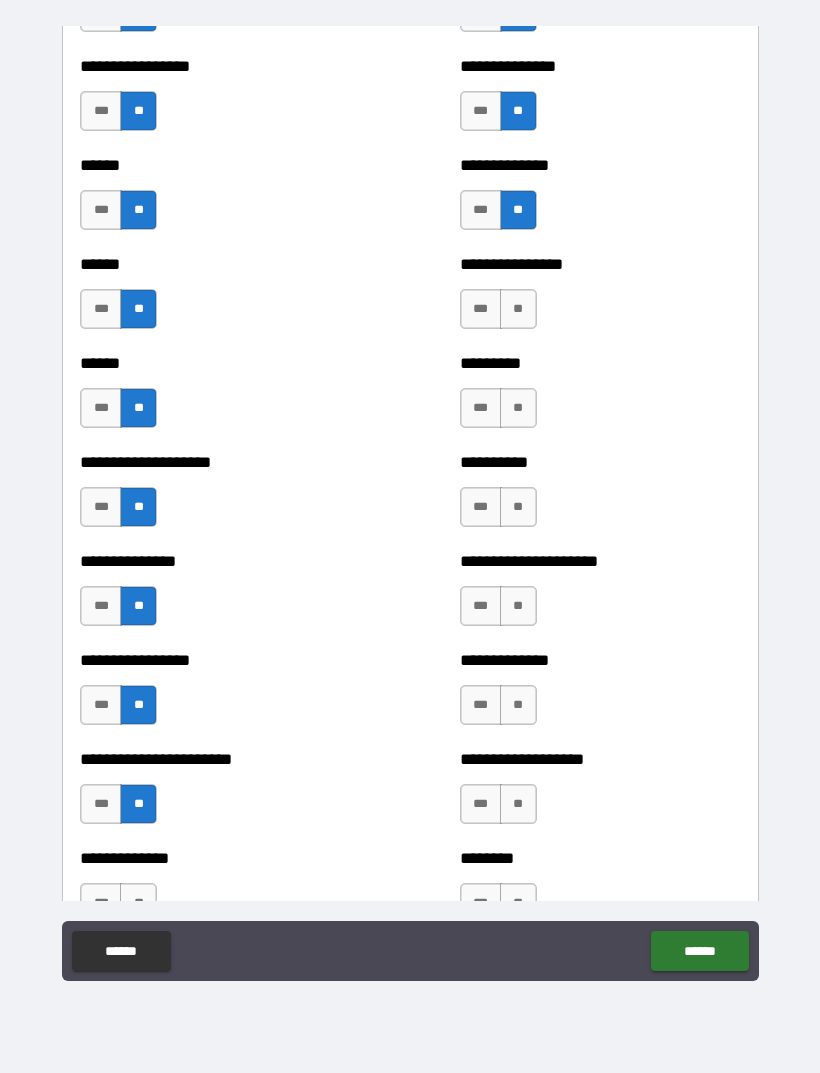 click on "**" at bounding box center [518, 309] 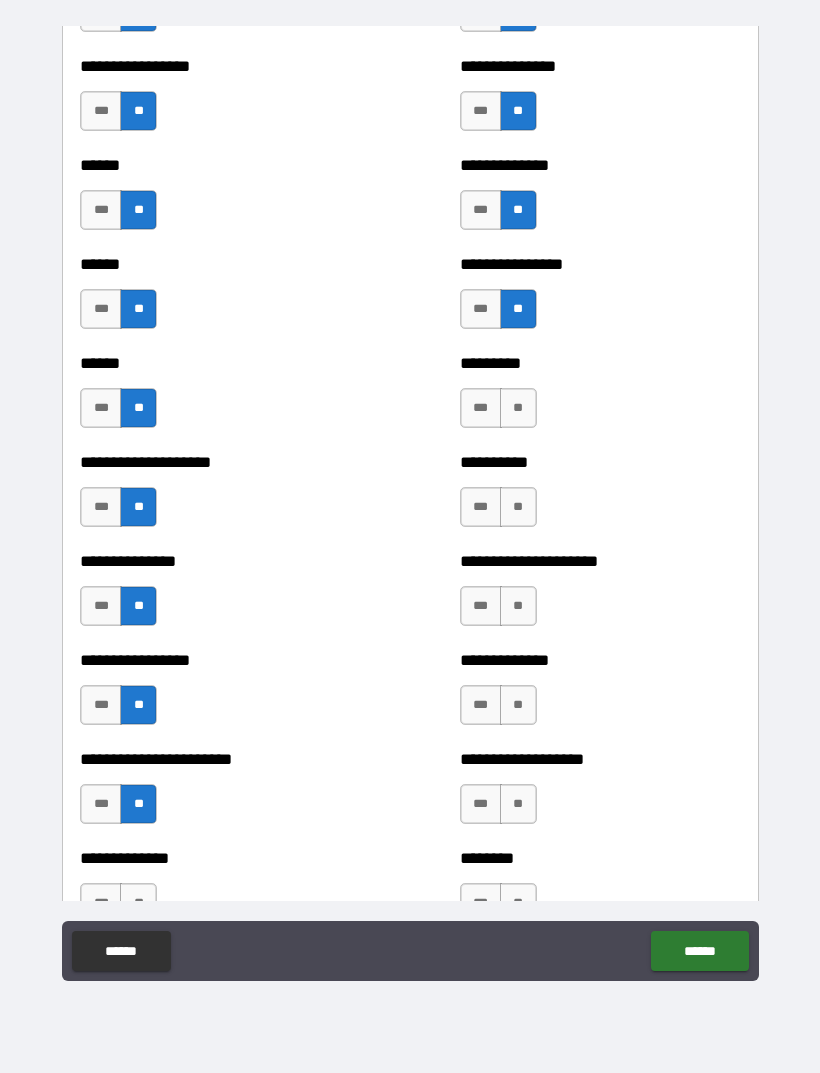 click on "**" at bounding box center [518, 408] 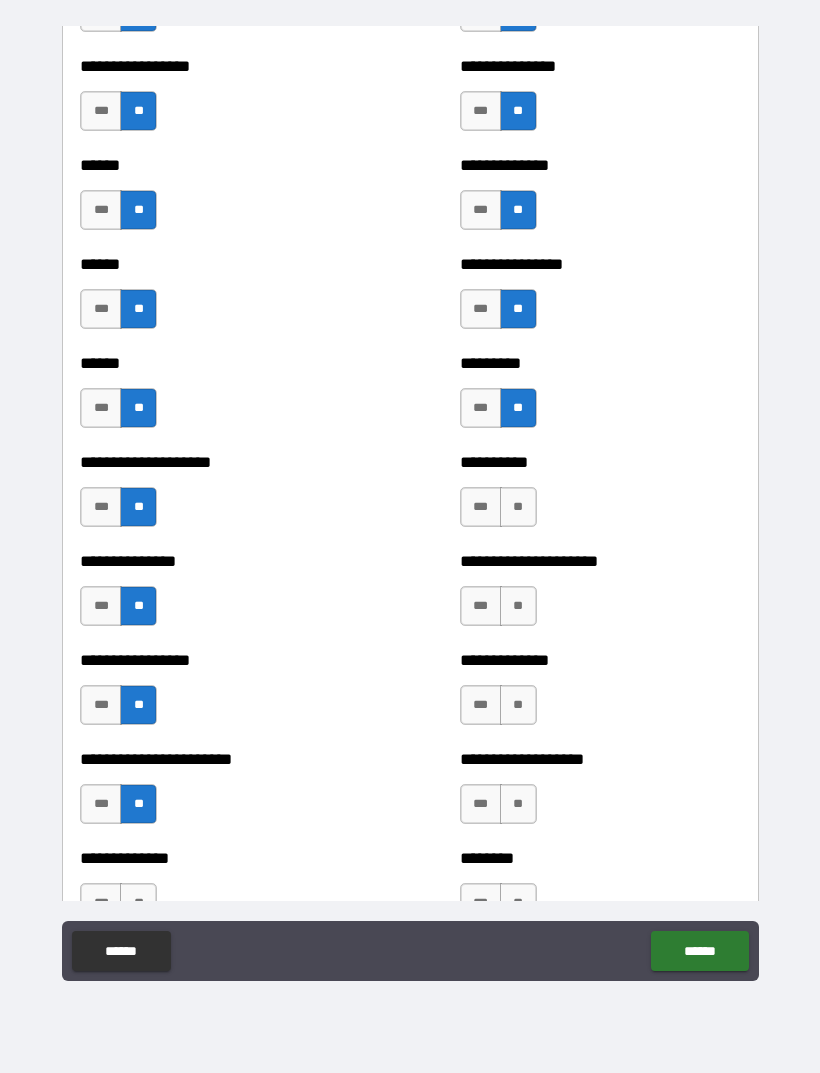 click on "**" at bounding box center [518, 507] 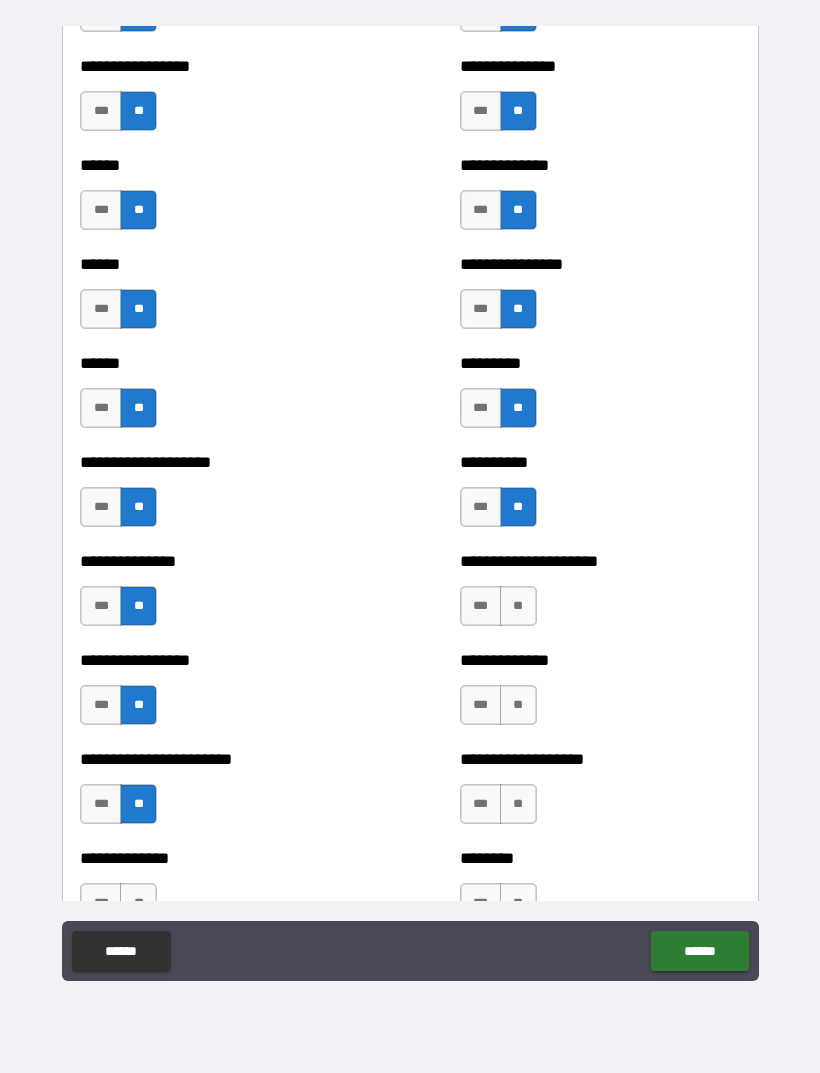 click on "**" at bounding box center (518, 606) 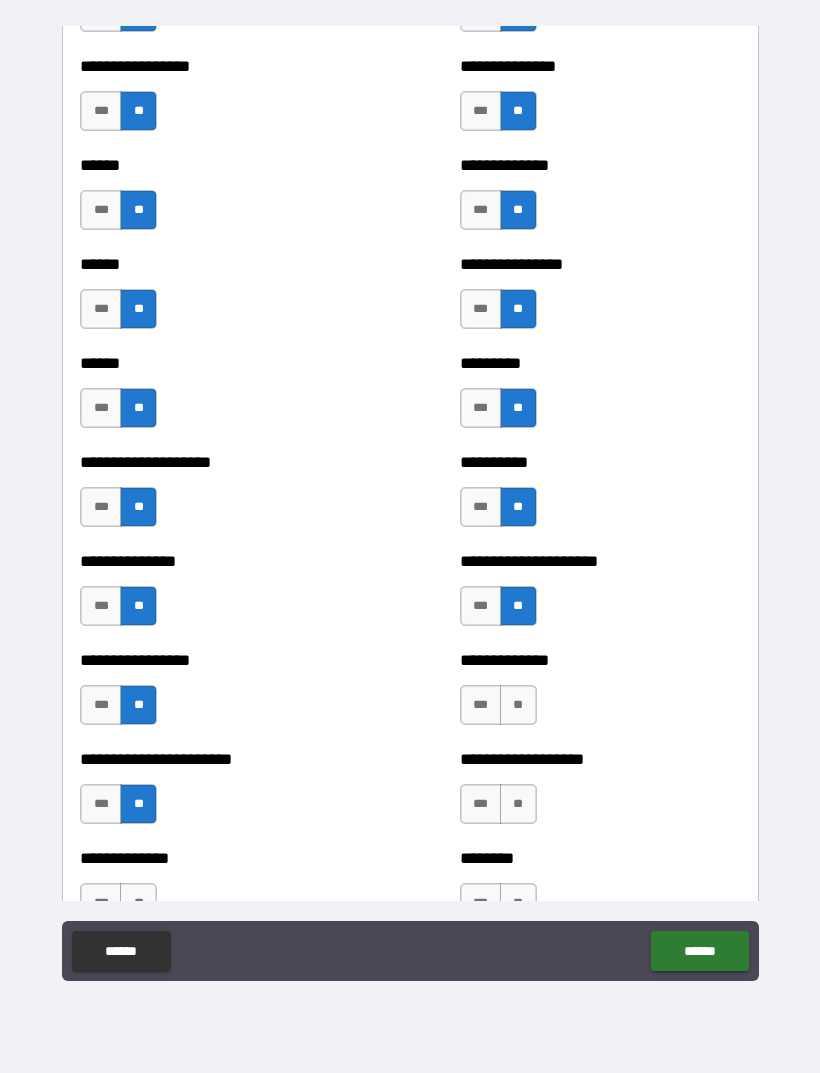 click on "**" at bounding box center (518, 705) 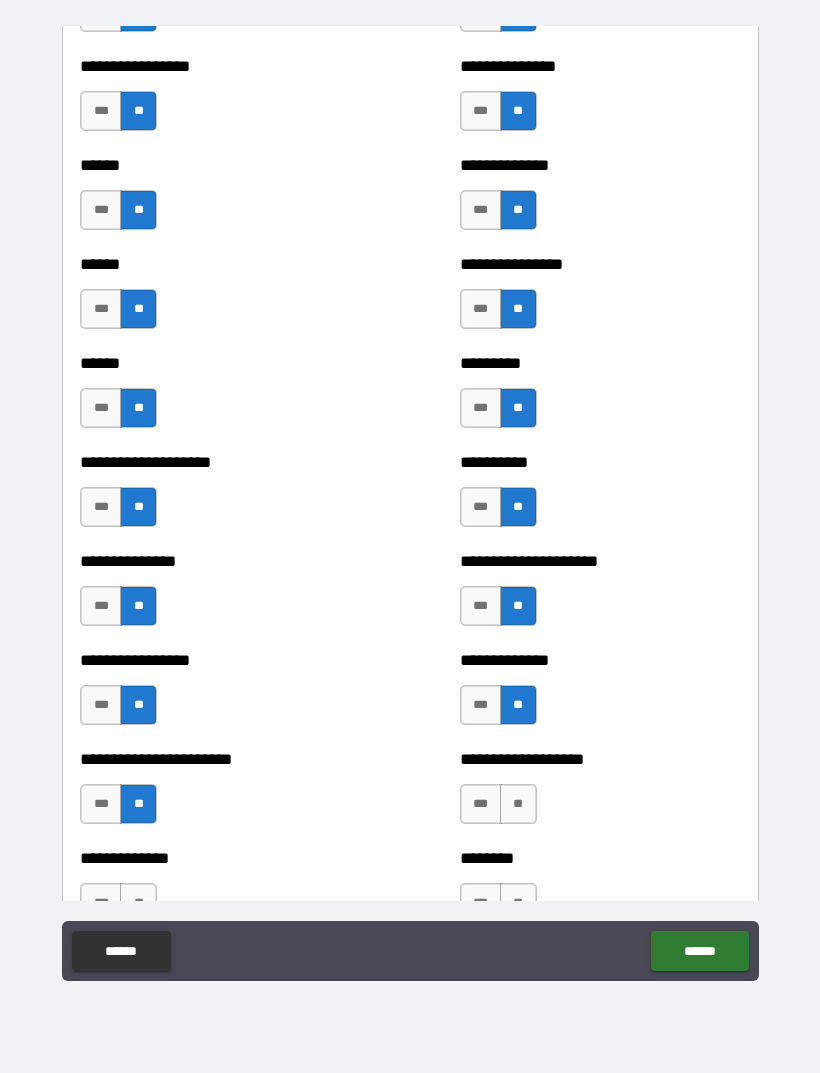 click on "**" at bounding box center (518, 804) 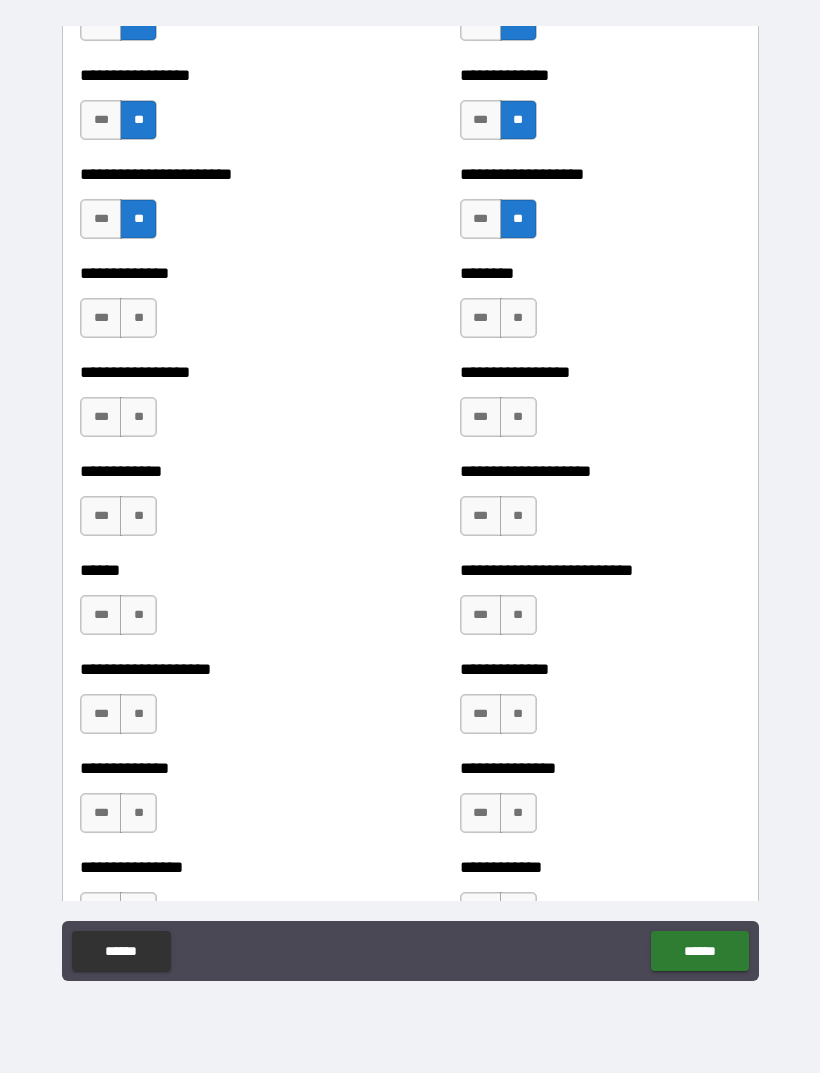 scroll, scrollTop: 3516, scrollLeft: 0, axis: vertical 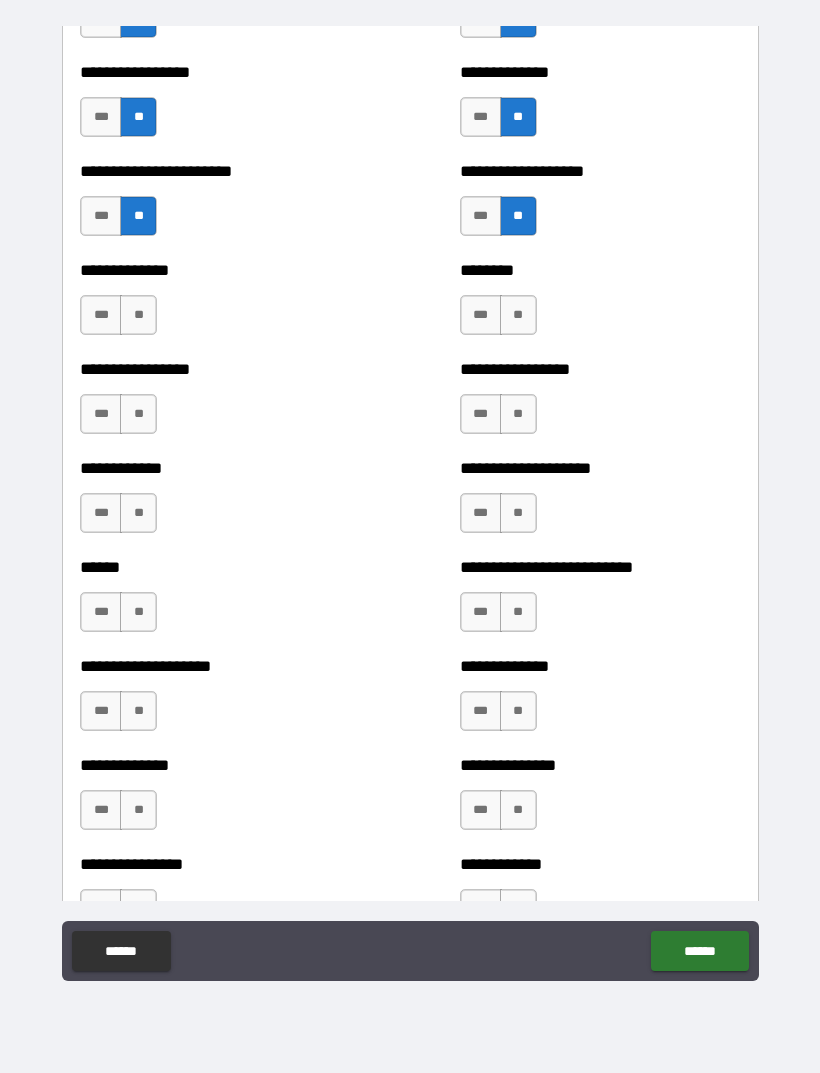 click on "**" at bounding box center (138, 315) 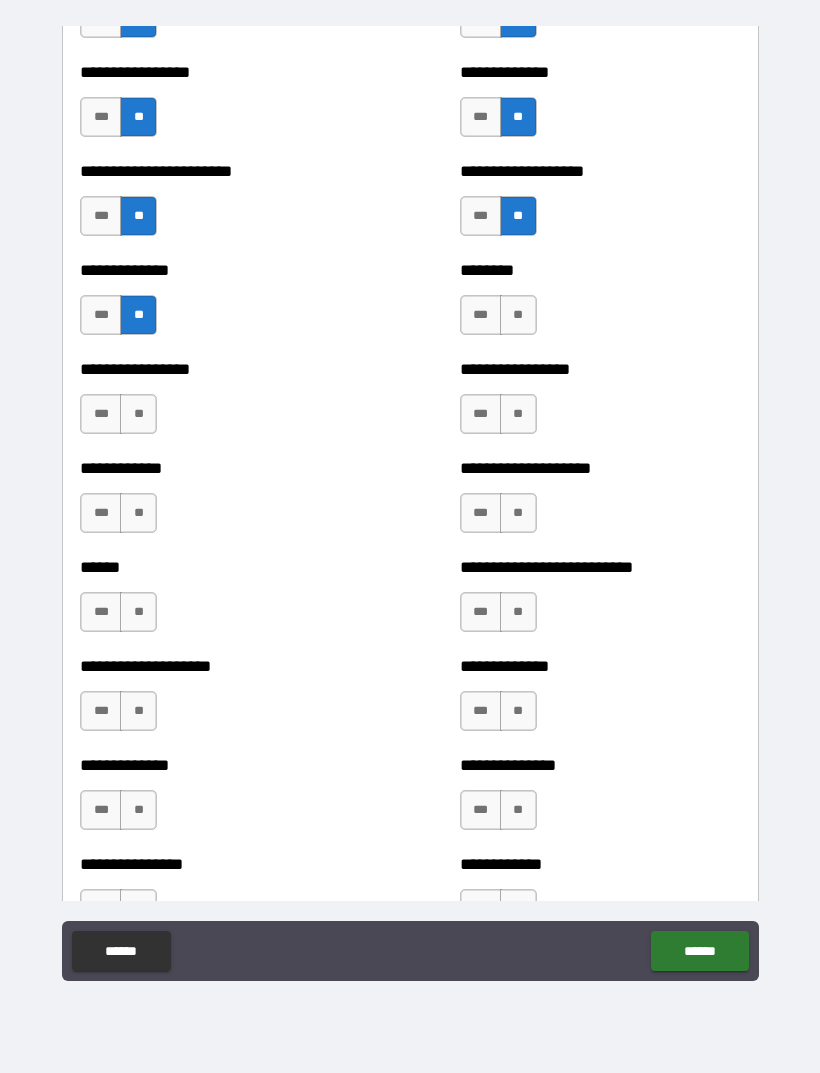 click on "**" at bounding box center (138, 414) 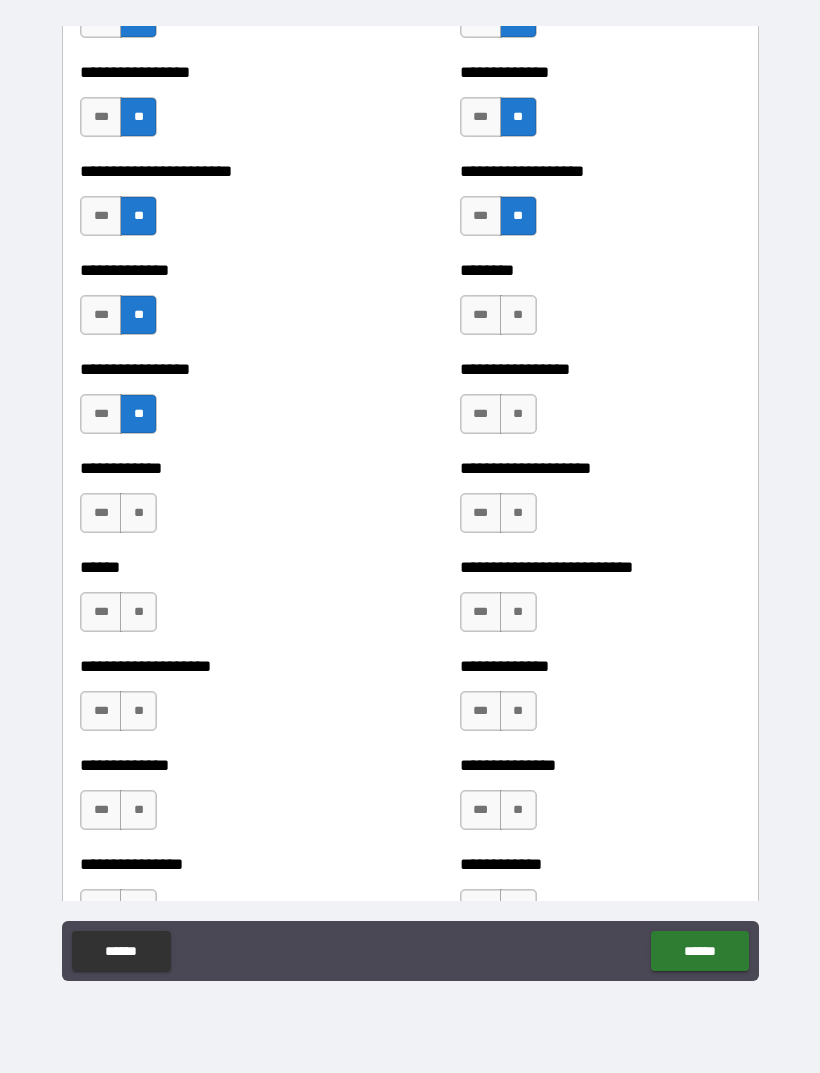 click on "**" at bounding box center [518, 315] 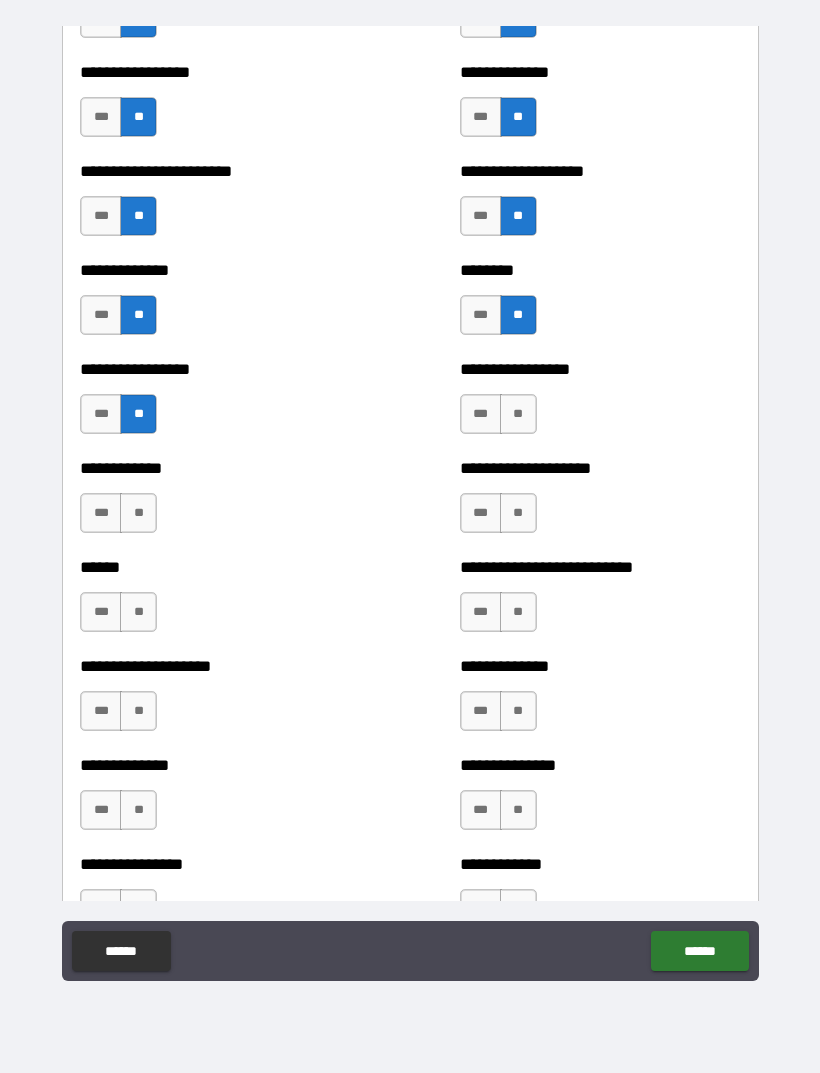 click on "**" at bounding box center [518, 414] 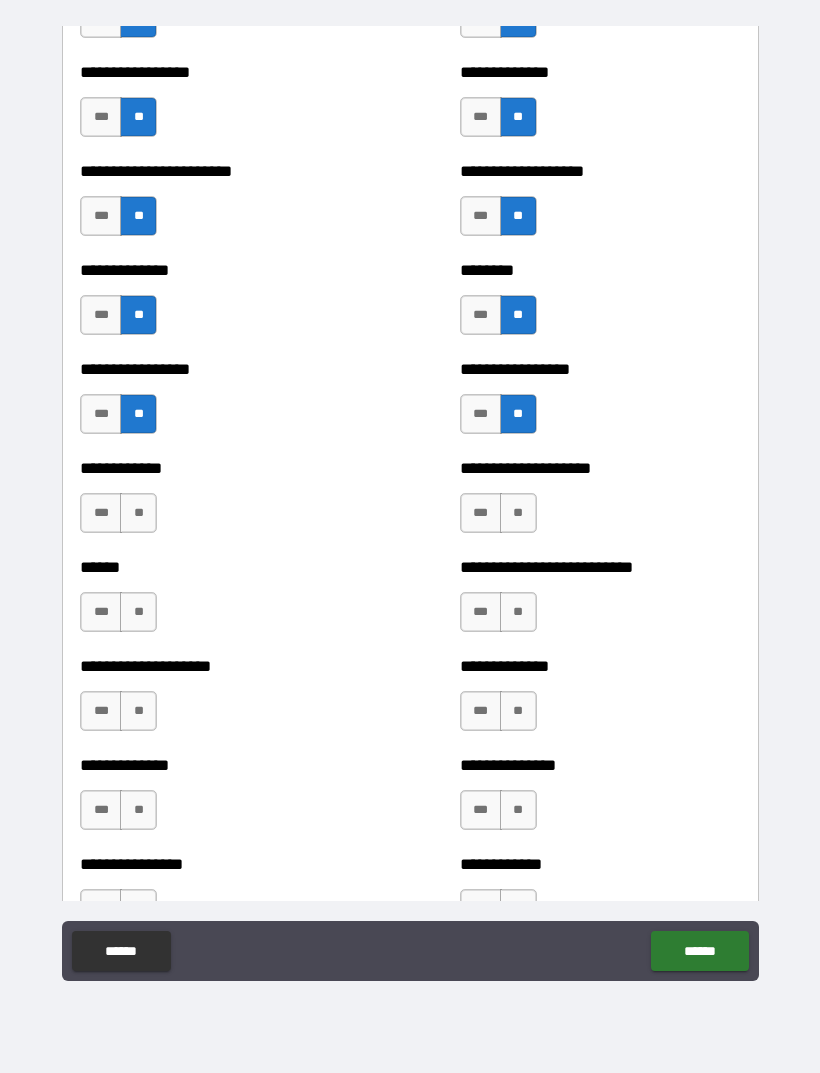click on "**" at bounding box center [518, 513] 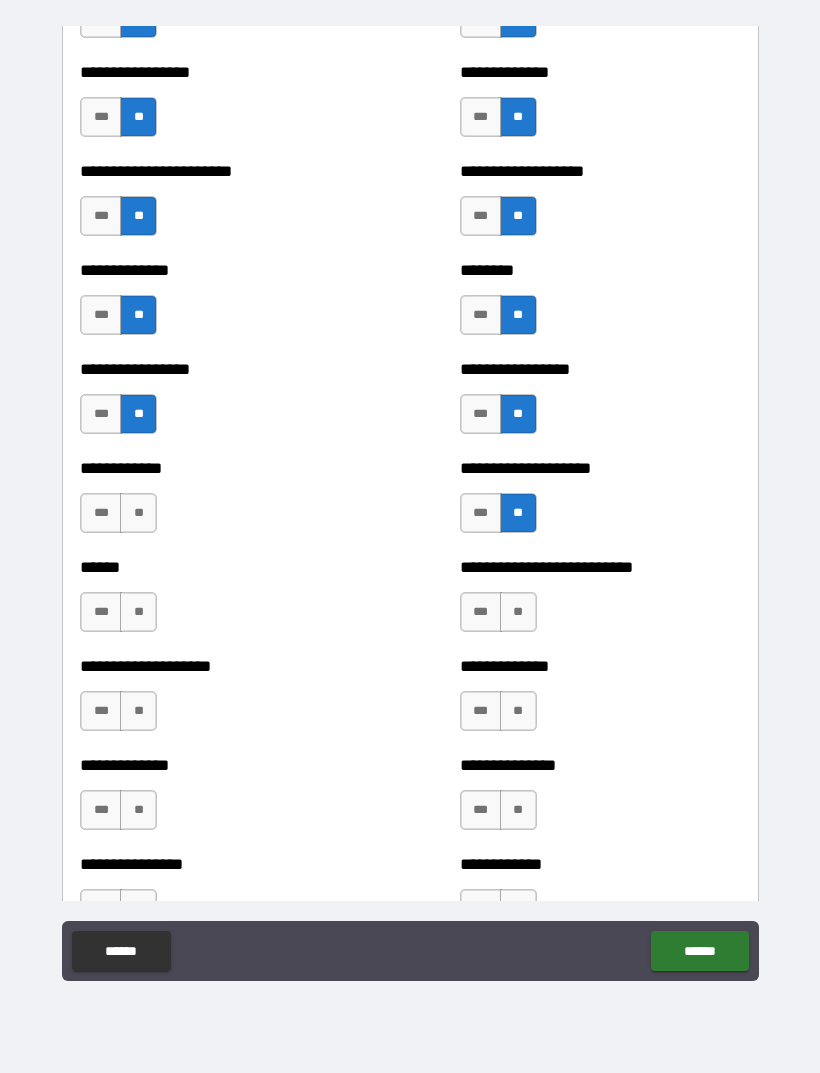 click on "**" at bounding box center [138, 513] 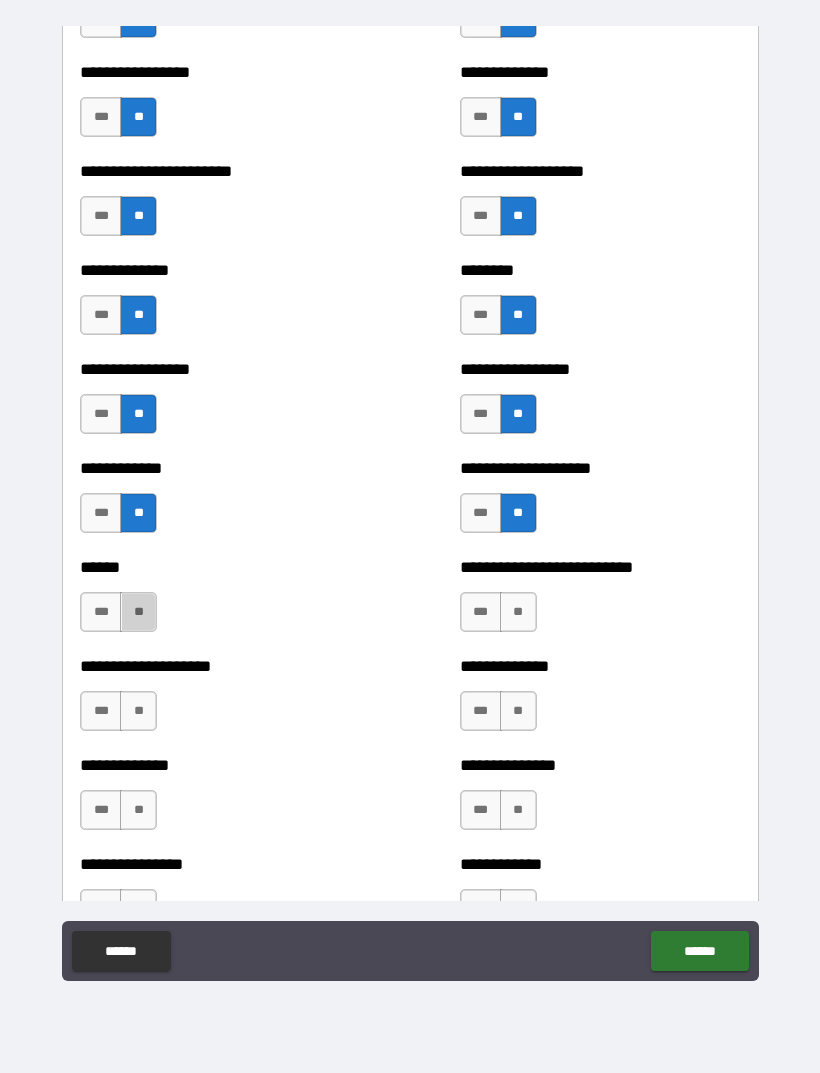 click on "**" at bounding box center [138, 612] 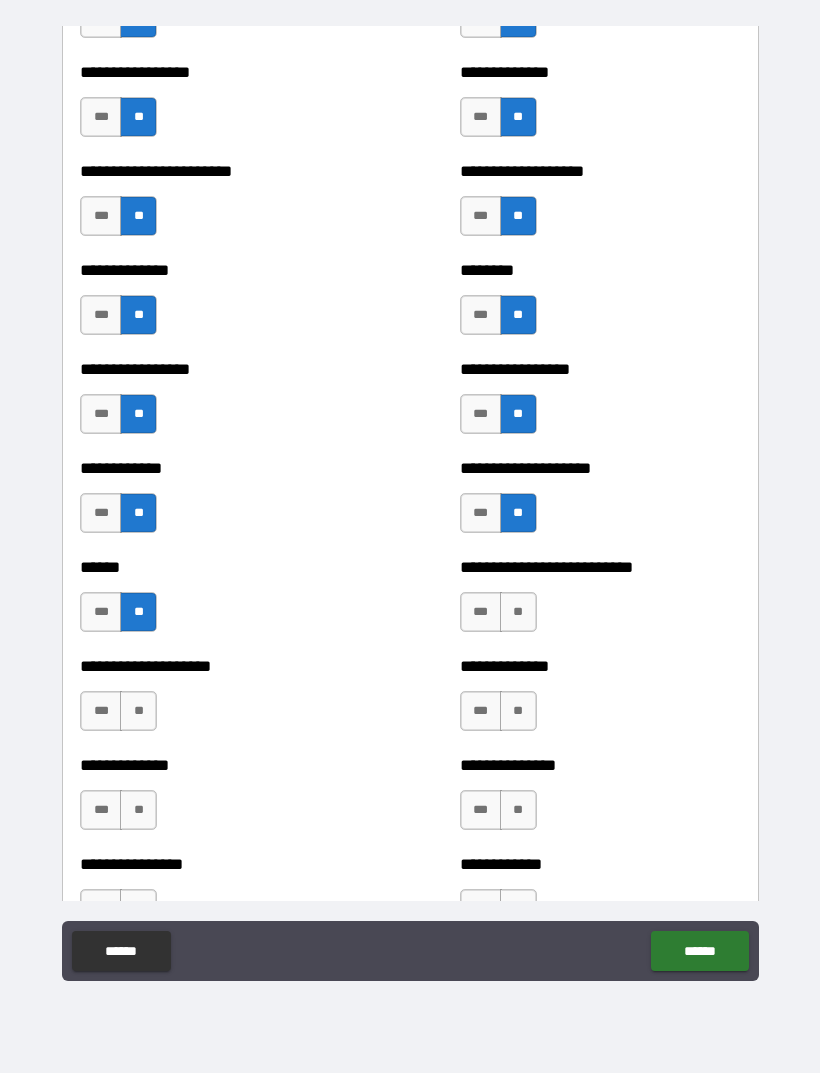 click on "**" at bounding box center (518, 612) 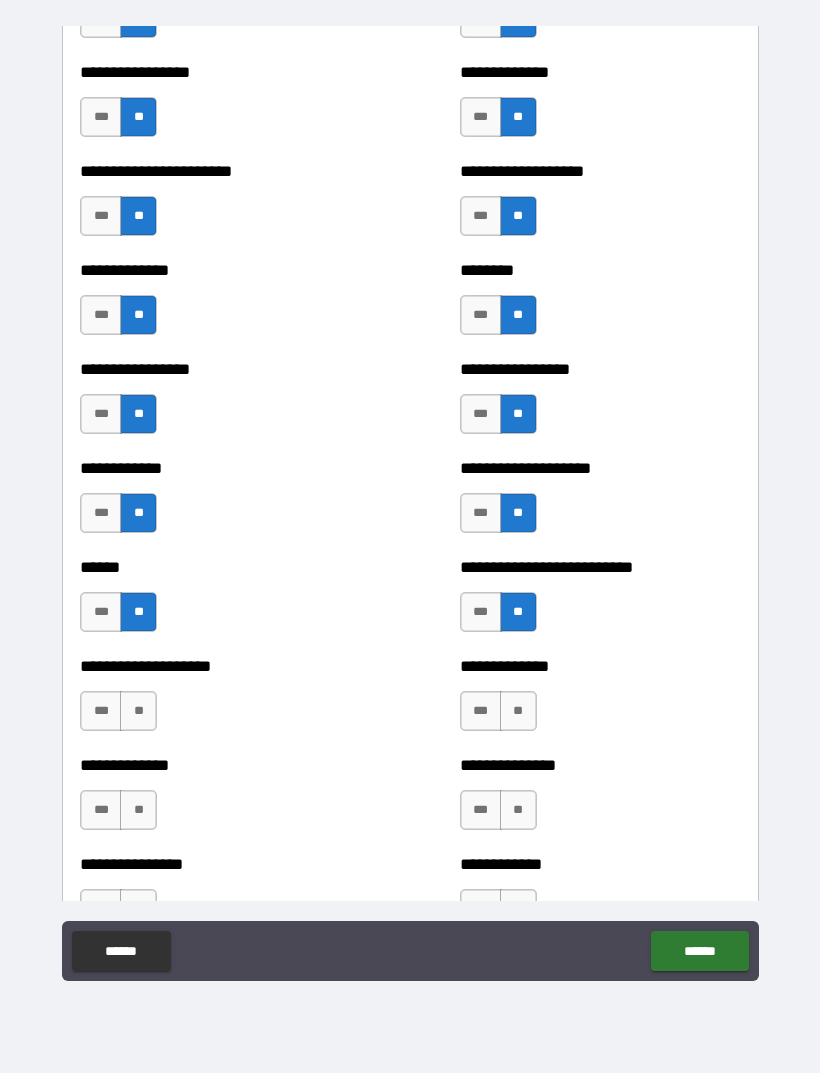 click on "**" at bounding box center (518, 711) 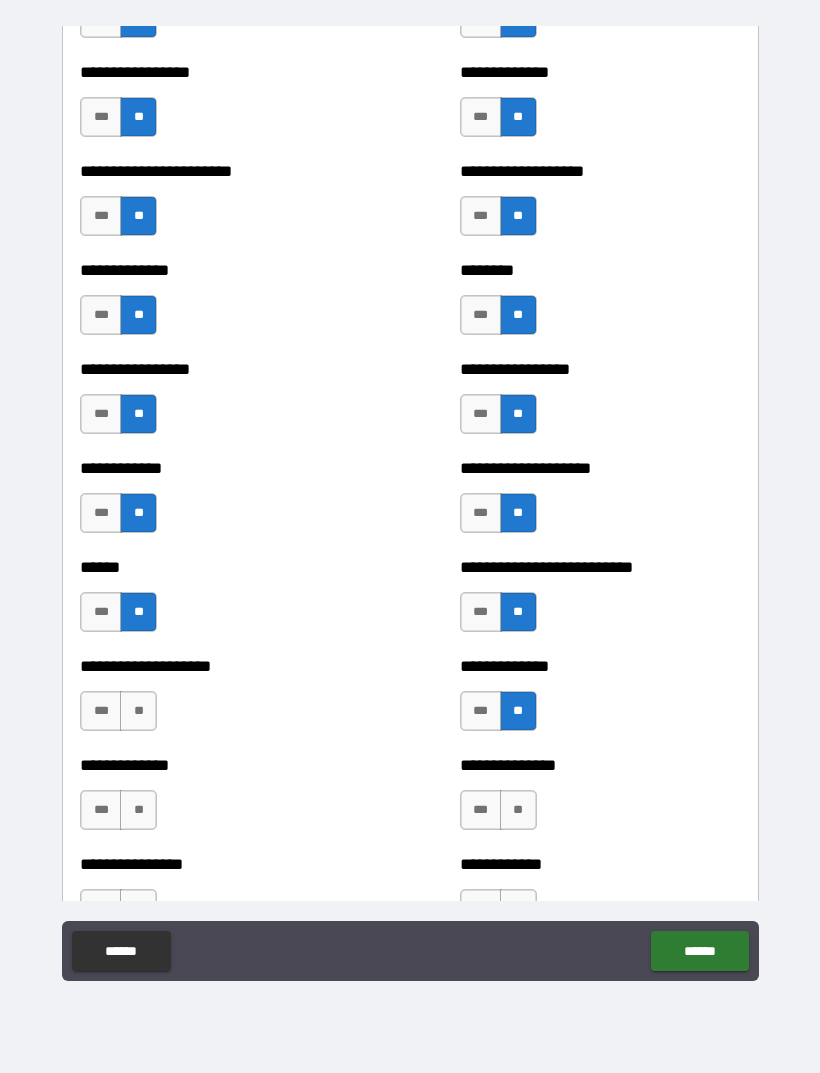 click on "**" at bounding box center [138, 711] 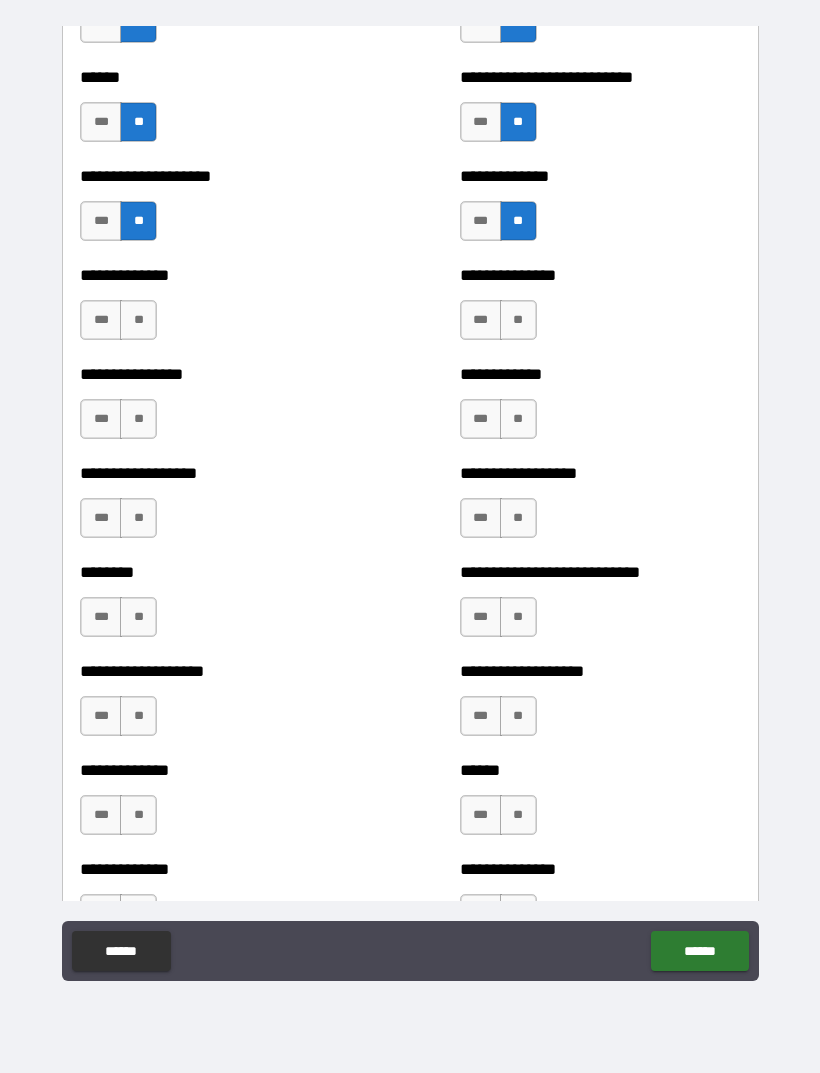 scroll, scrollTop: 4013, scrollLeft: 0, axis: vertical 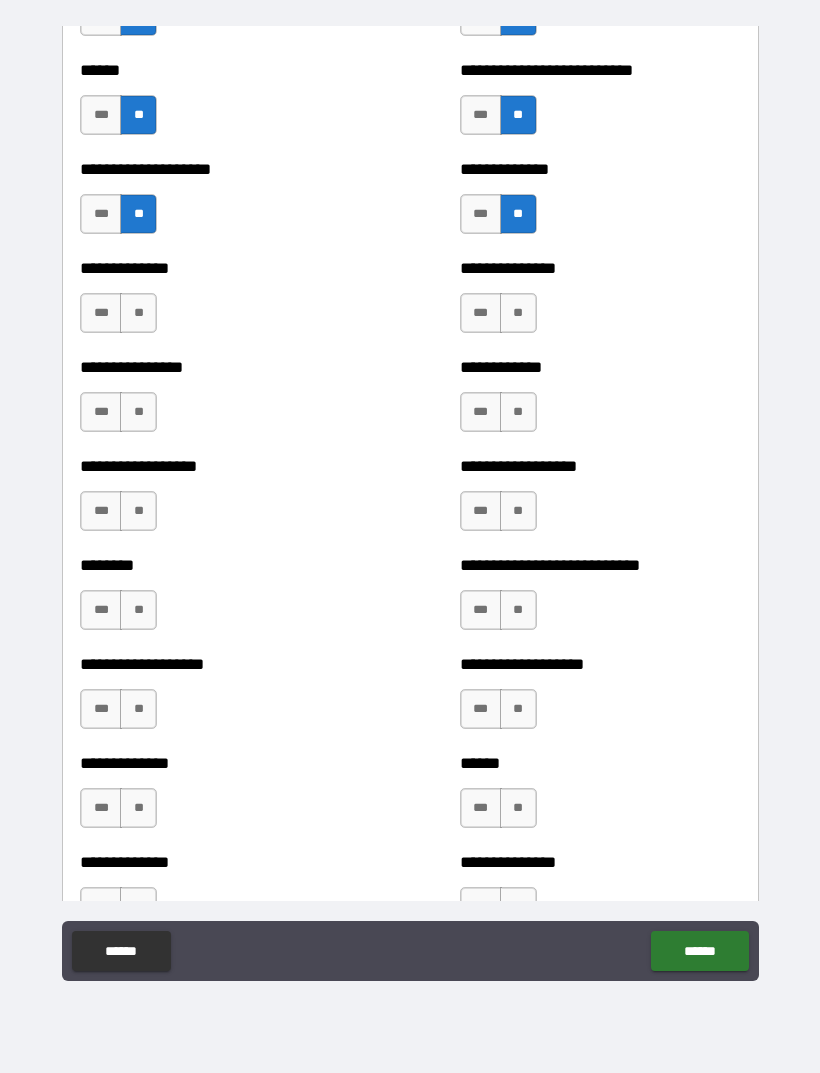 click on "**" at bounding box center [138, 313] 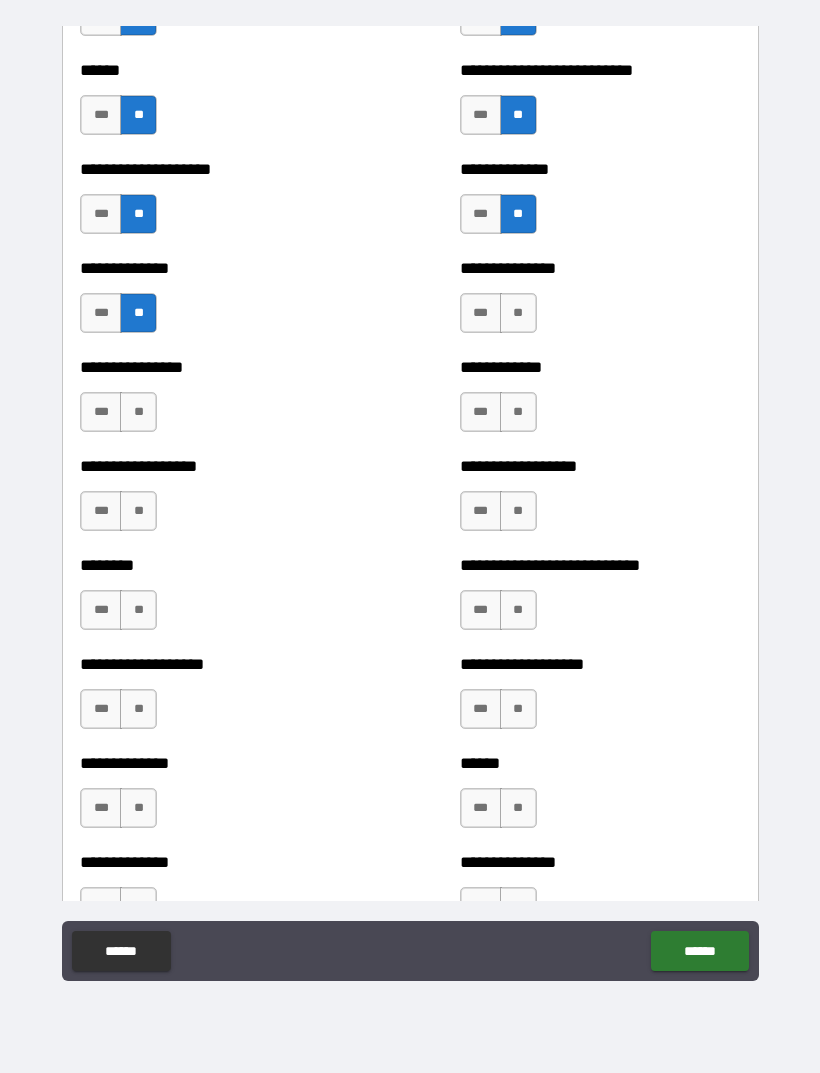 click on "**" at bounding box center (518, 313) 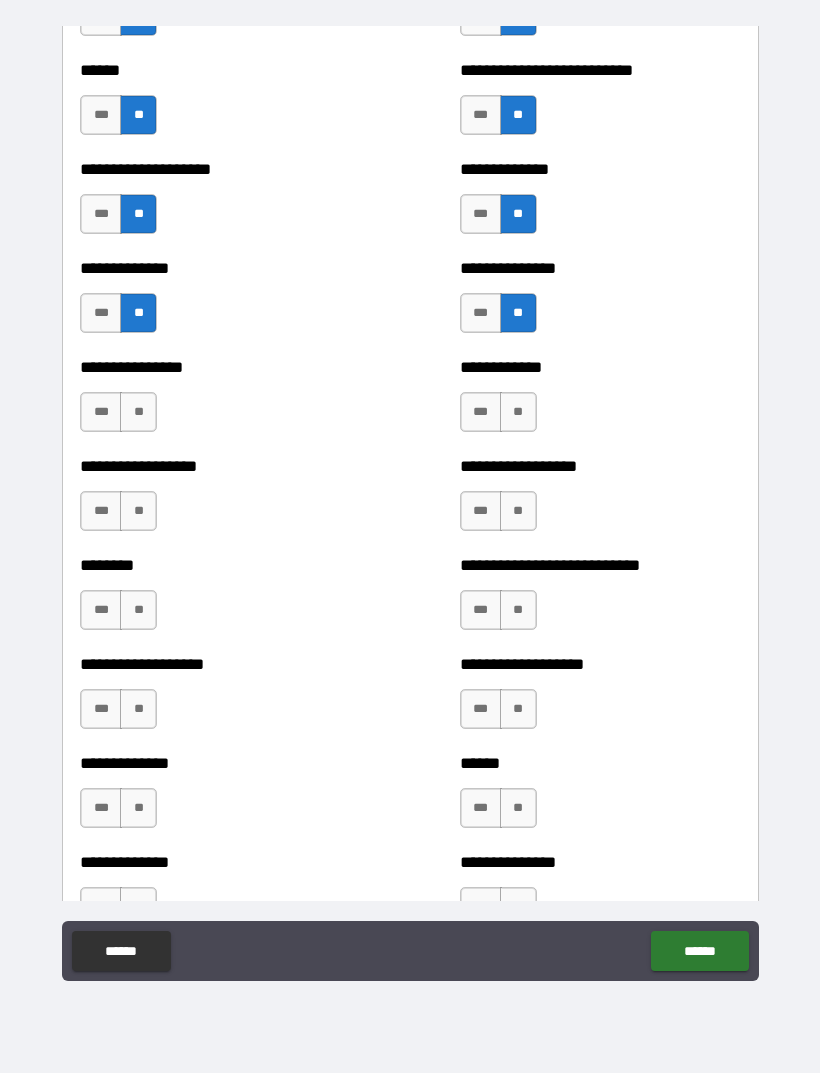 click on "**" at bounding box center [138, 412] 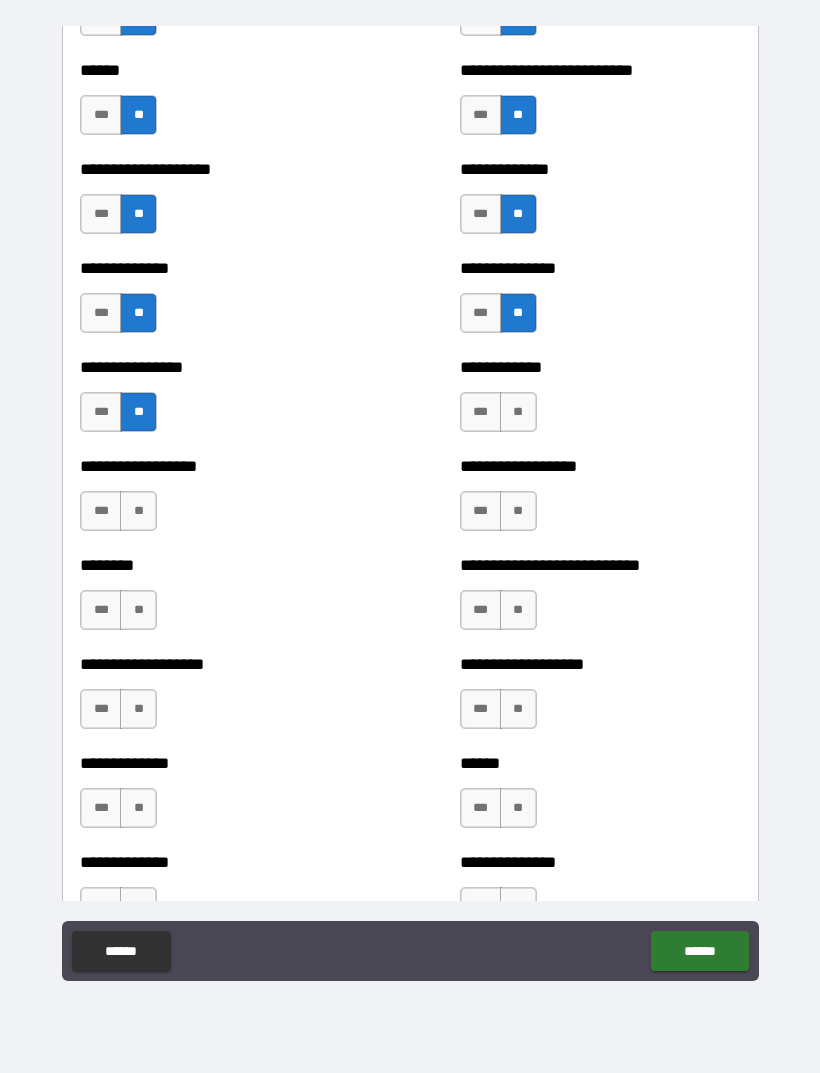 click on "**" at bounding box center [518, 412] 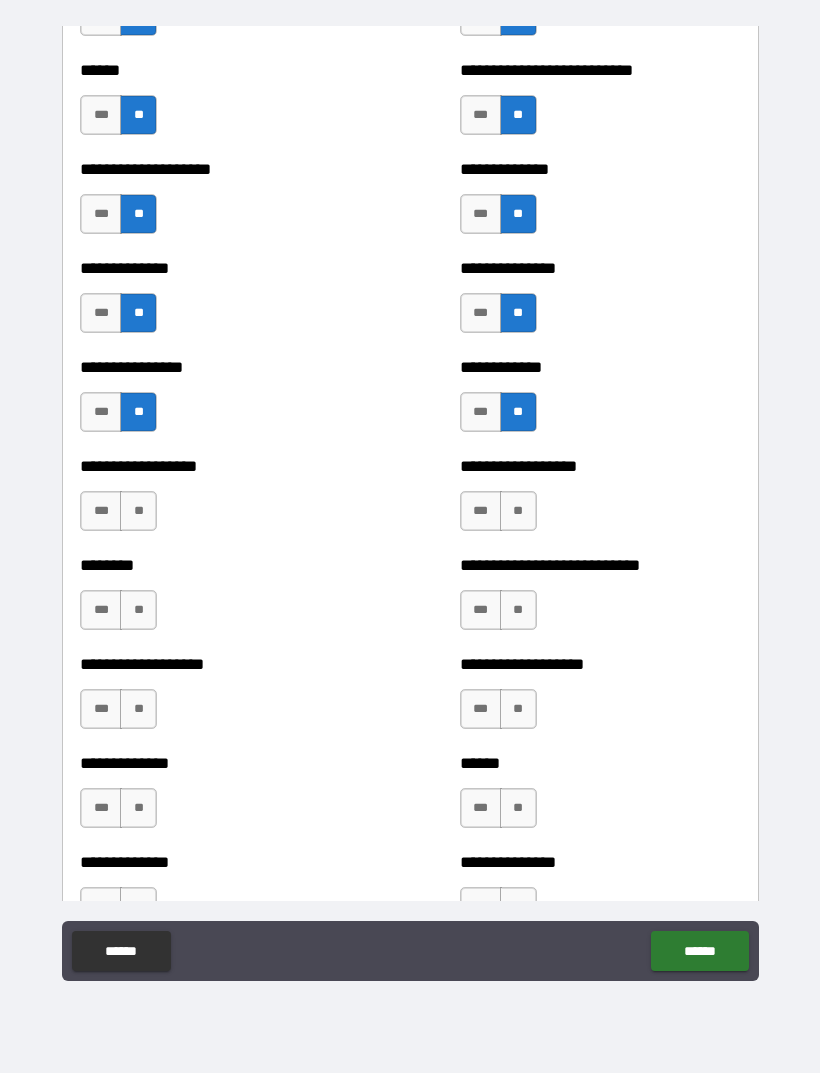 click on "**" at bounding box center [138, 511] 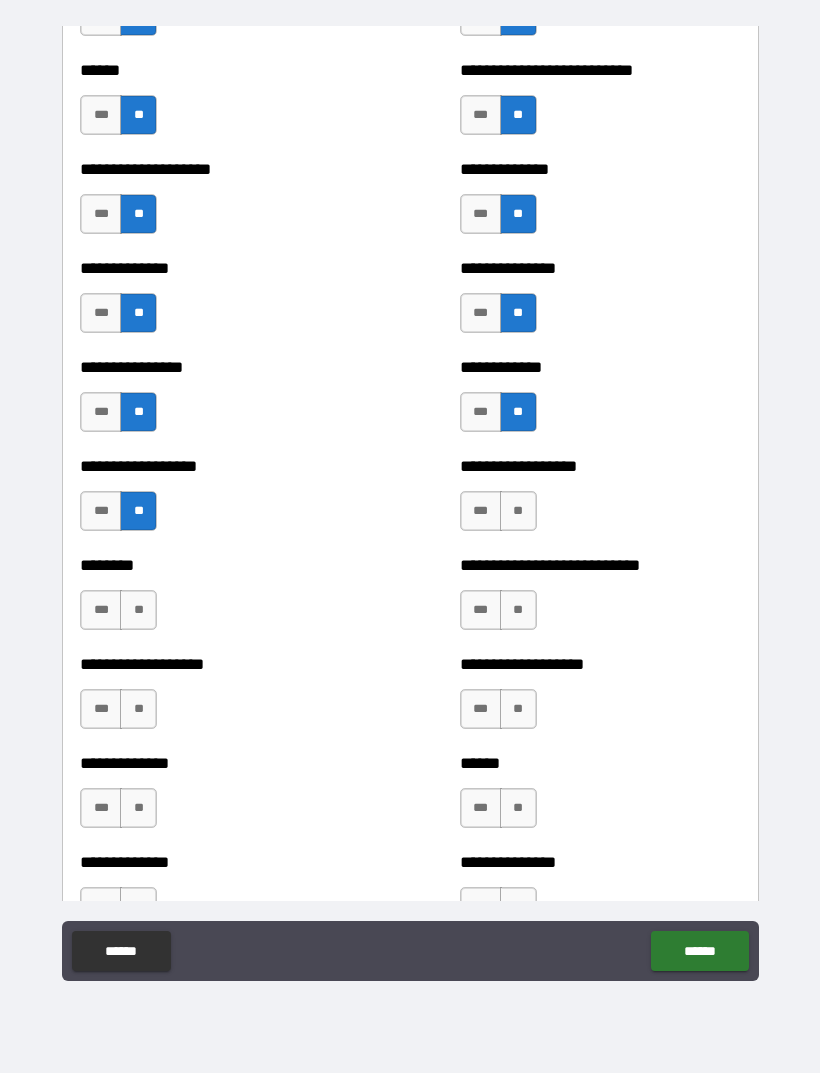 click on "**" at bounding box center [518, 511] 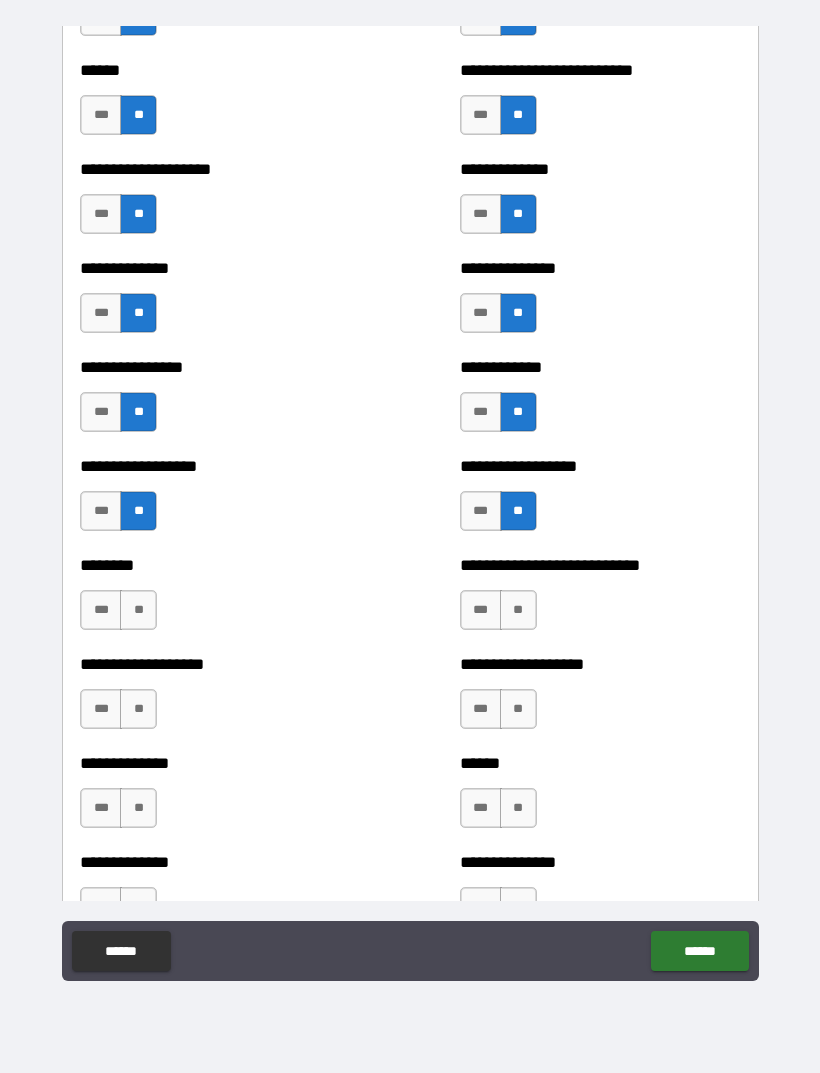 click on "**" at bounding box center (138, 610) 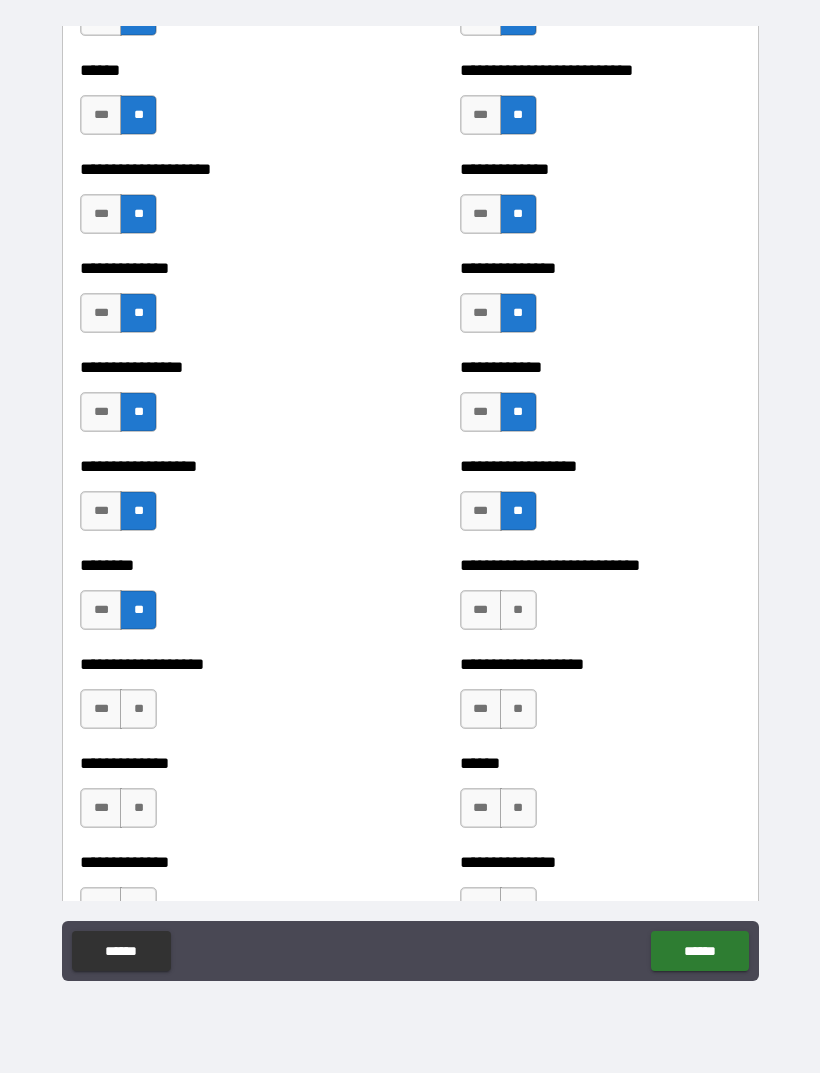 click on "**" at bounding box center [518, 610] 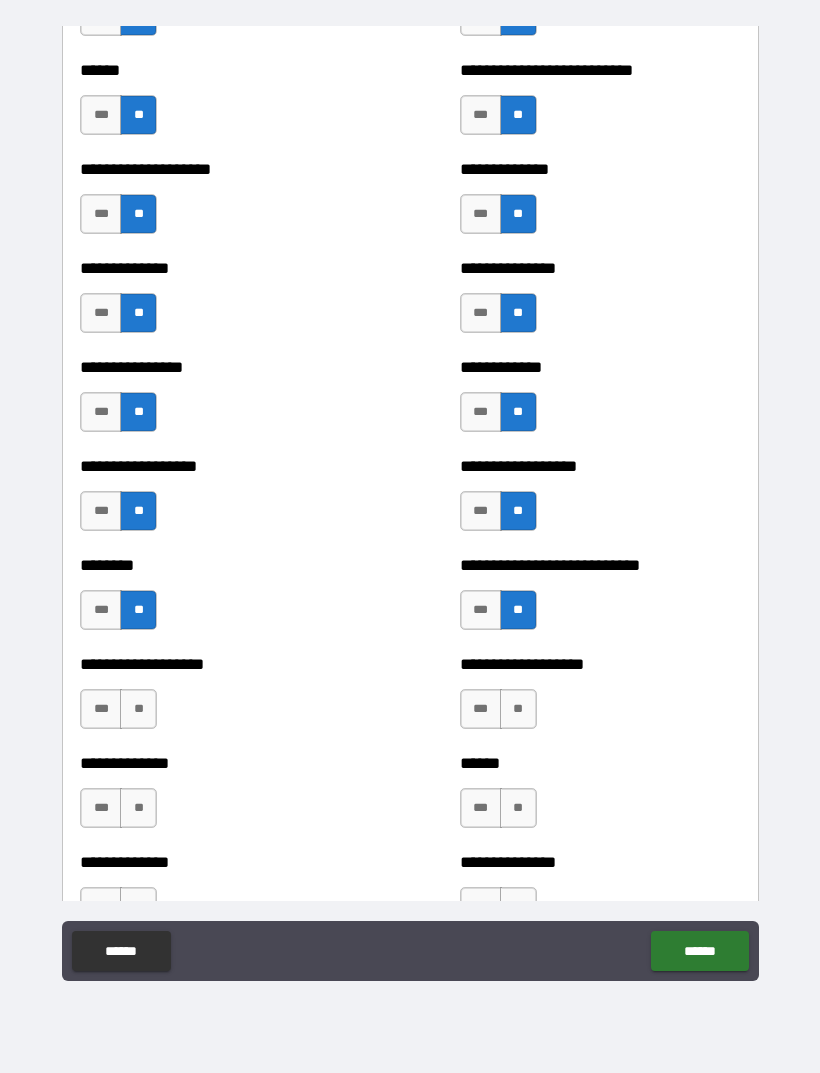 click on "**" at bounding box center [138, 709] 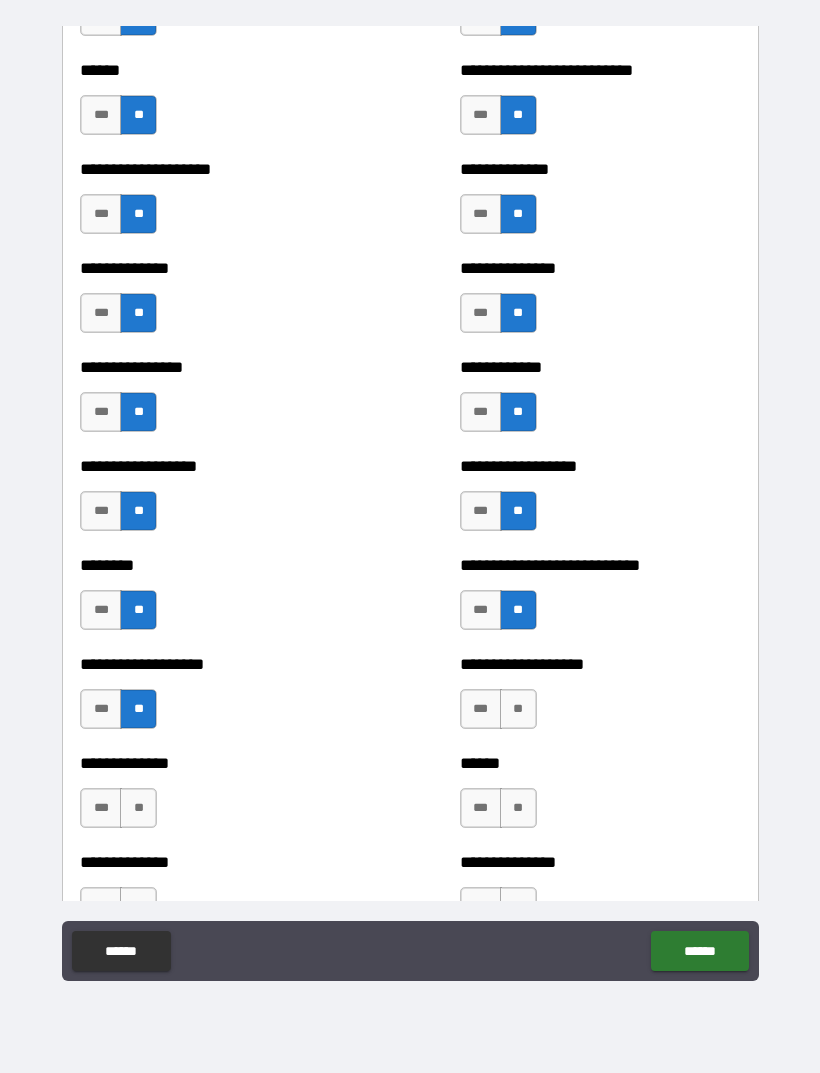 click on "**" at bounding box center [138, 808] 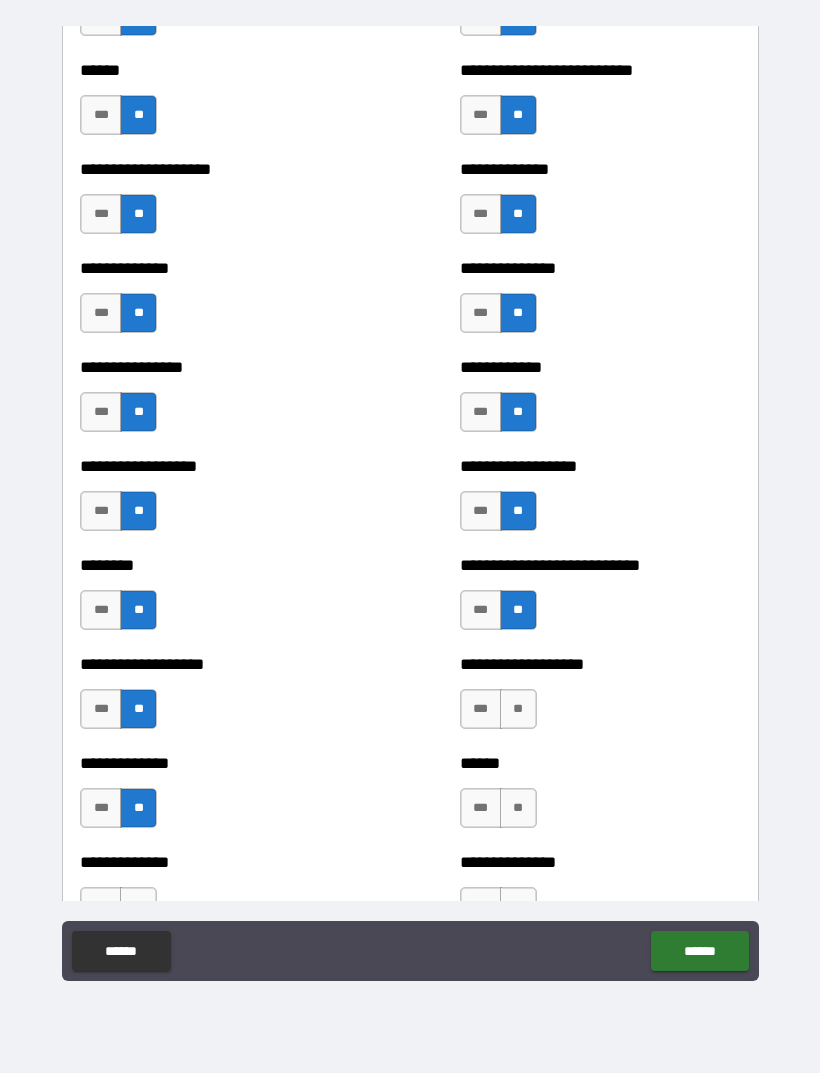 click on "**" at bounding box center [518, 709] 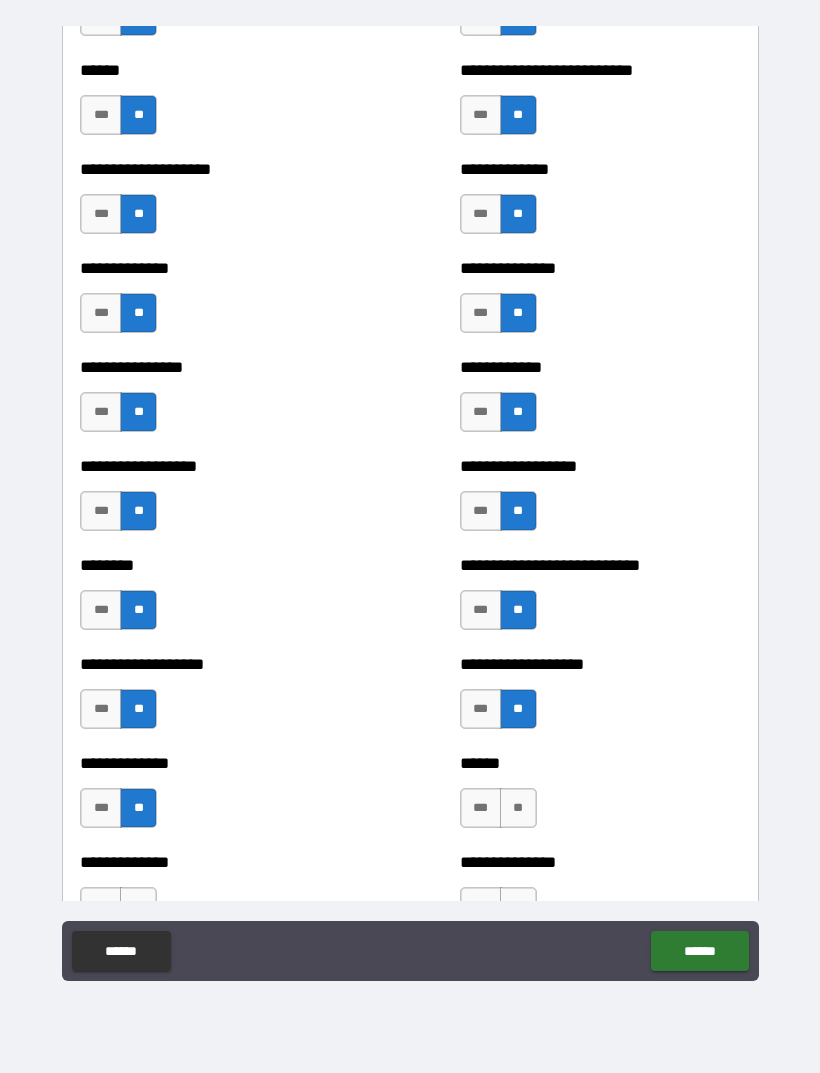 click on "**" at bounding box center (518, 808) 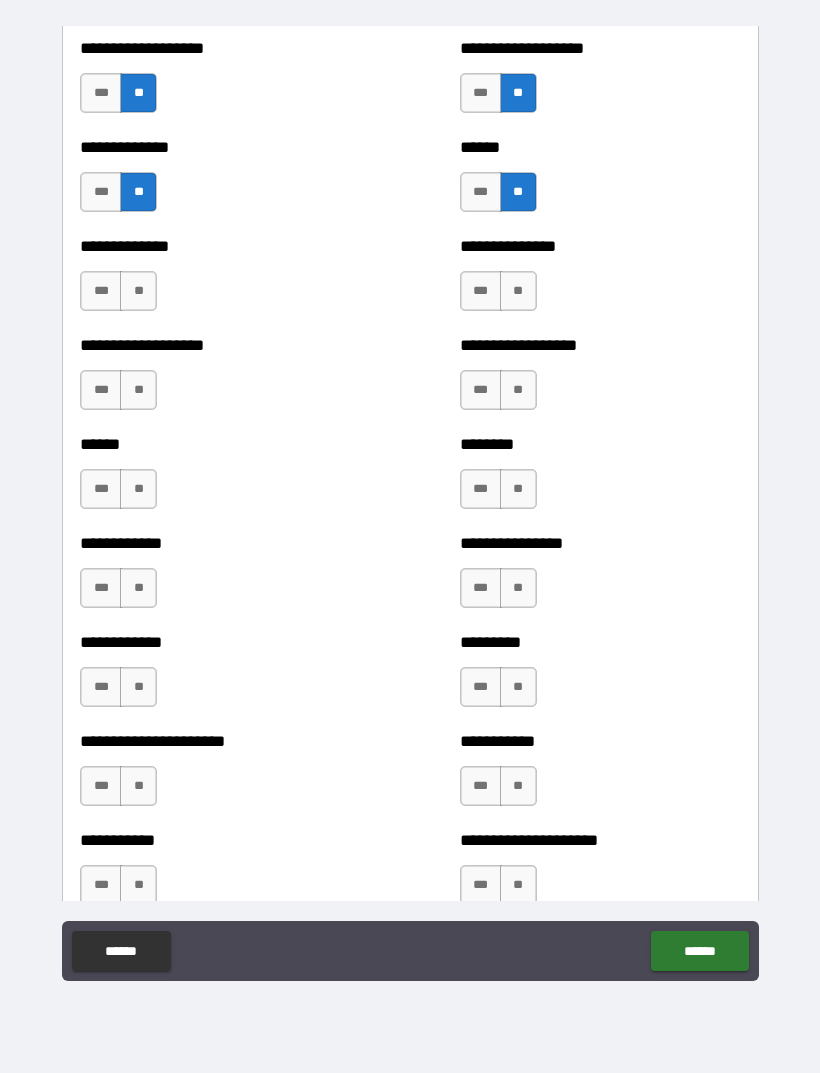 scroll, scrollTop: 4659, scrollLeft: 0, axis: vertical 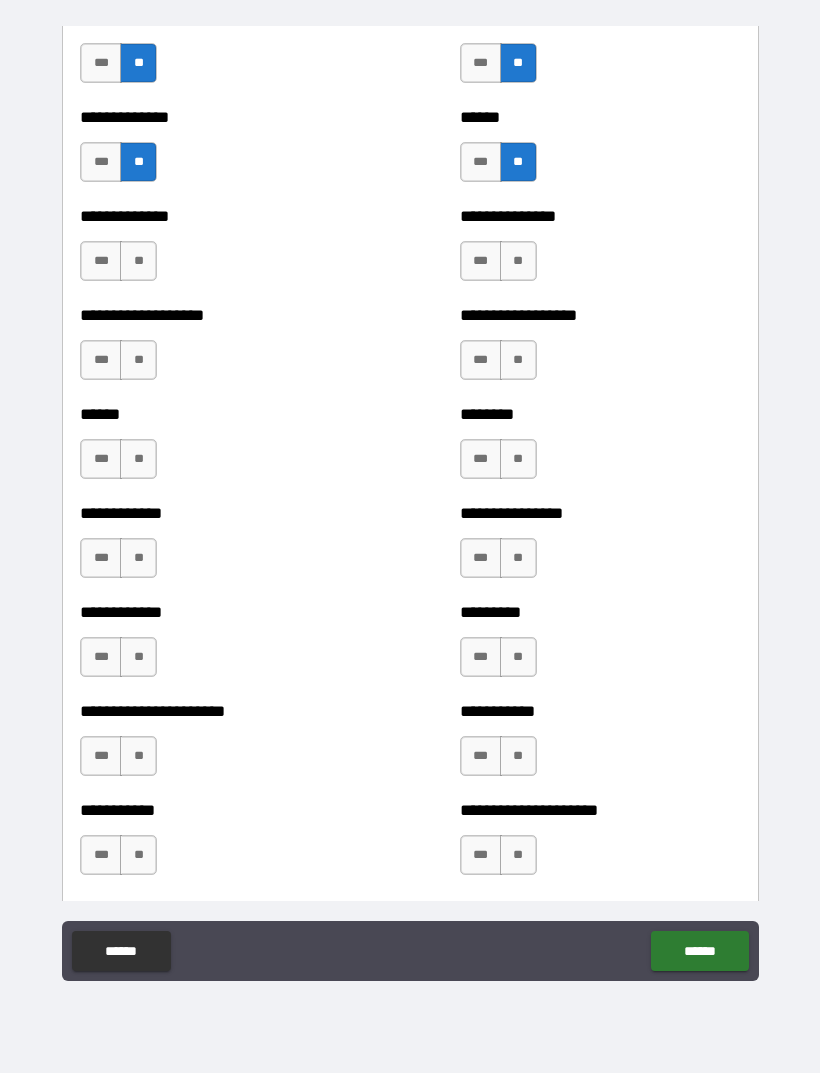 click on "**" at bounding box center [138, 261] 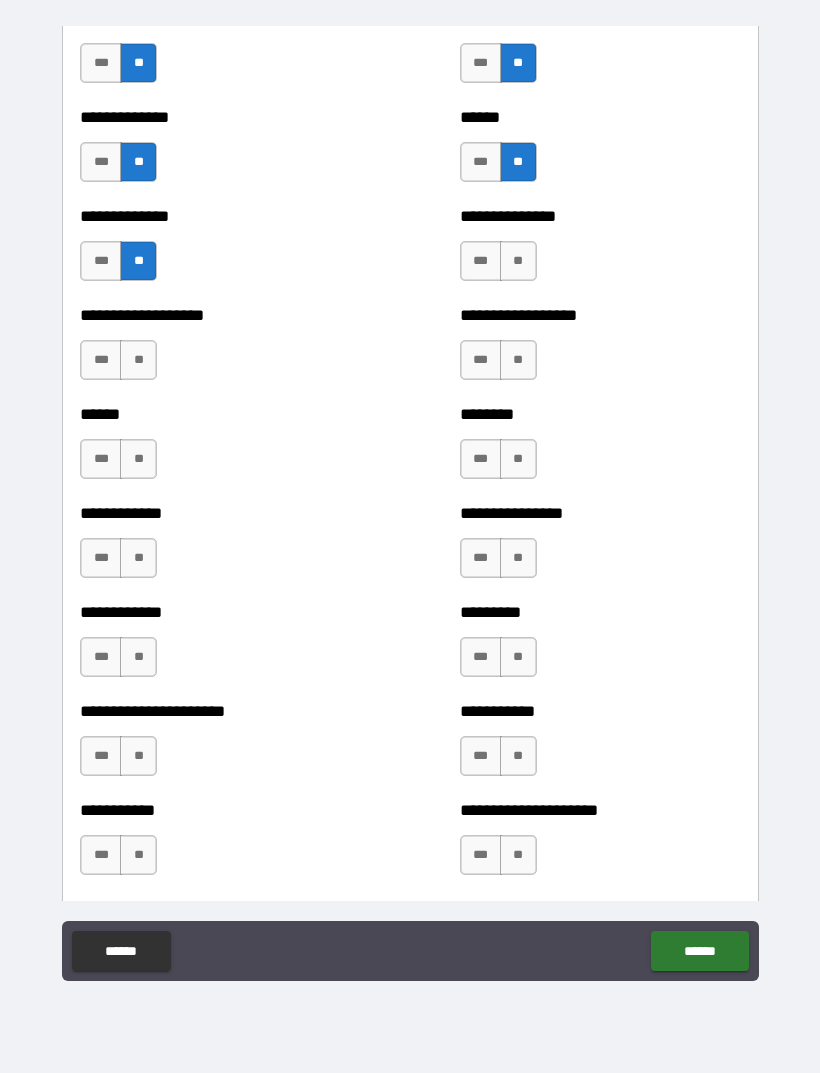 click on "**" at bounding box center [518, 261] 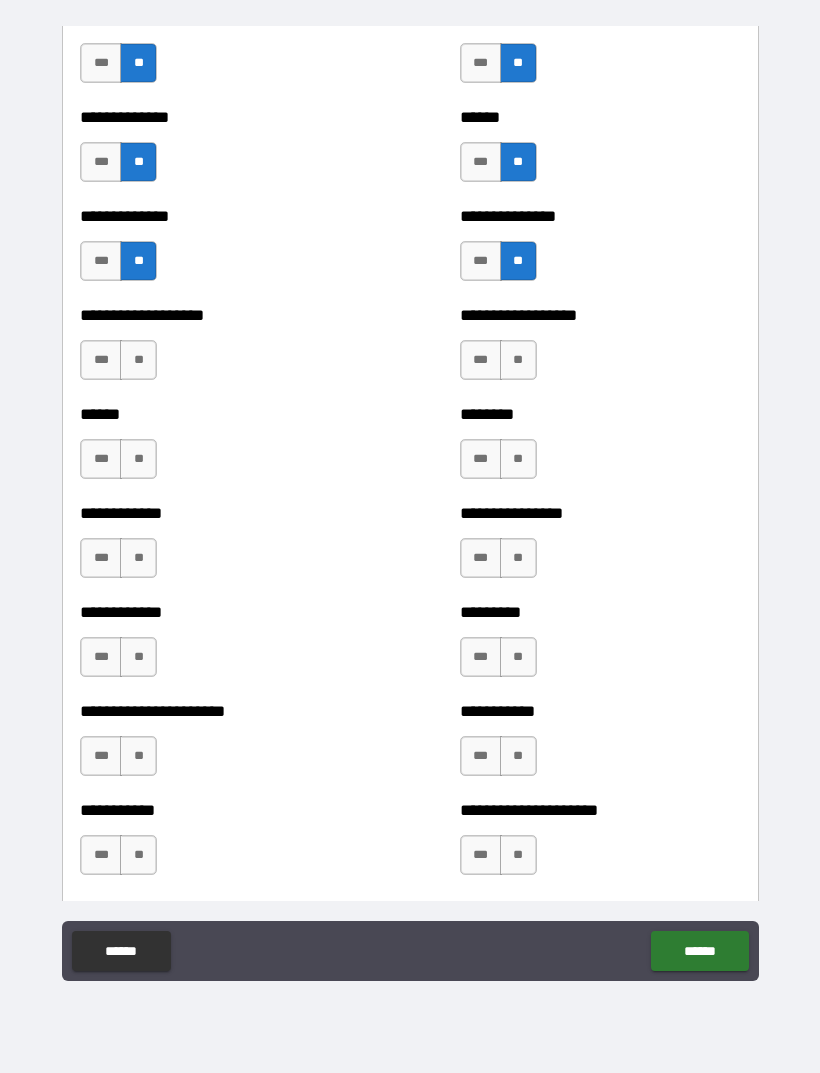 click on "**" at bounding box center [138, 360] 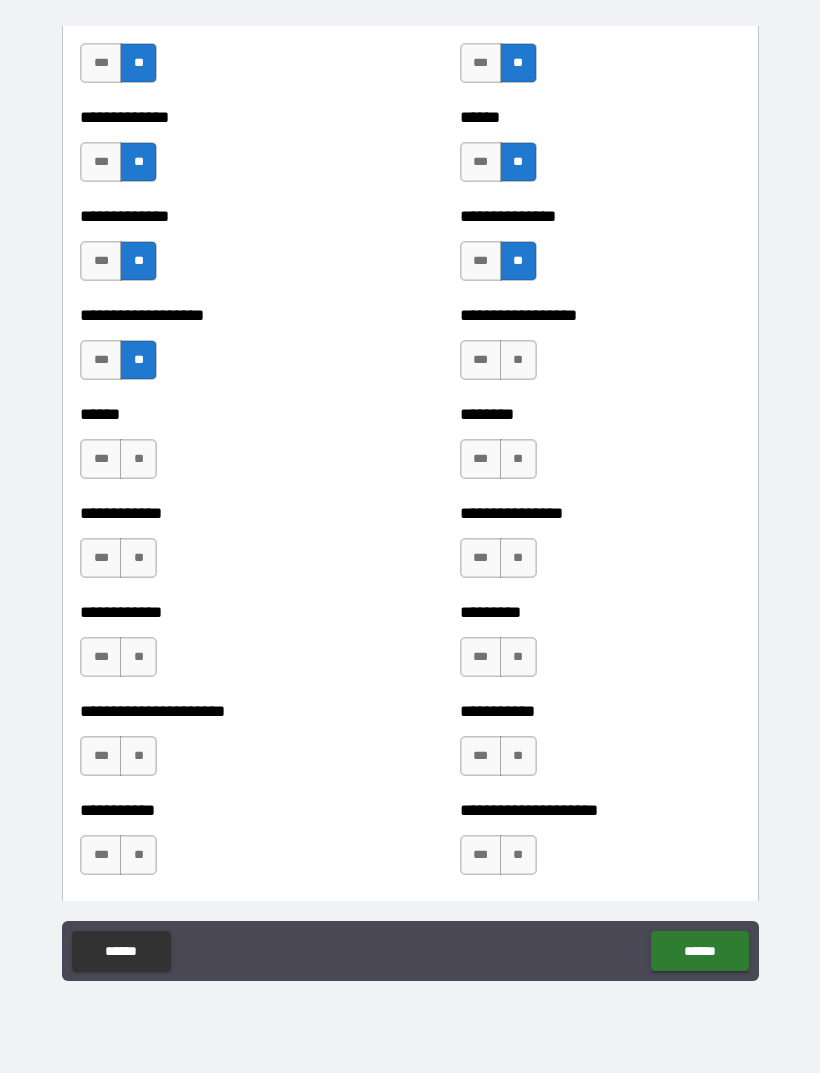 click on "**" at bounding box center [138, 459] 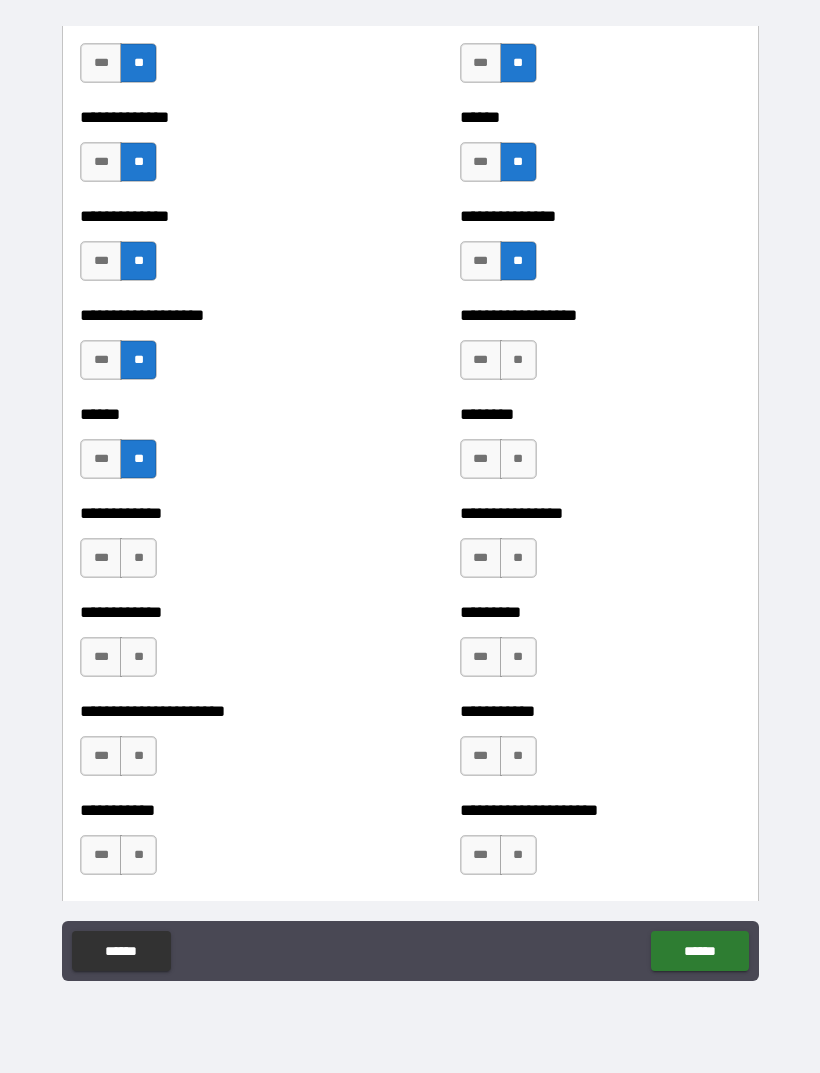 click on "**" at bounding box center (518, 360) 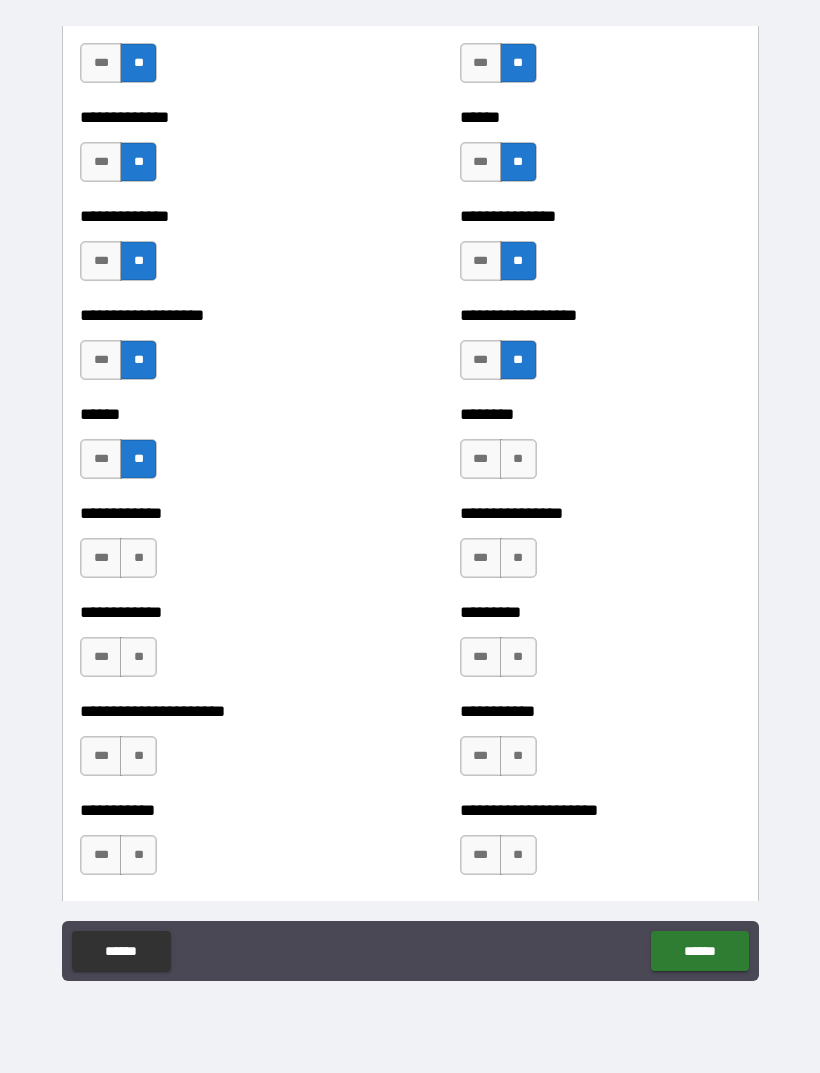 click on "**" at bounding box center [518, 459] 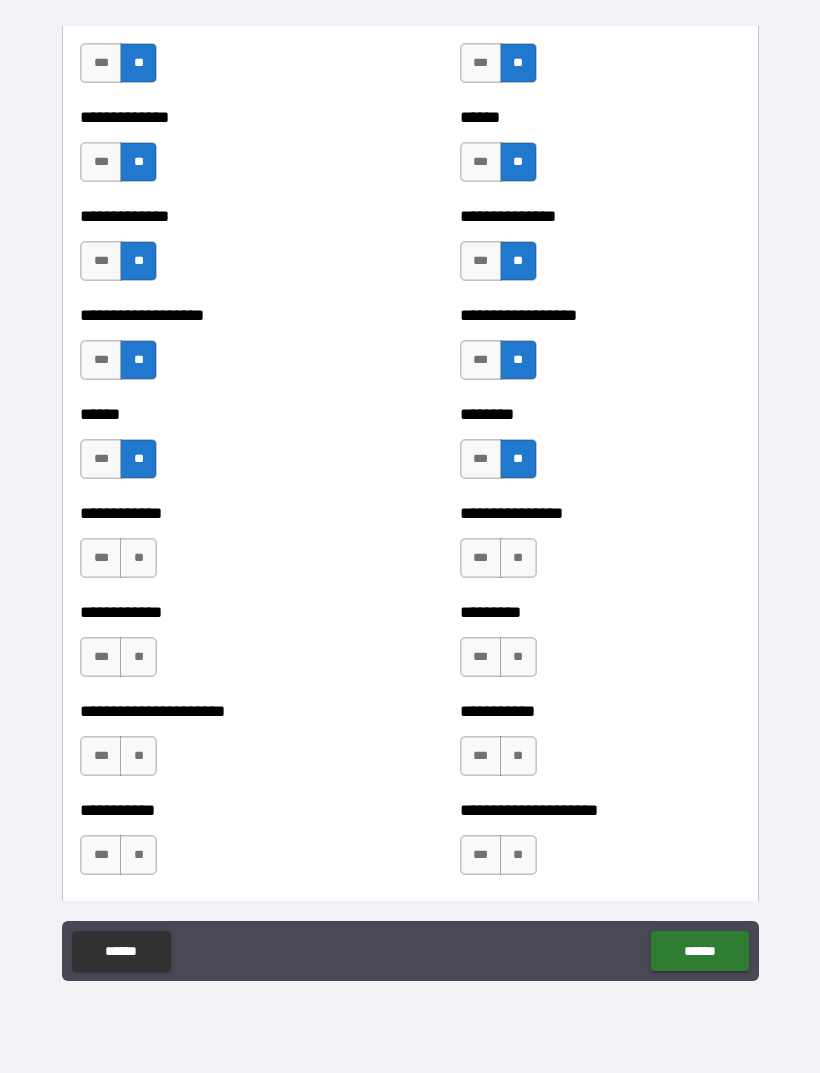 click on "**" at bounding box center [518, 558] 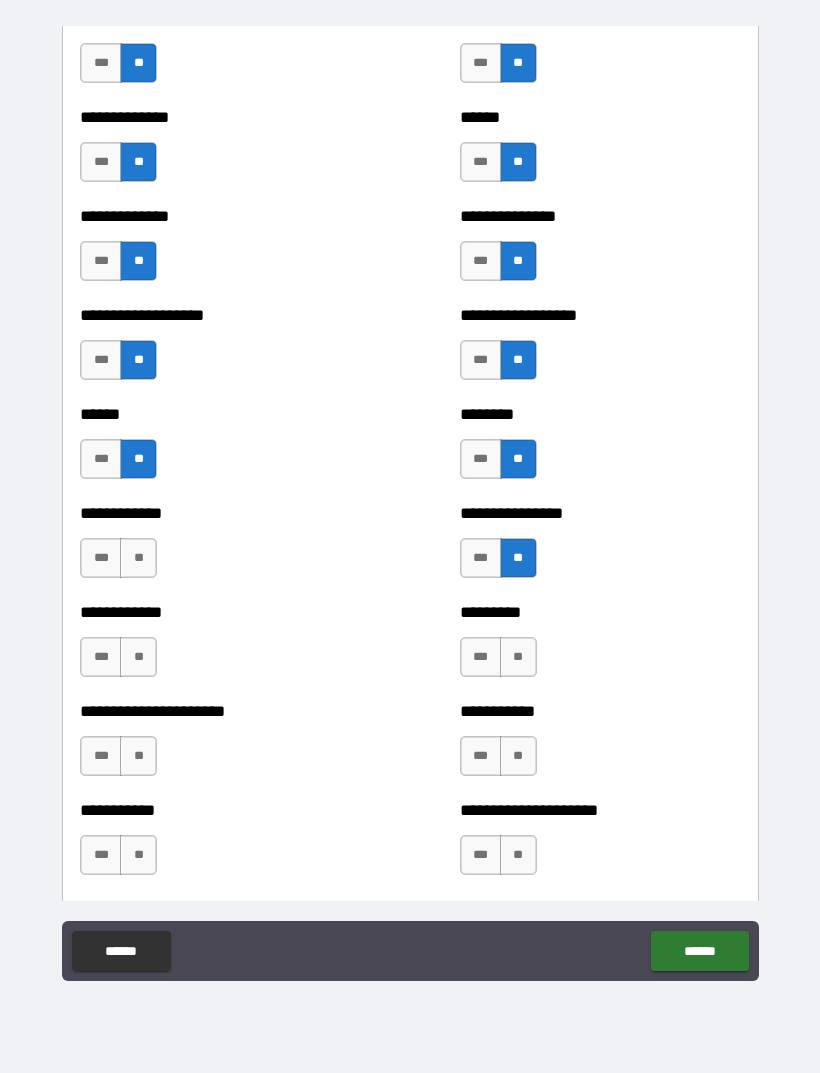 click on "**" at bounding box center (518, 657) 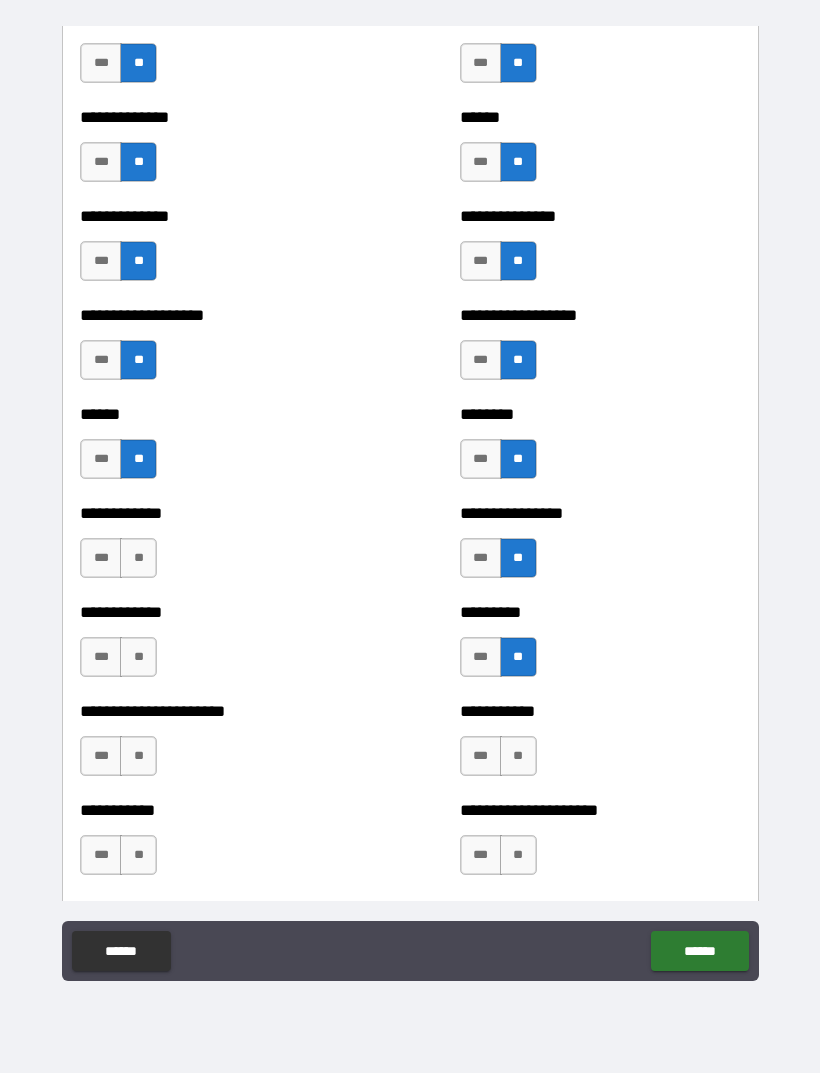 click on "**" at bounding box center [518, 756] 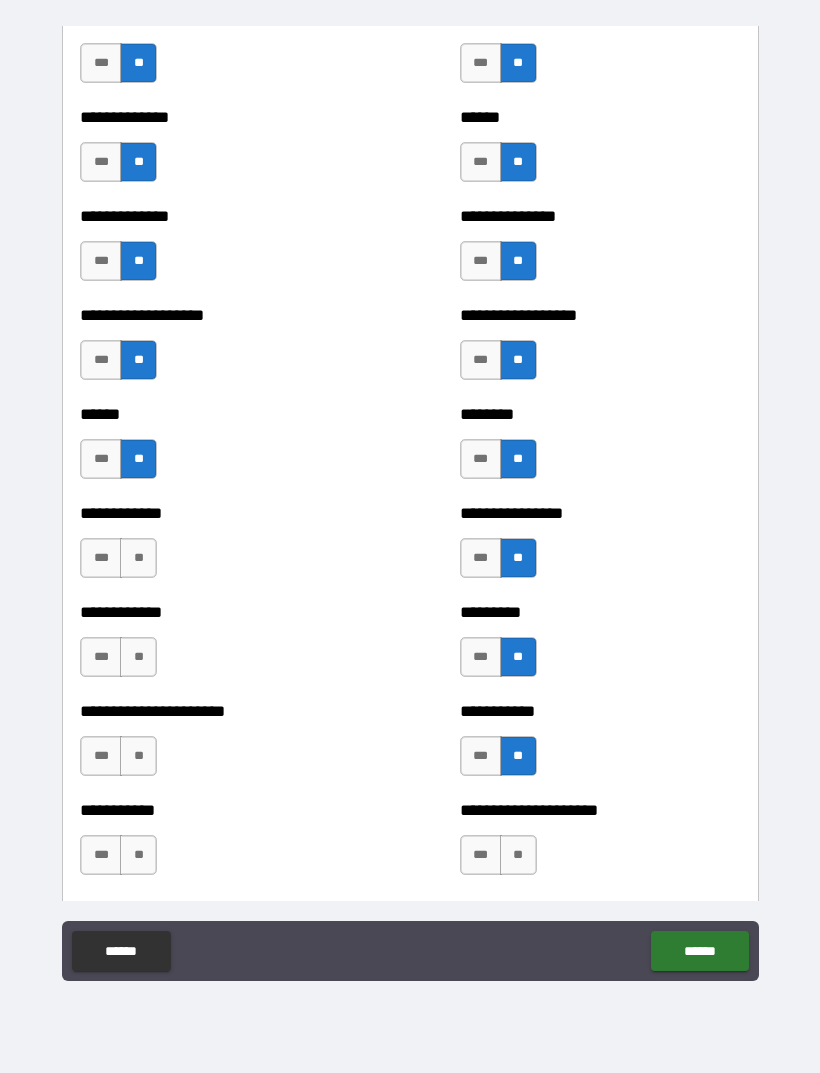 click on "**" at bounding box center (518, 855) 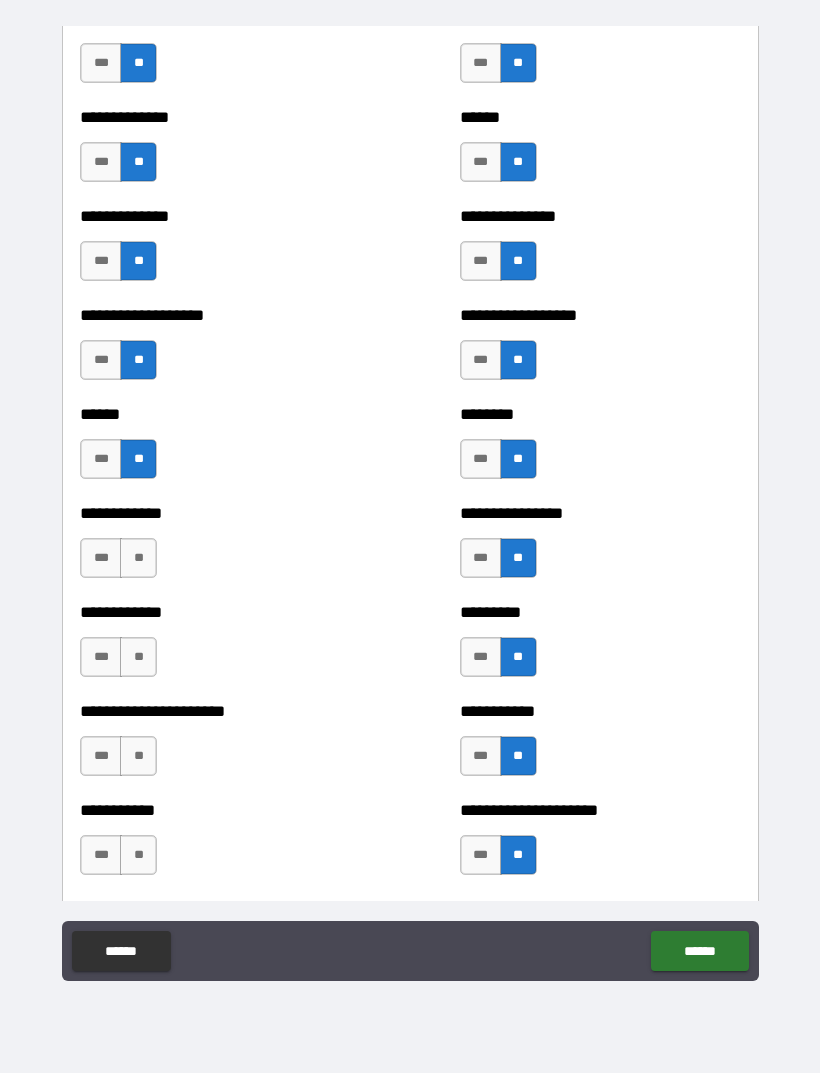 click on "**" at bounding box center (138, 558) 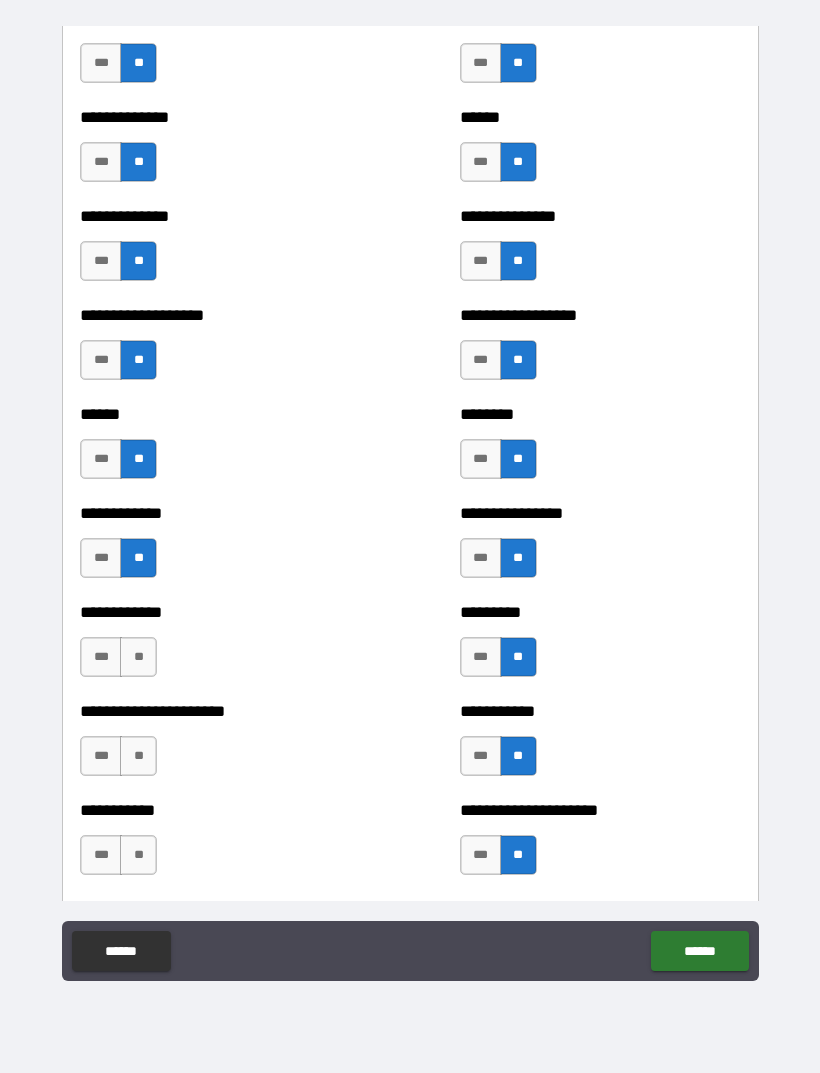 click on "**" at bounding box center [138, 657] 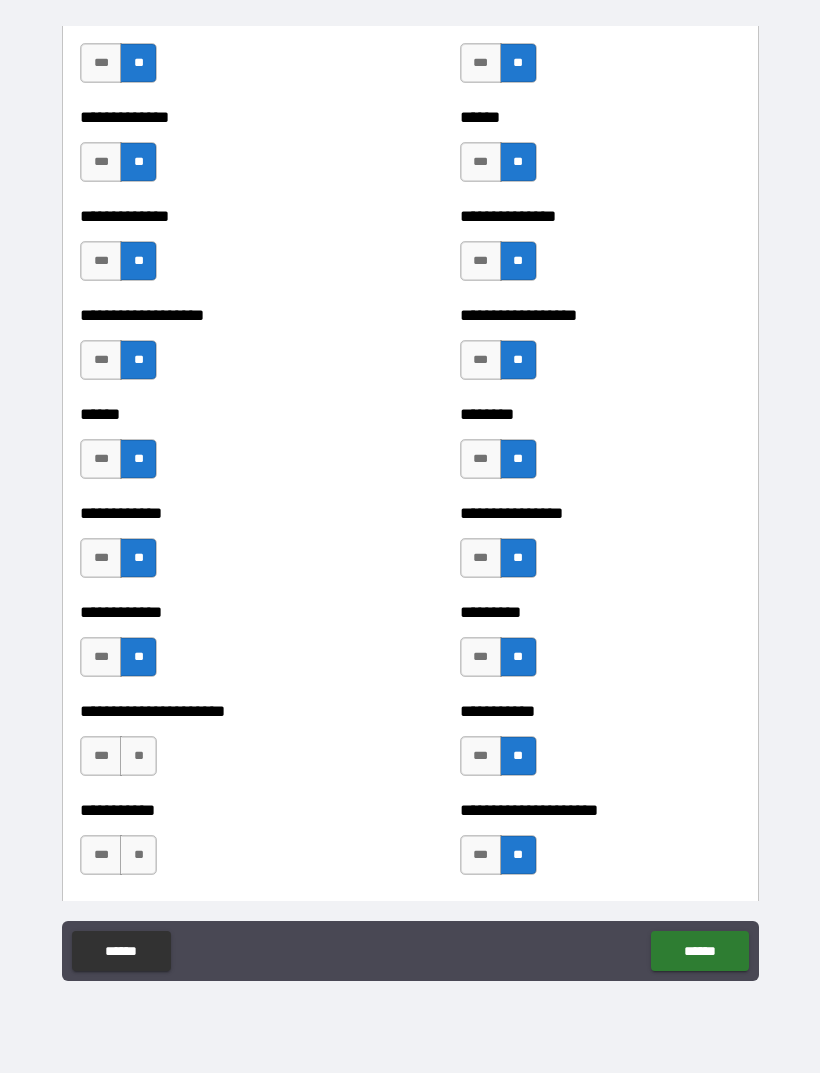 click on "**" at bounding box center [138, 756] 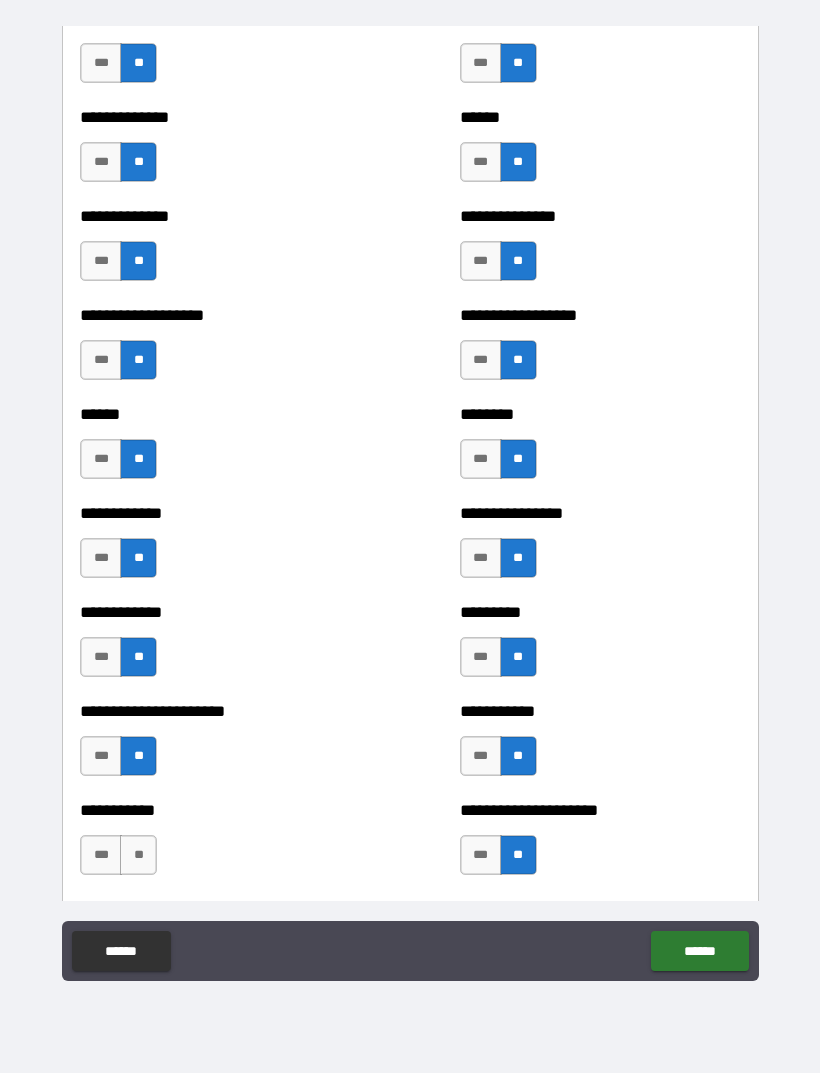 click on "**" at bounding box center [138, 855] 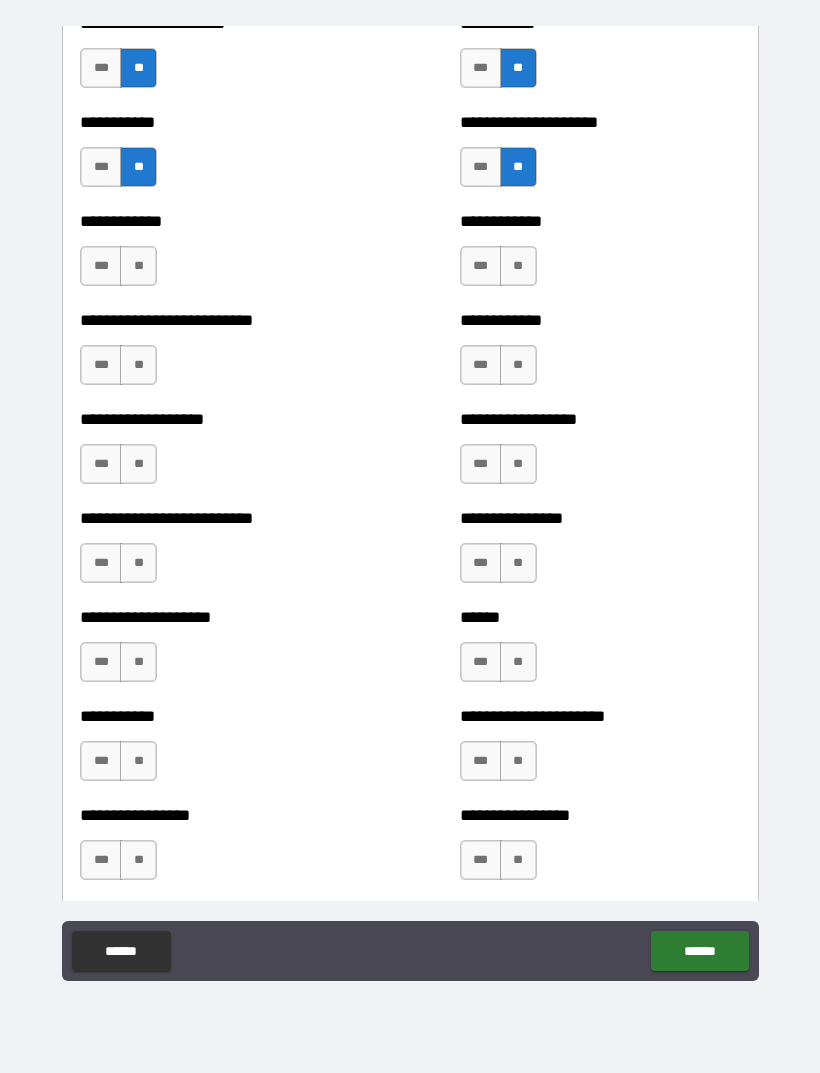 scroll, scrollTop: 5378, scrollLeft: 0, axis: vertical 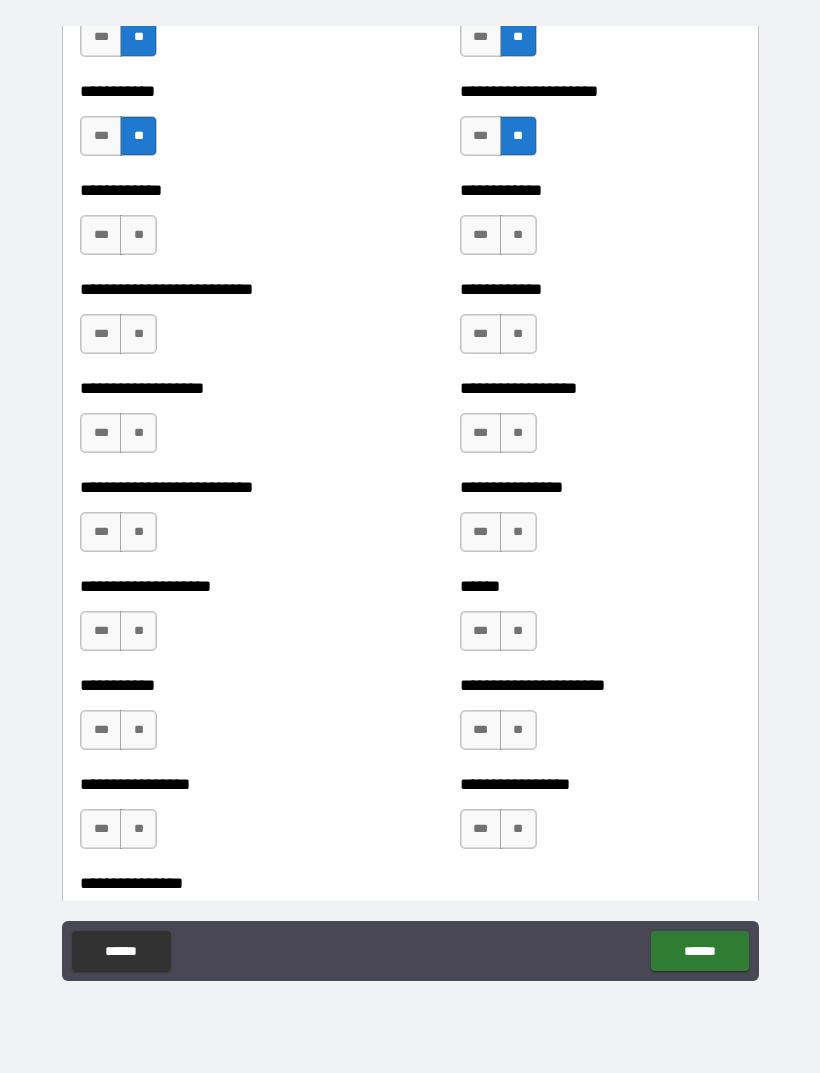 click on "**" at bounding box center [518, 235] 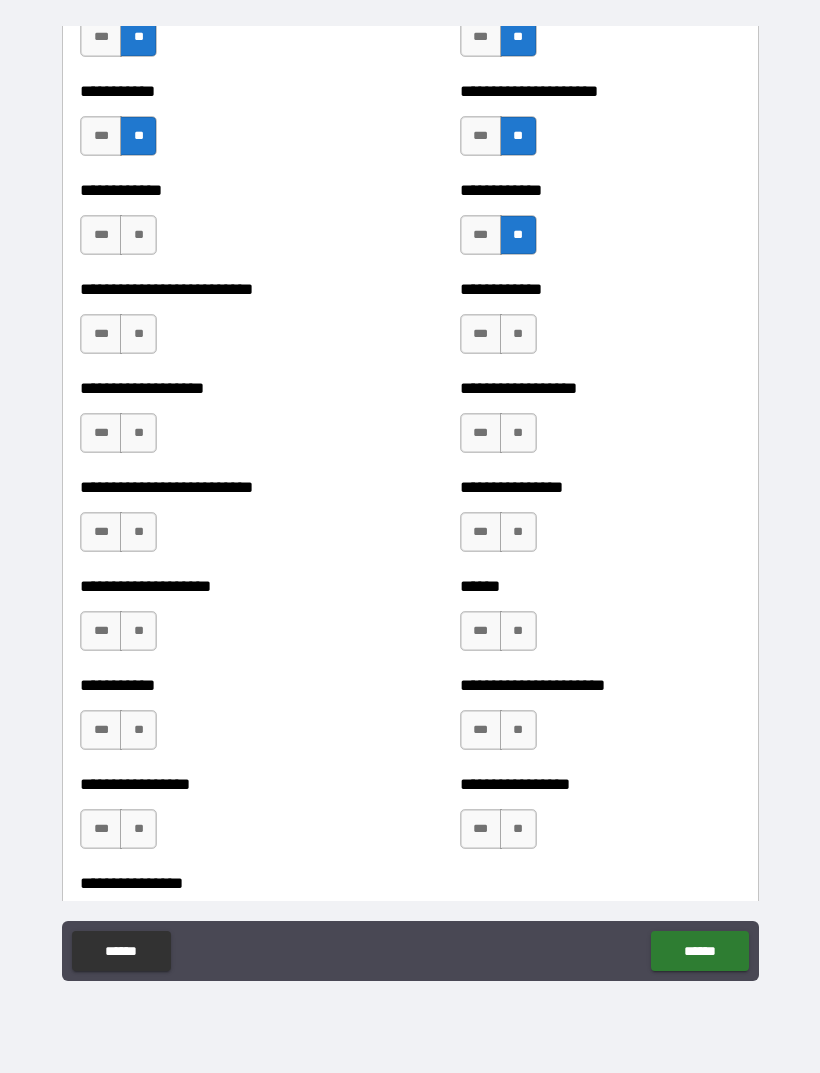 click on "**" at bounding box center (518, 334) 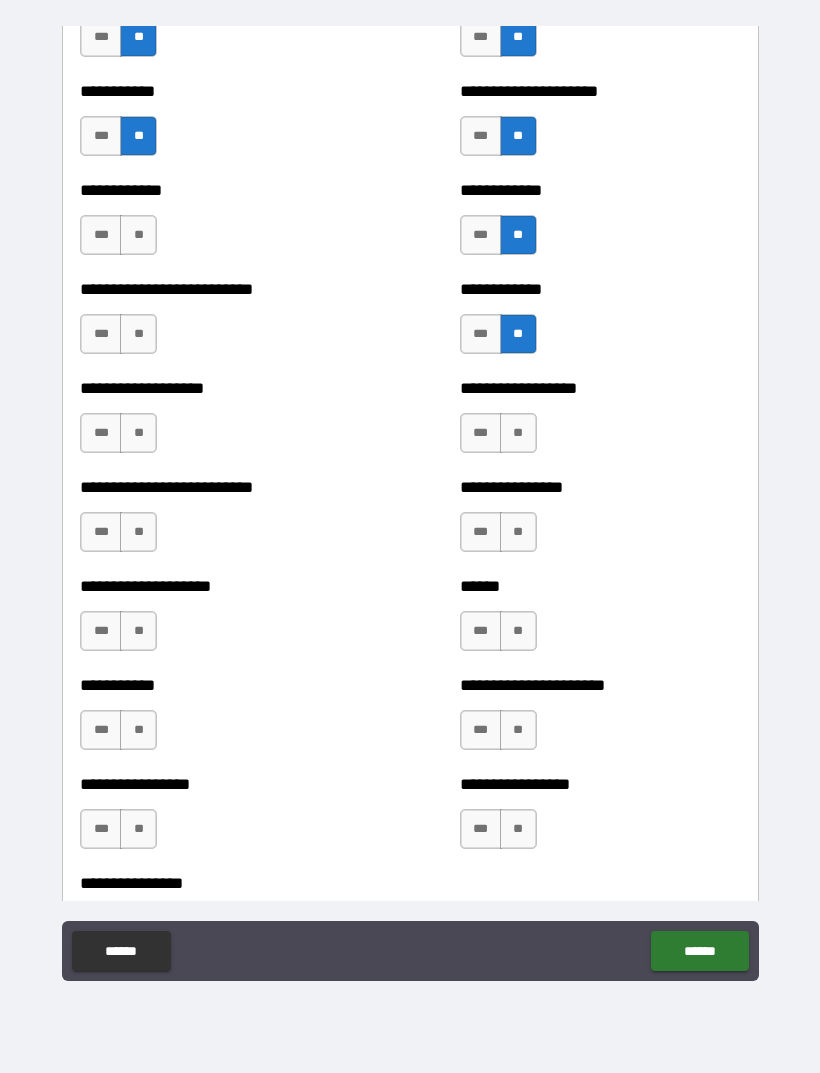 click on "**" at bounding box center (518, 433) 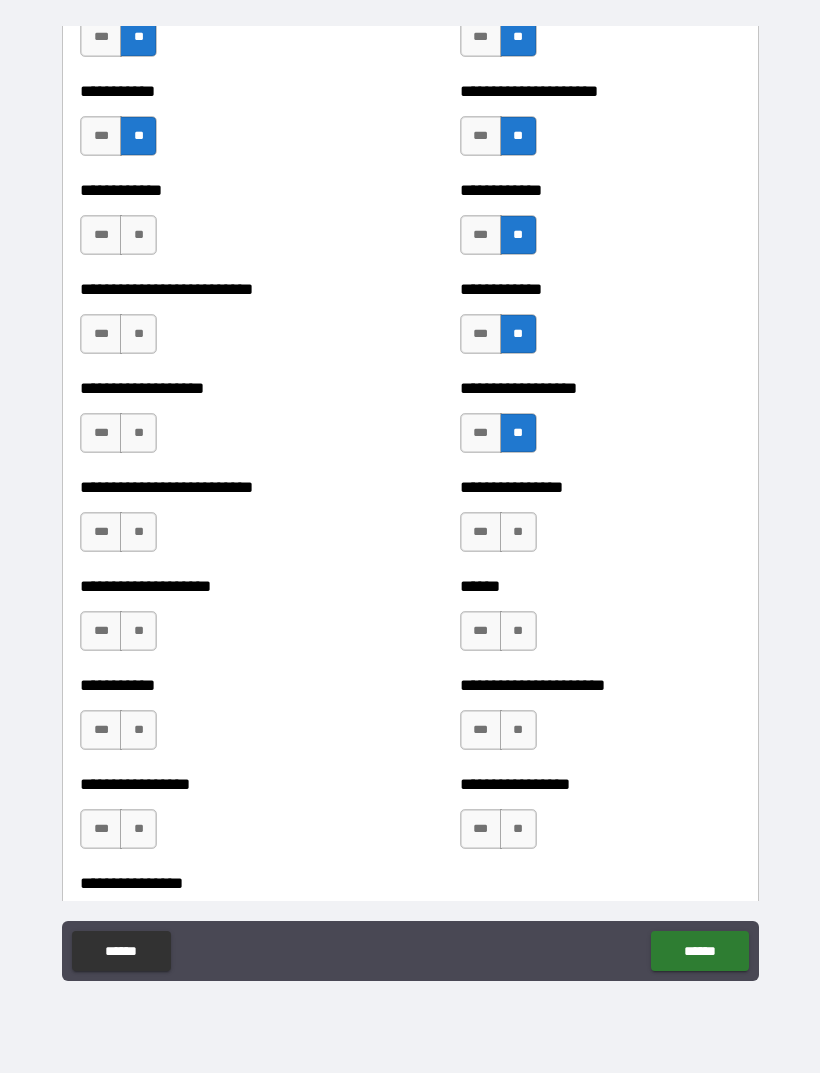 click on "**" at bounding box center (518, 532) 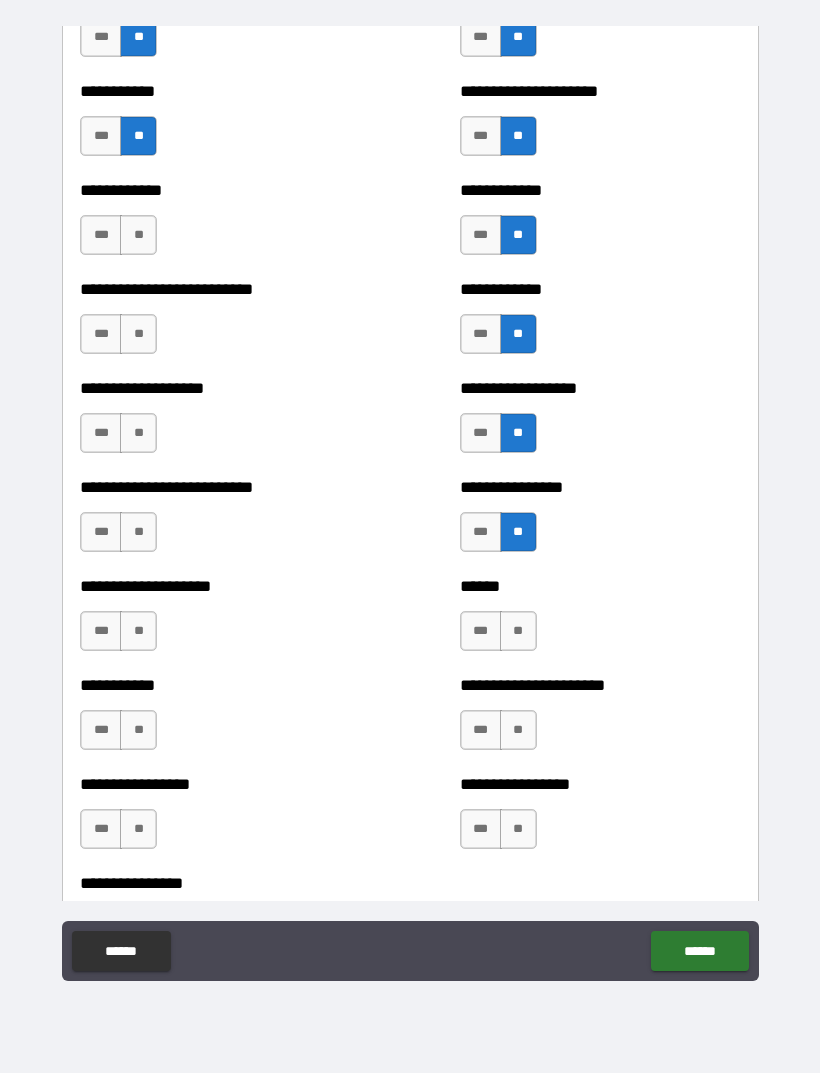 click on "**" at bounding box center (518, 631) 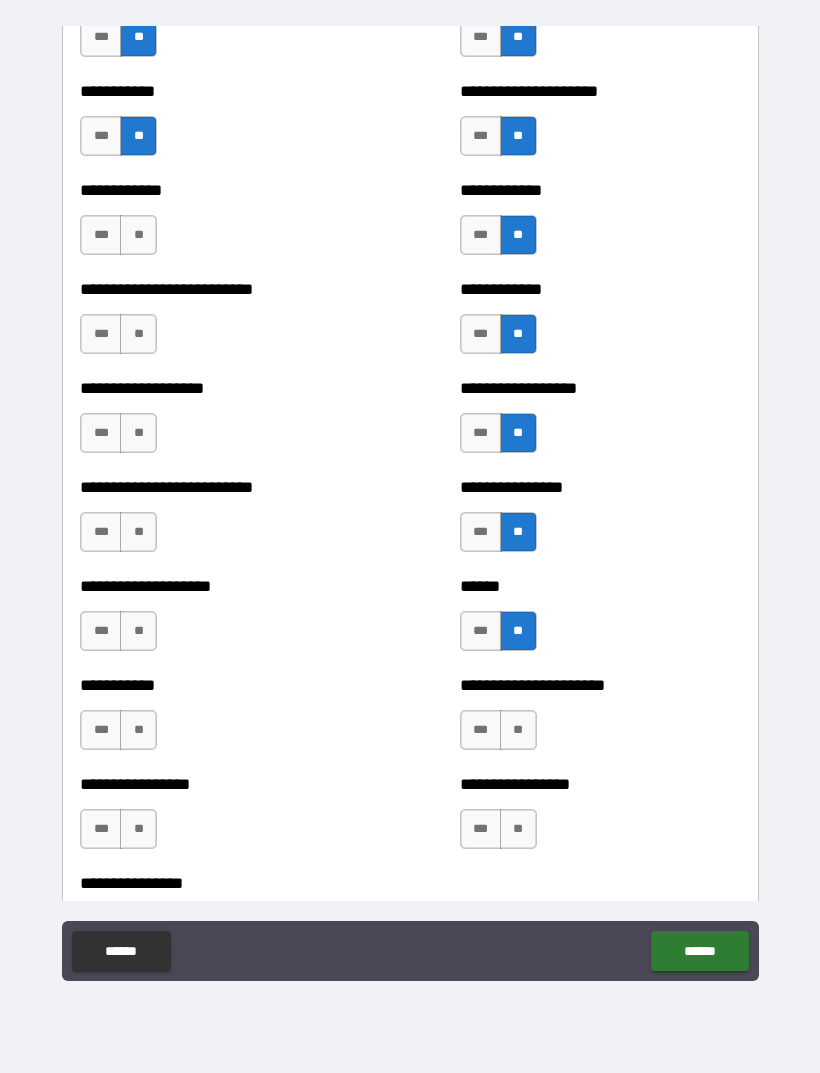 click on "**" at bounding box center (518, 730) 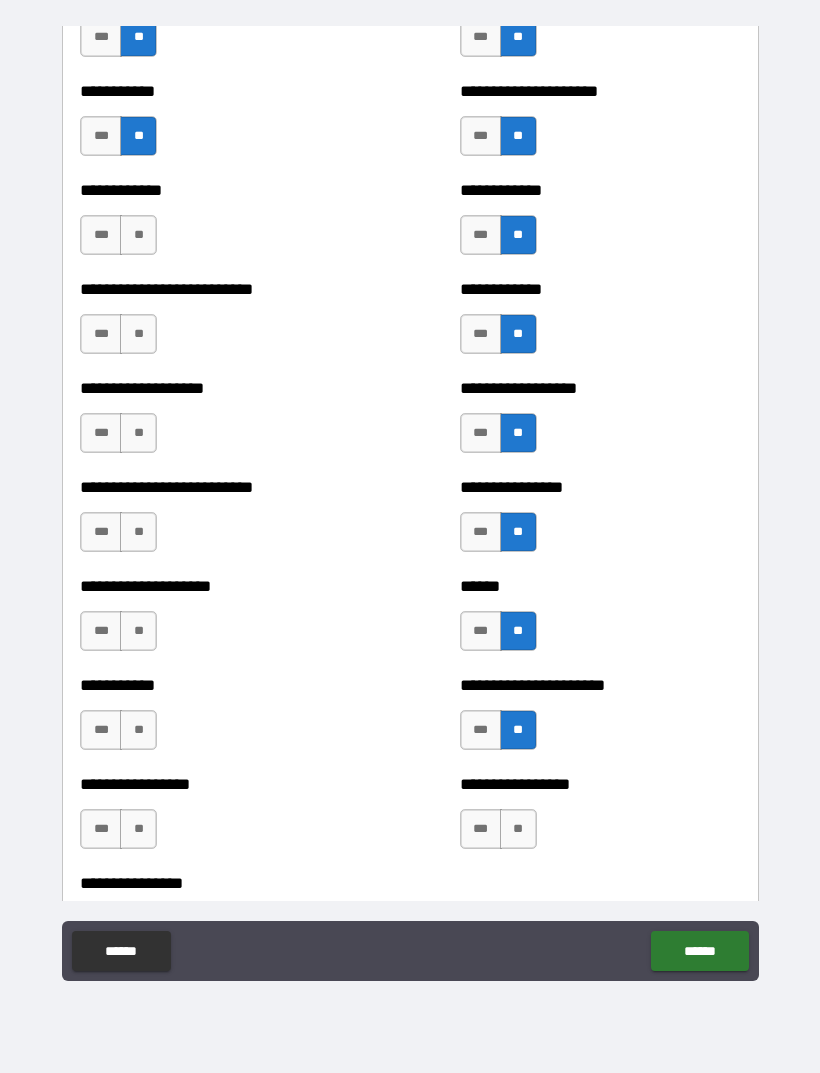 click on "**" at bounding box center [518, 829] 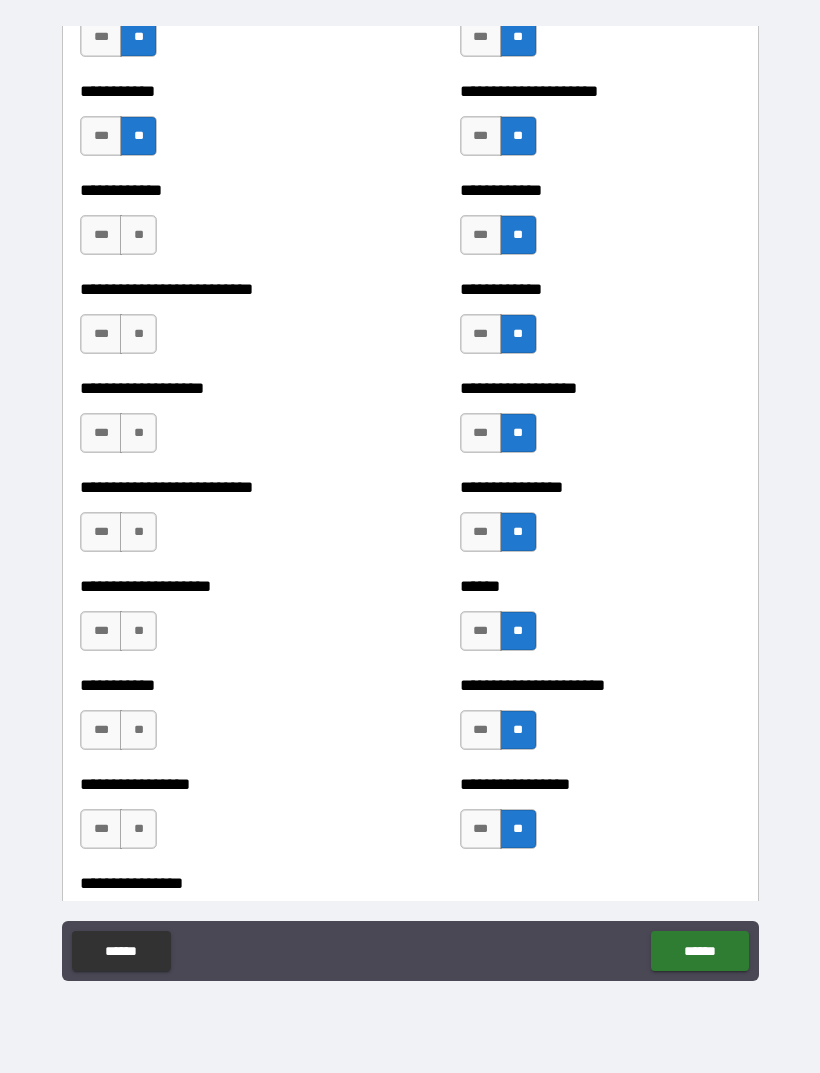 click on "**" at bounding box center (138, 829) 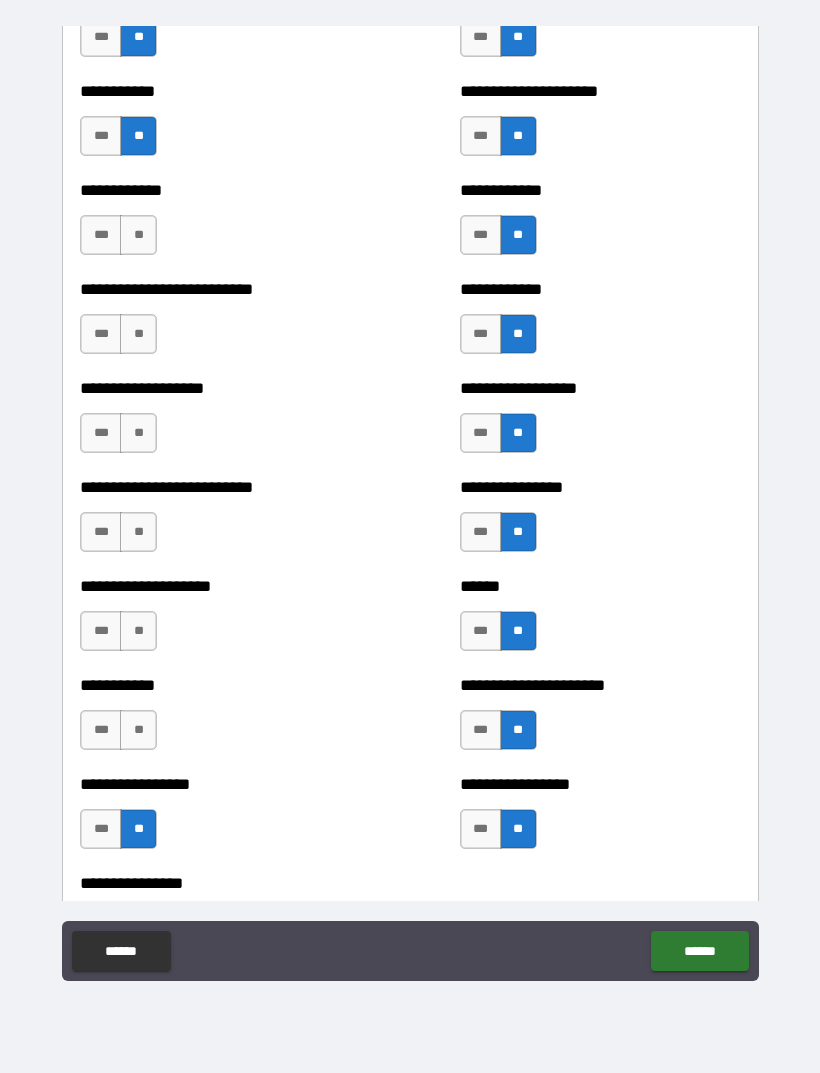 click on "**" at bounding box center [138, 730] 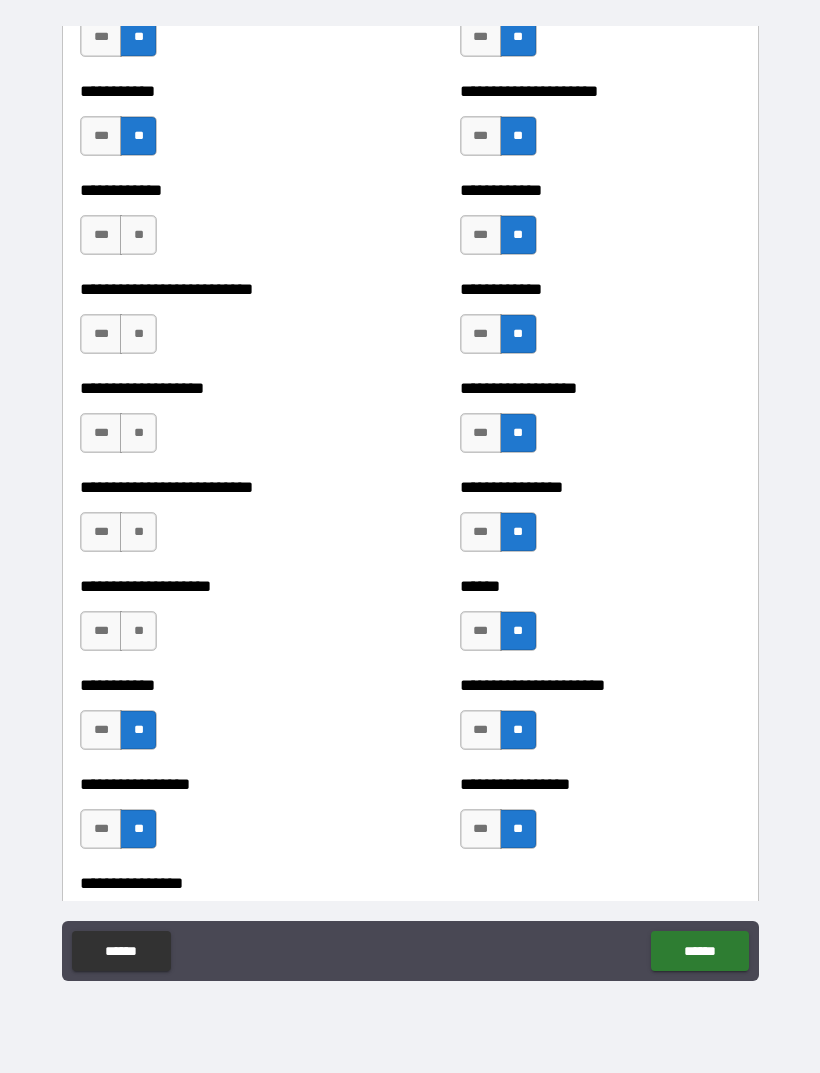 click on "**" at bounding box center [138, 631] 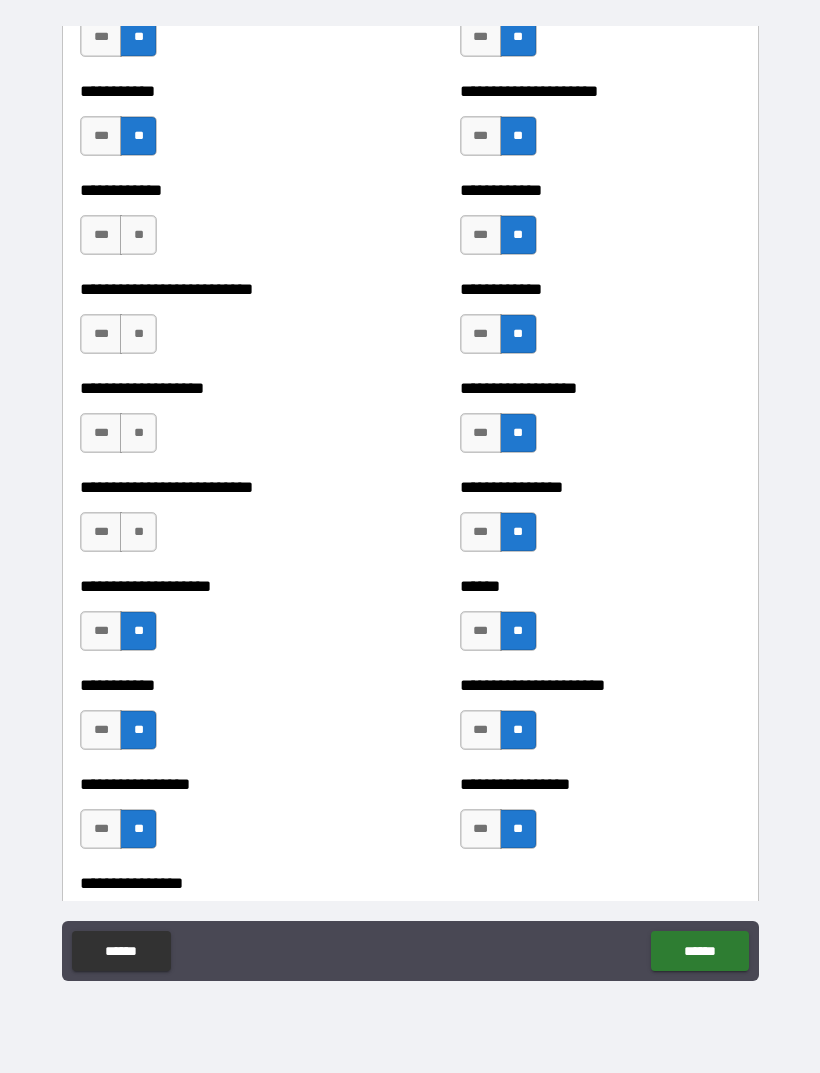 click on "***" at bounding box center [101, 829] 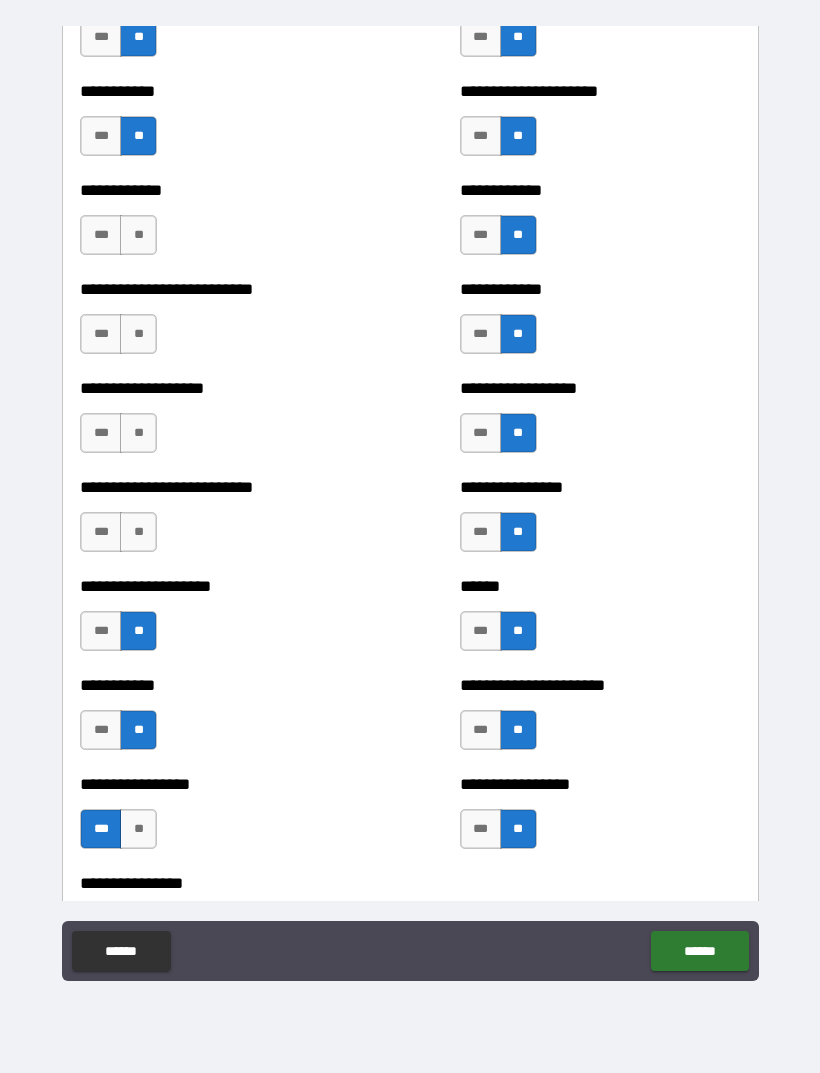click on "**" at bounding box center (138, 532) 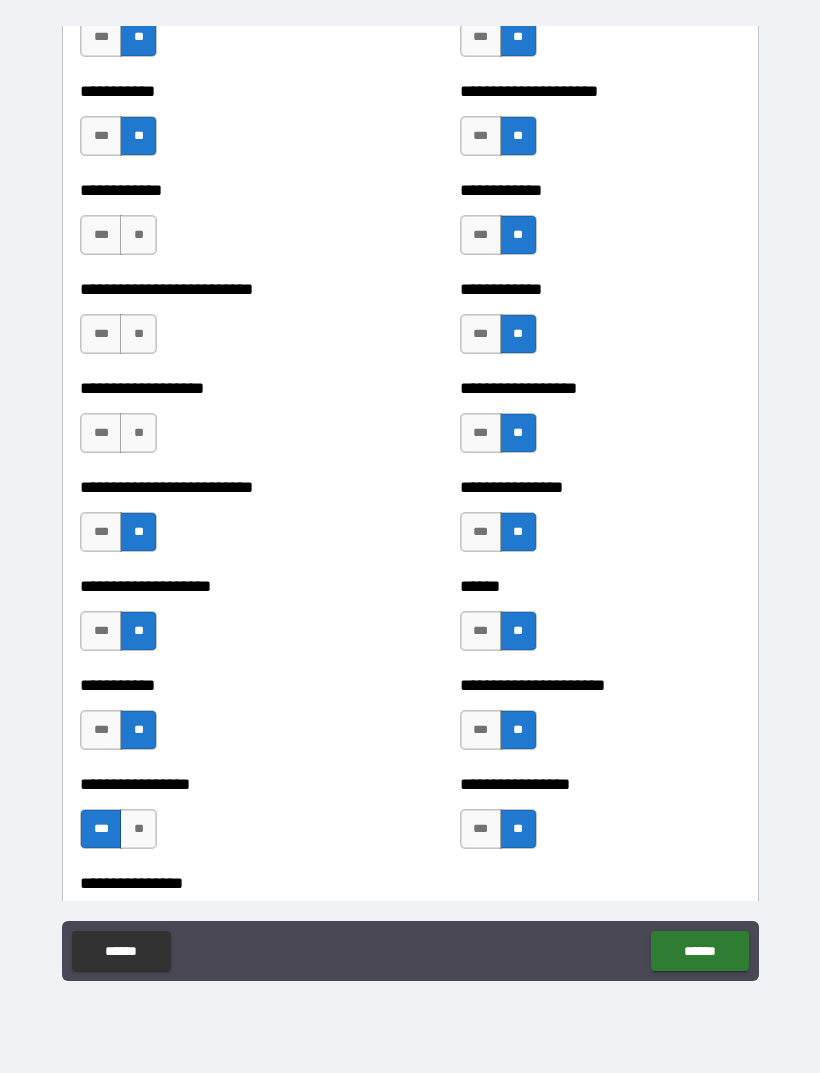 click on "**" at bounding box center [138, 433] 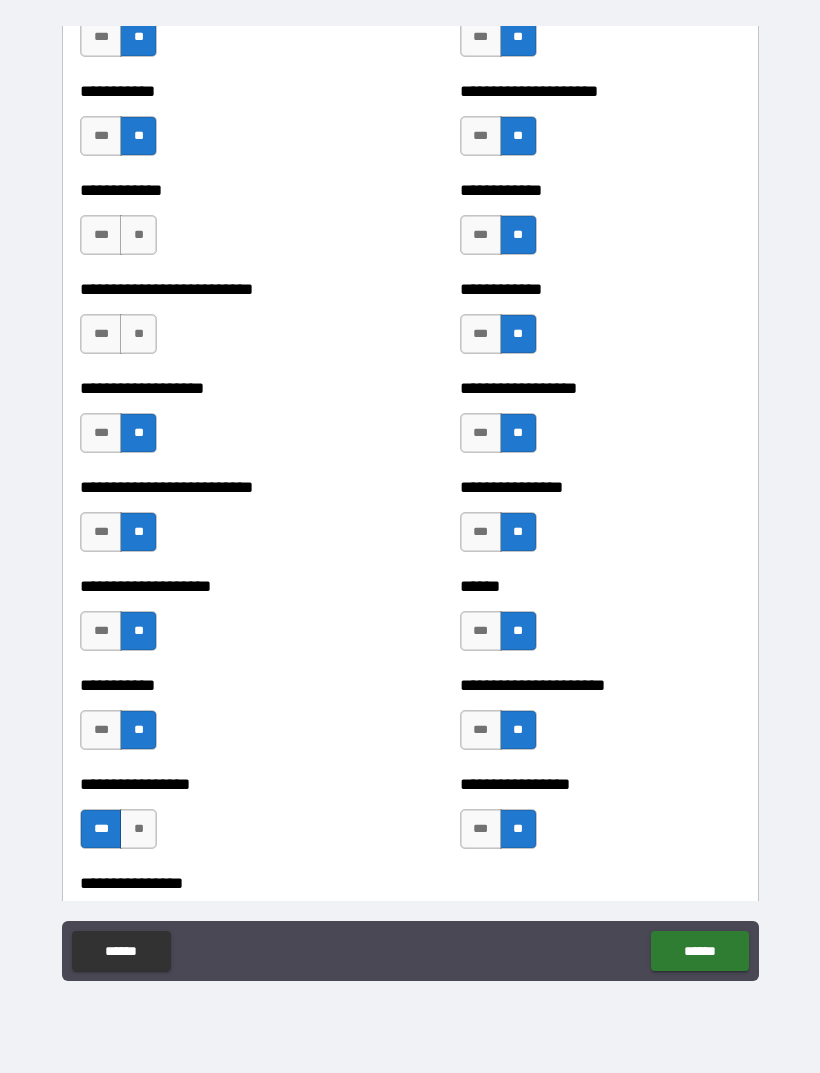 click on "**" at bounding box center (138, 334) 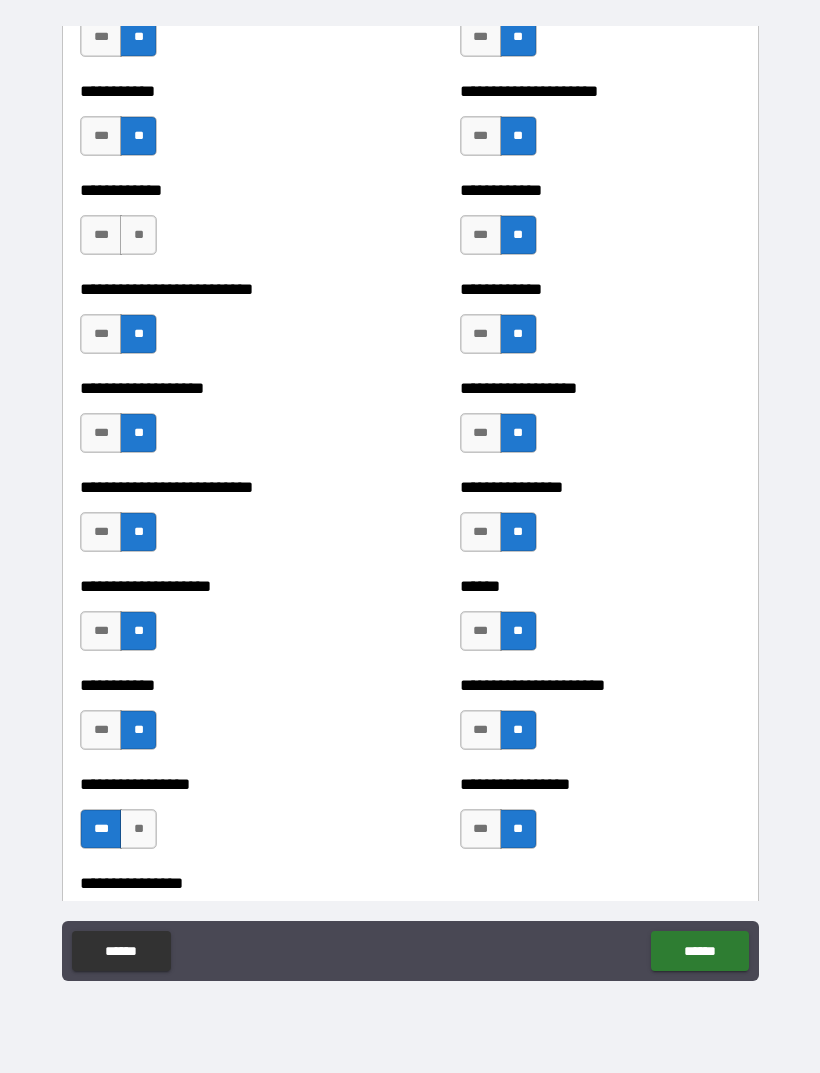click on "**" at bounding box center (138, 235) 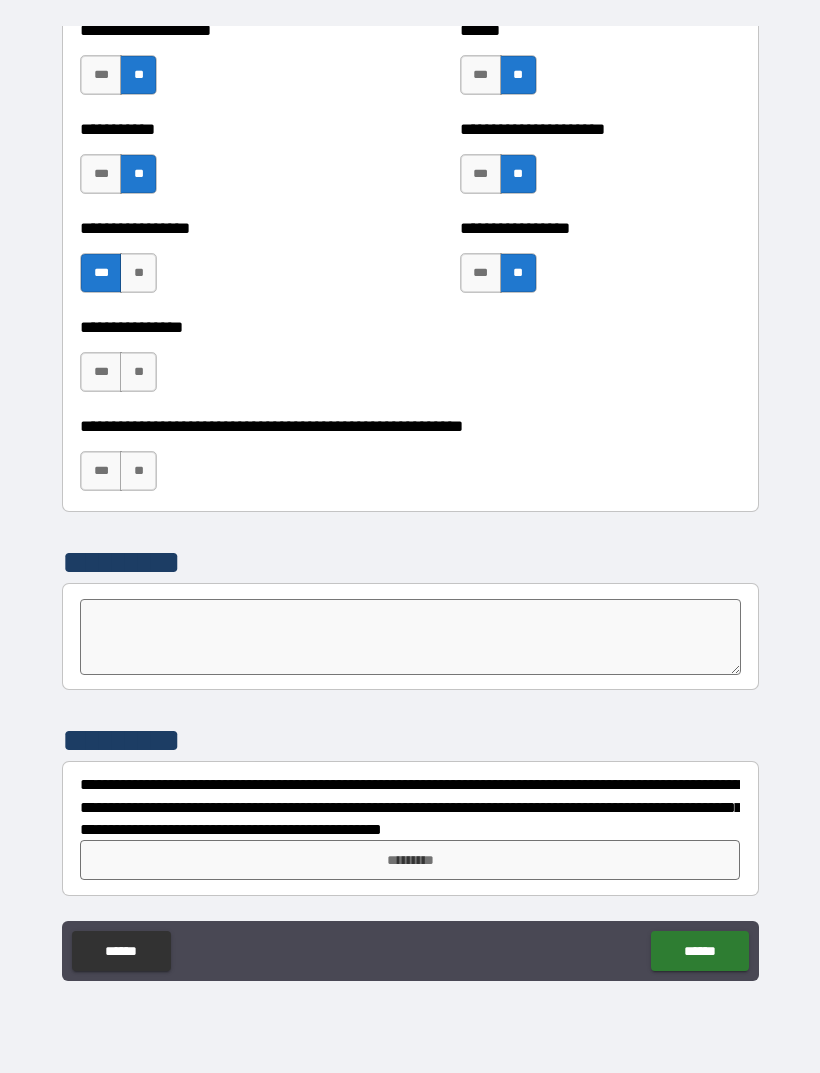 scroll, scrollTop: 5934, scrollLeft: 0, axis: vertical 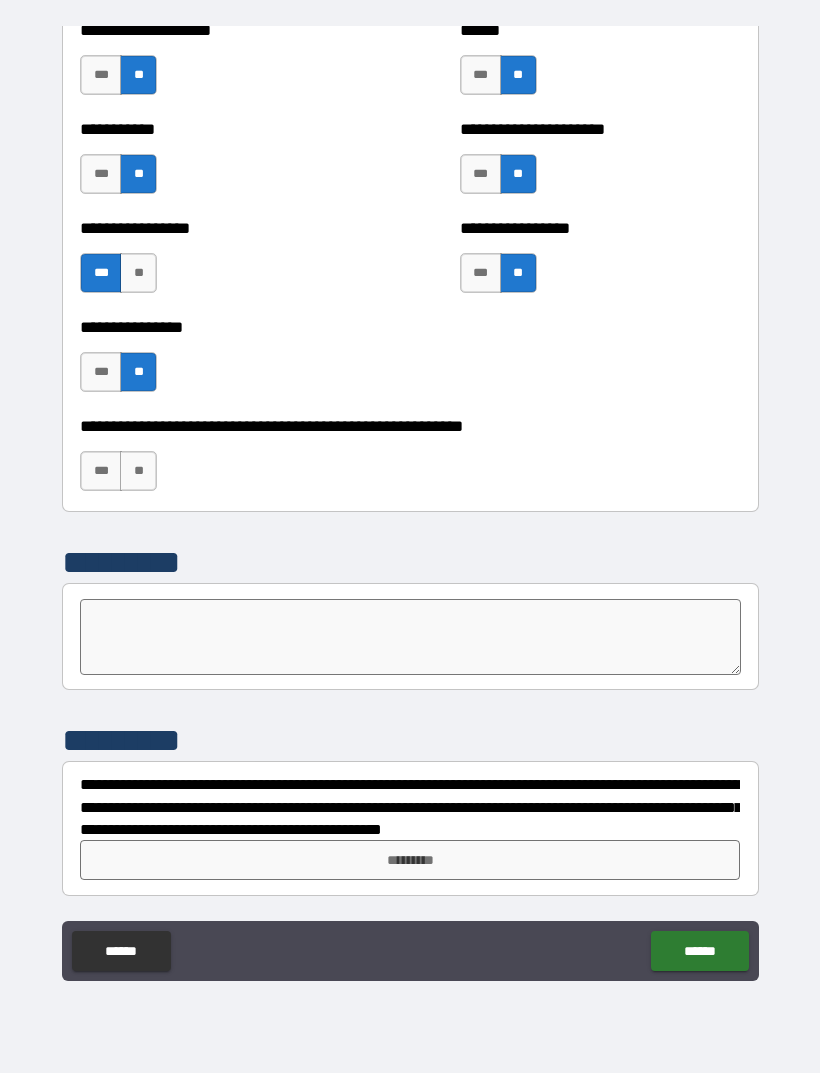 click on "**" at bounding box center [138, 471] 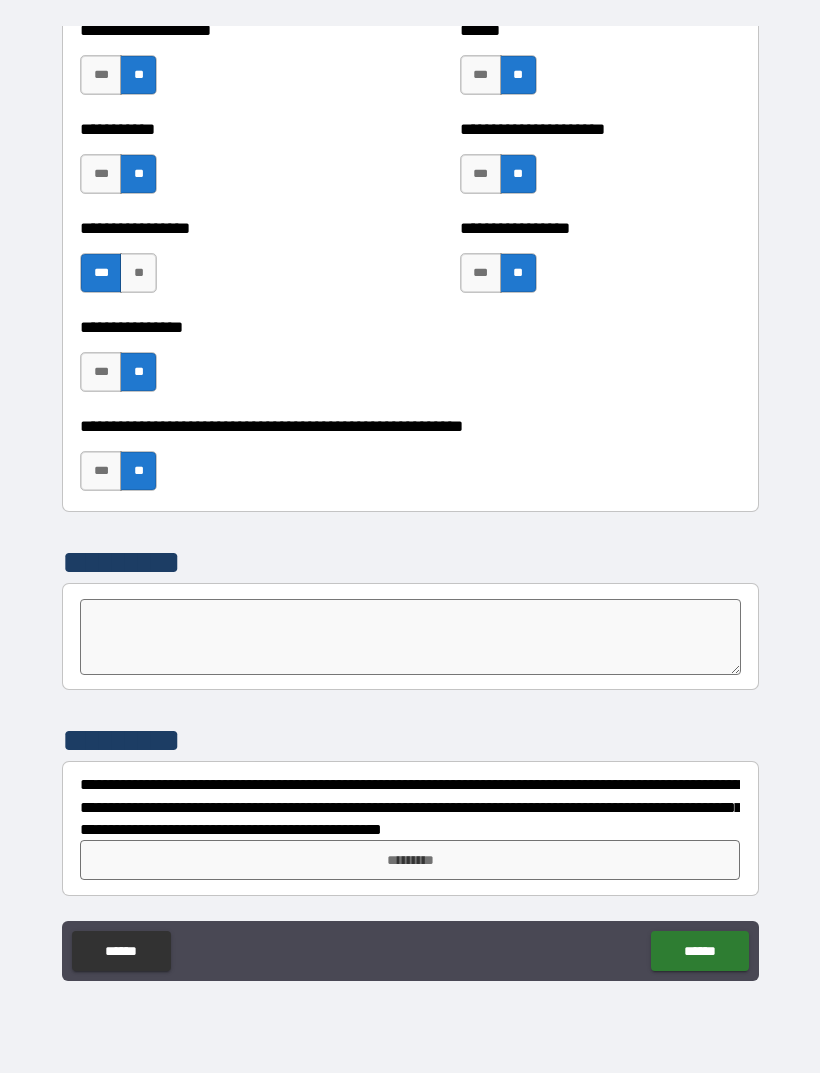 scroll, scrollTop: 5934, scrollLeft: 0, axis: vertical 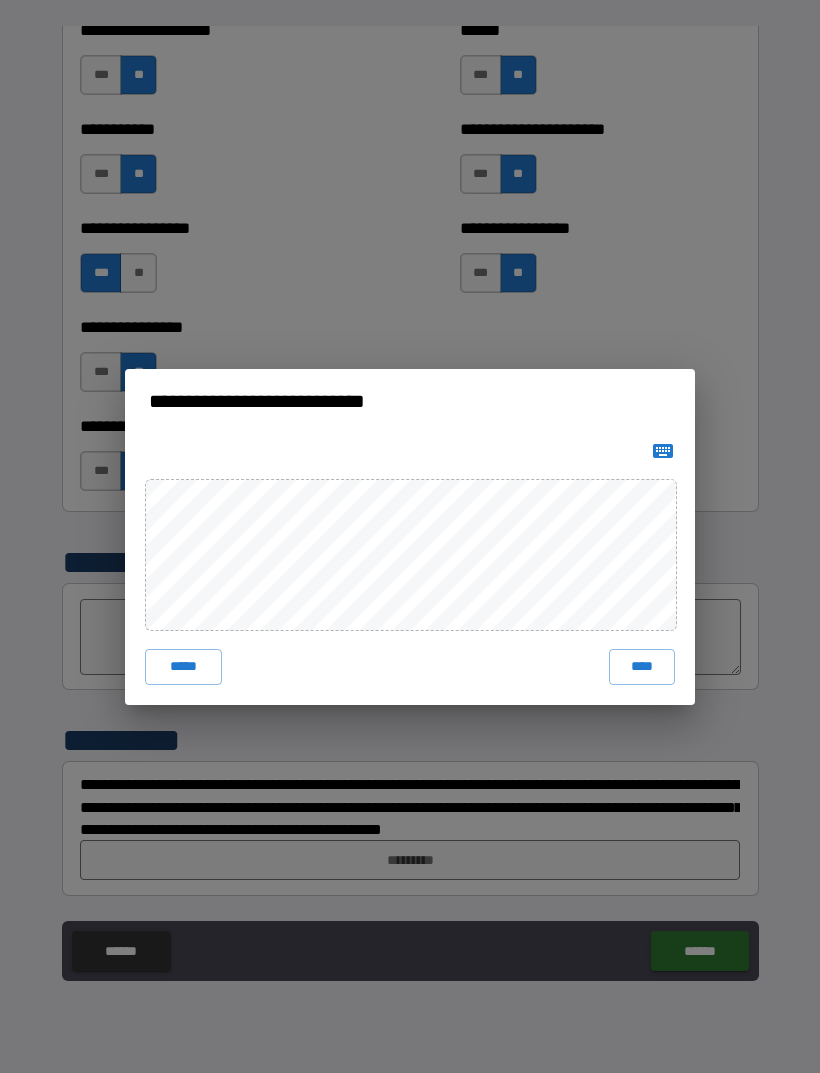 click on "****" at bounding box center (642, 667) 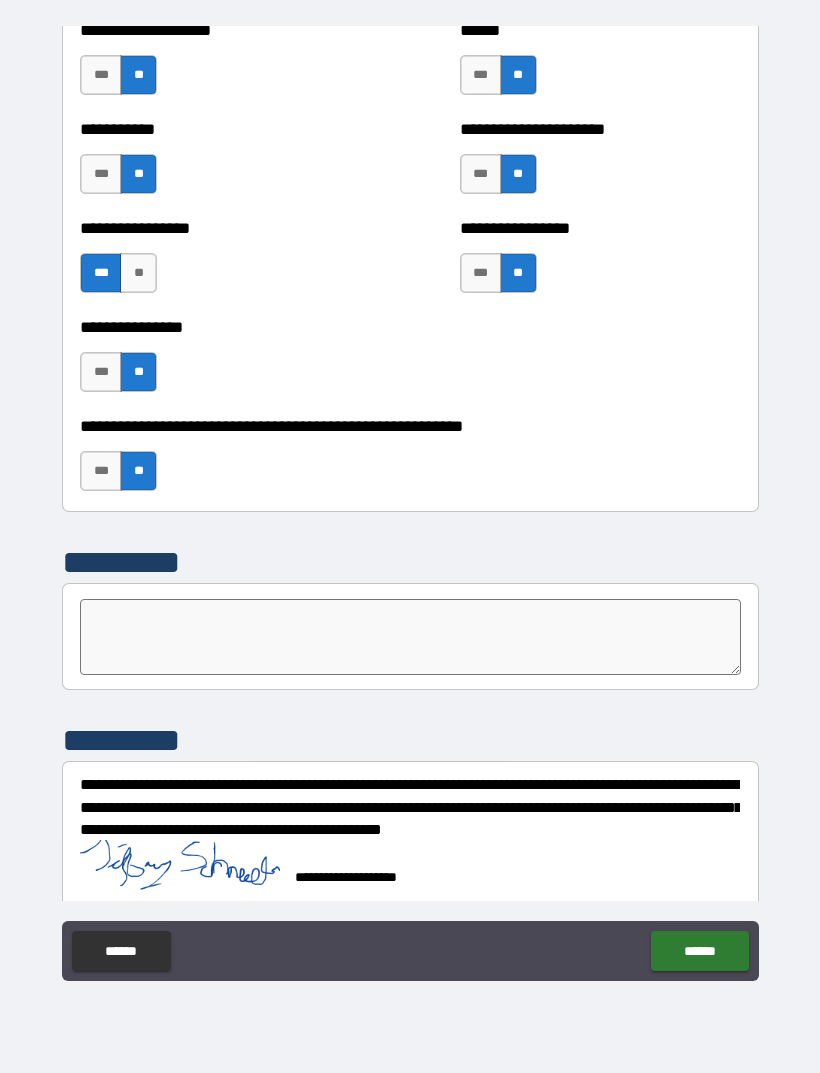 click on "******" at bounding box center [699, 951] 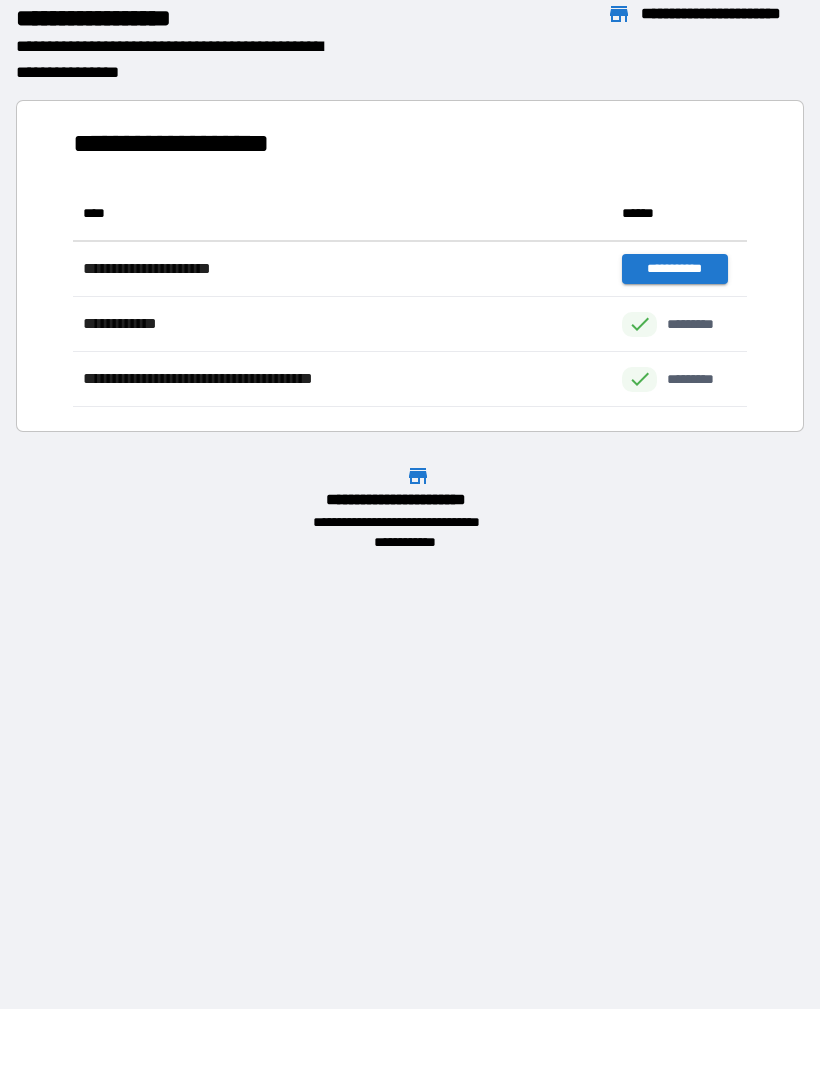 scroll, scrollTop: 1, scrollLeft: 1, axis: both 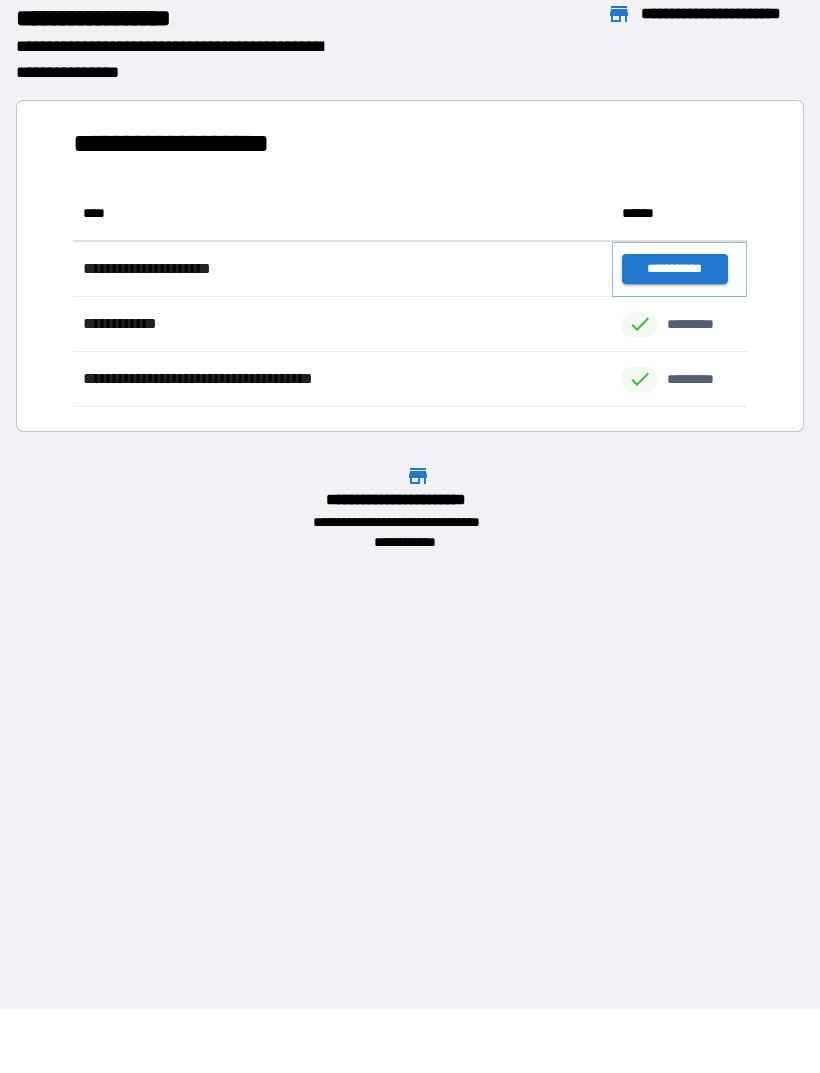 click on "**********" at bounding box center [674, 269] 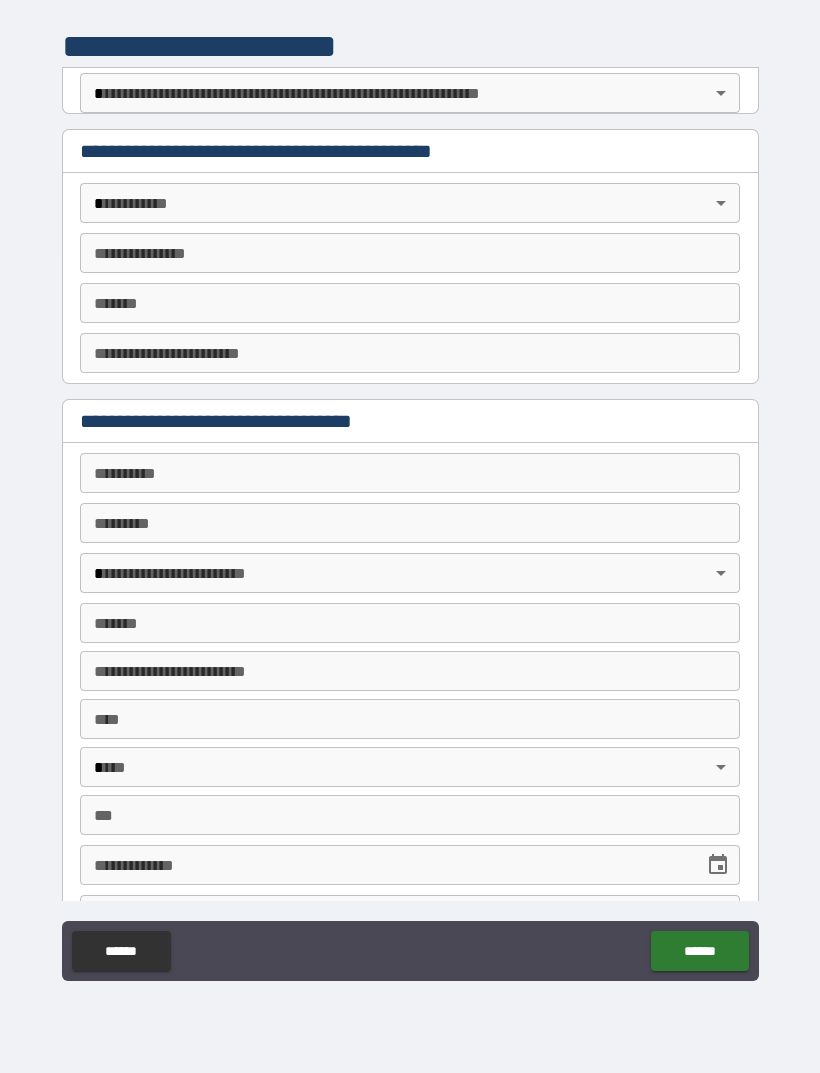 scroll, scrollTop: -8, scrollLeft: 0, axis: vertical 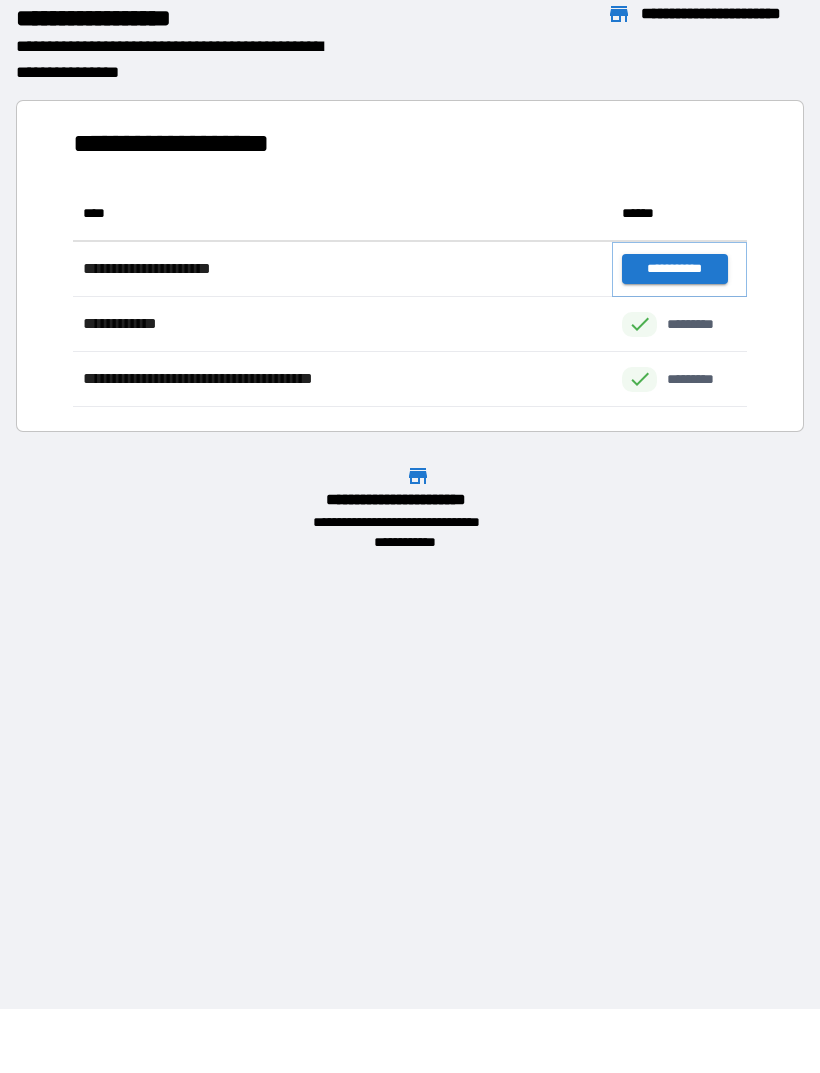 click on "**********" at bounding box center (674, 269) 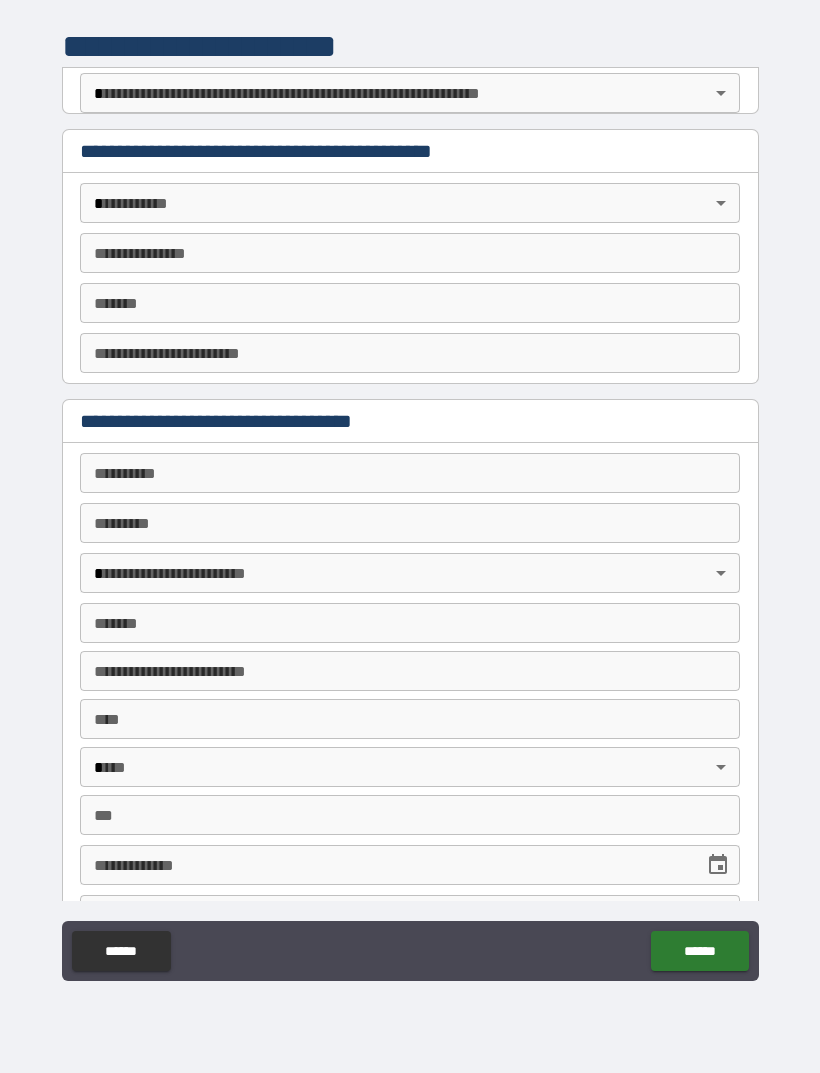 click on "**********" at bounding box center (410, 504) 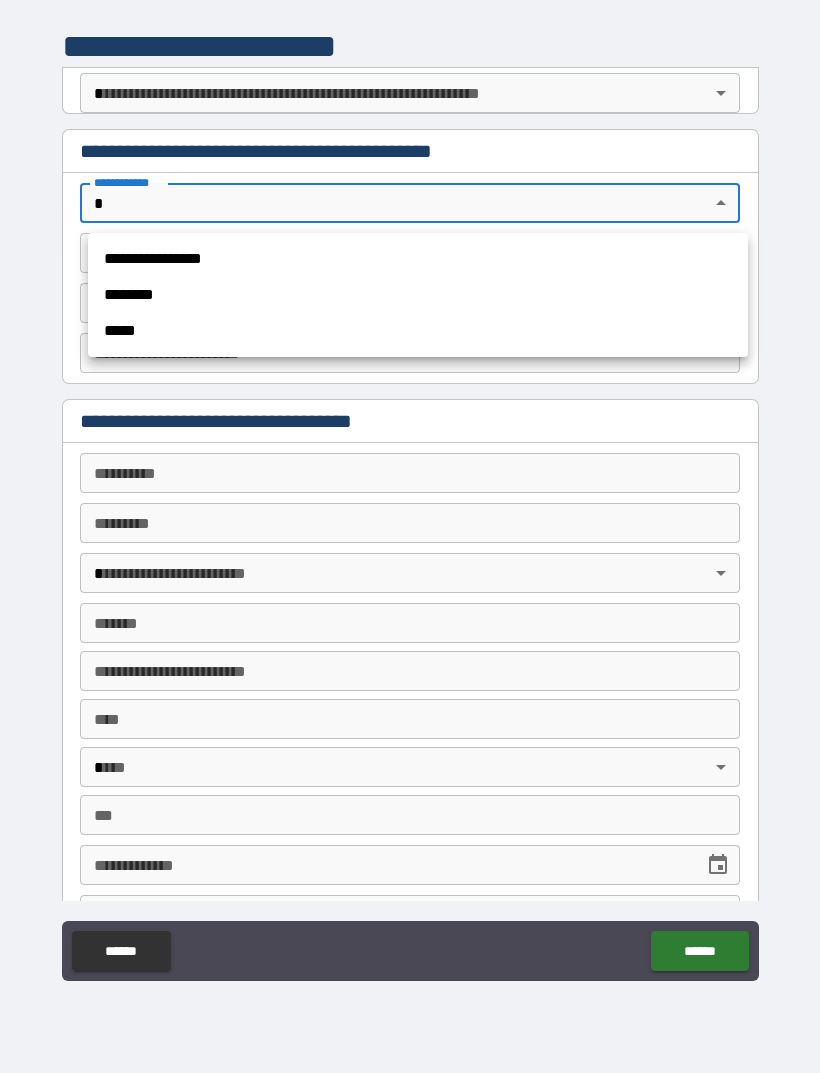click on "********" at bounding box center (418, 295) 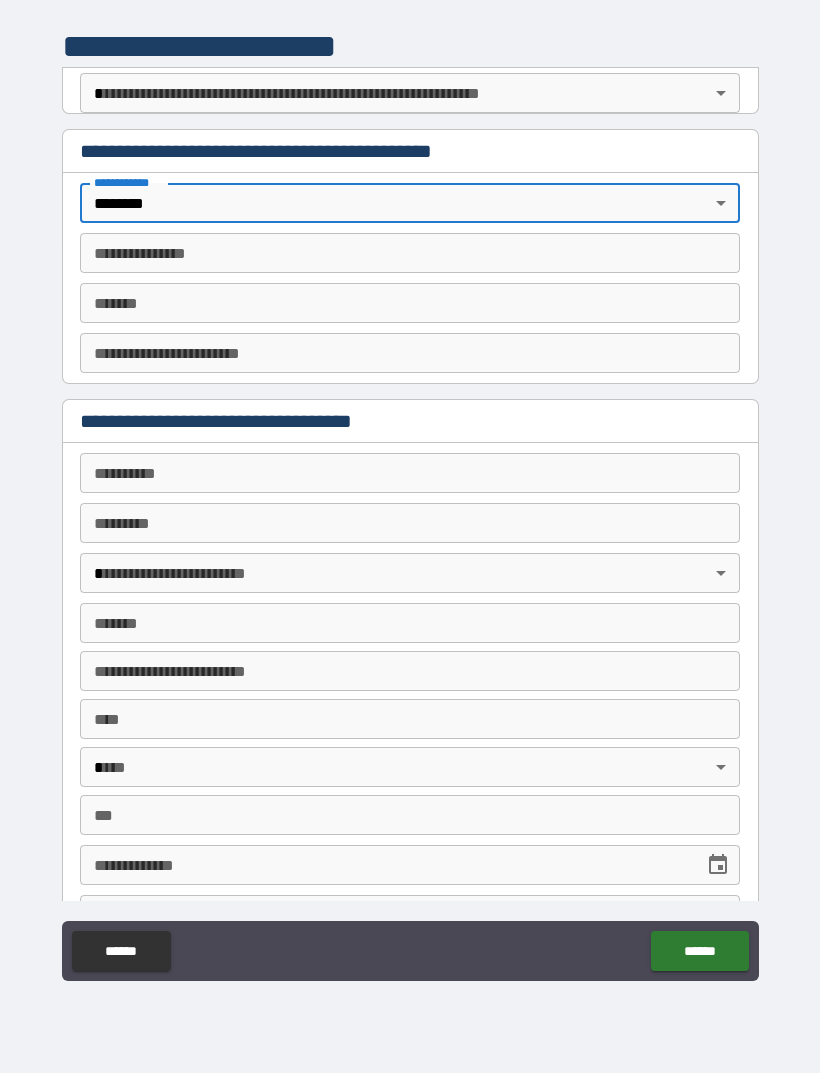 click on "**********" at bounding box center [410, 253] 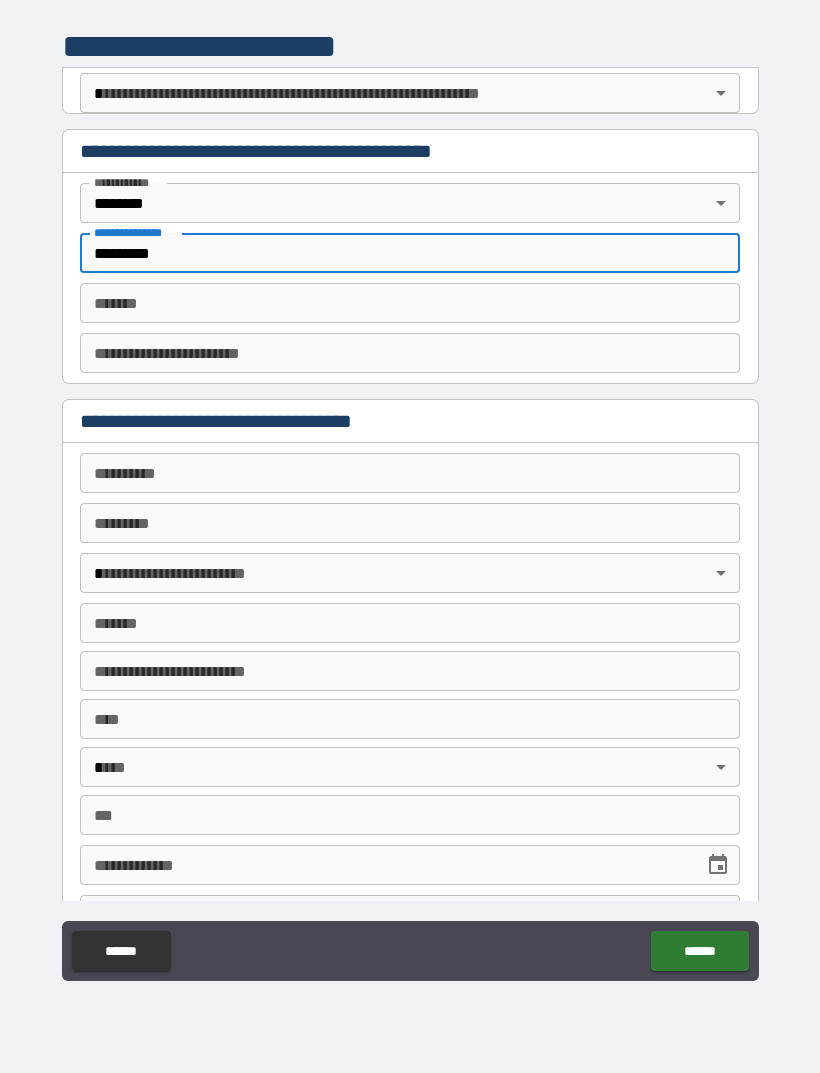 type on "*********" 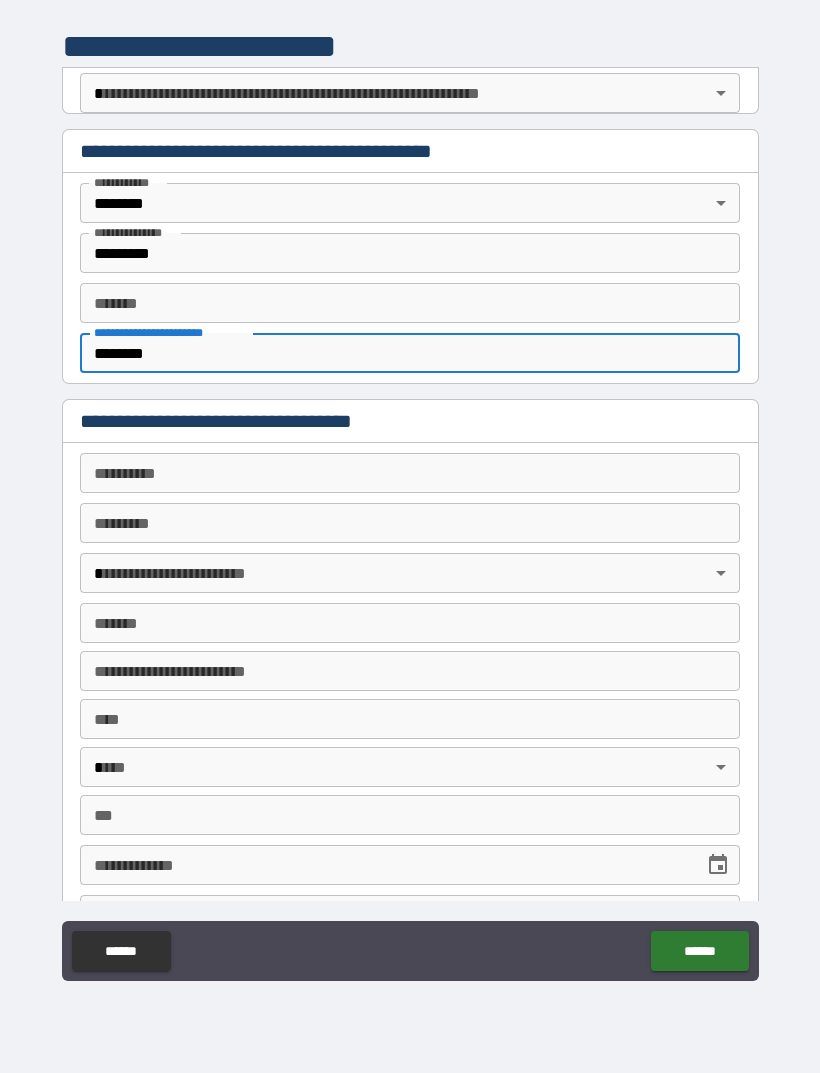 type on "********" 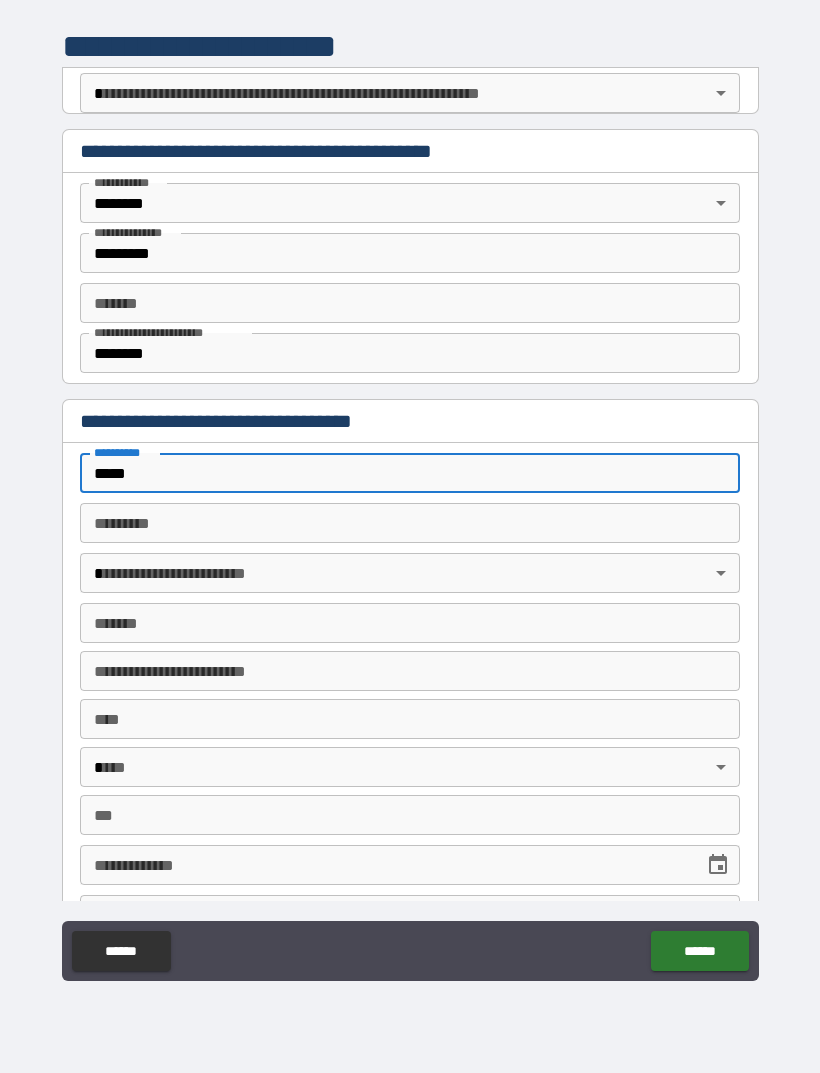 type on "*****" 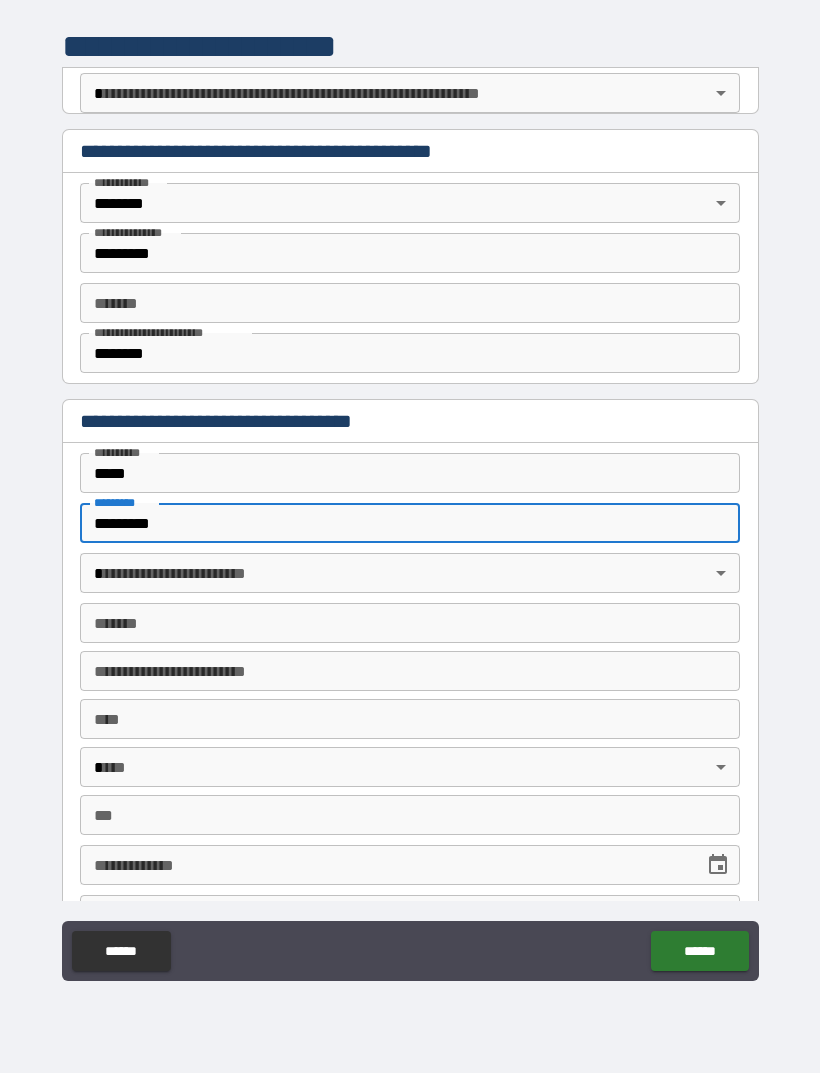 type on "*********" 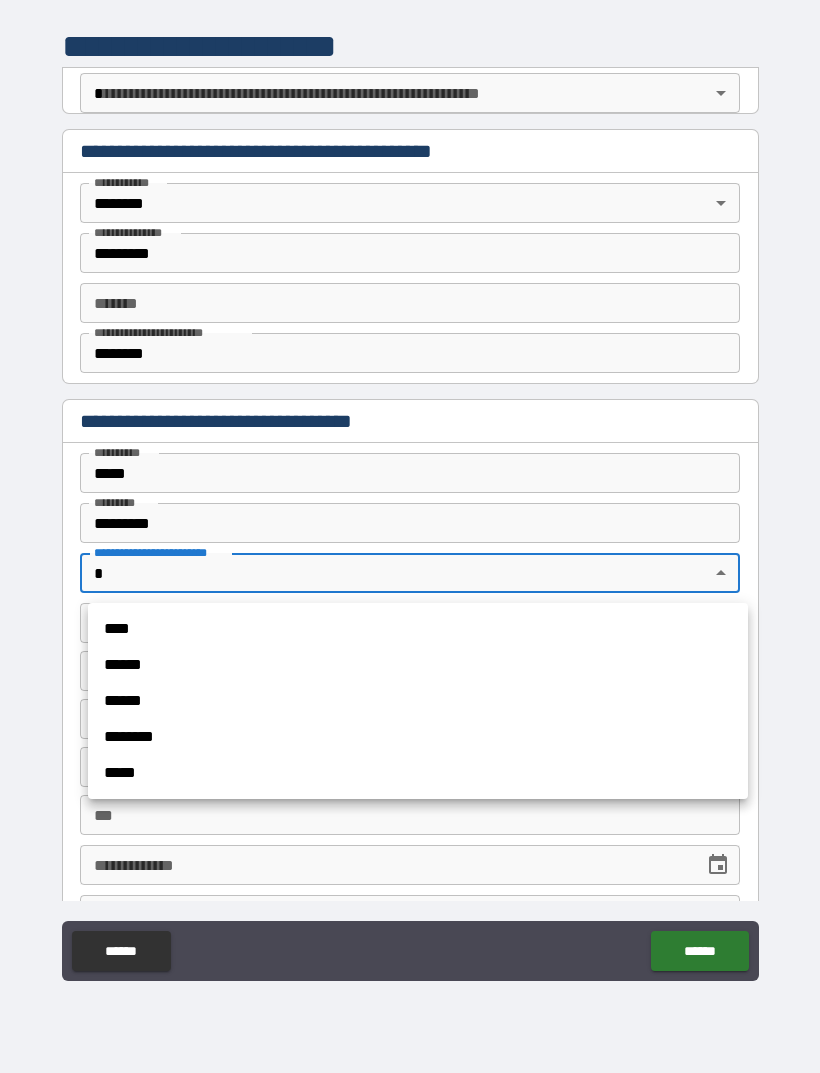 click on "******" at bounding box center [418, 665] 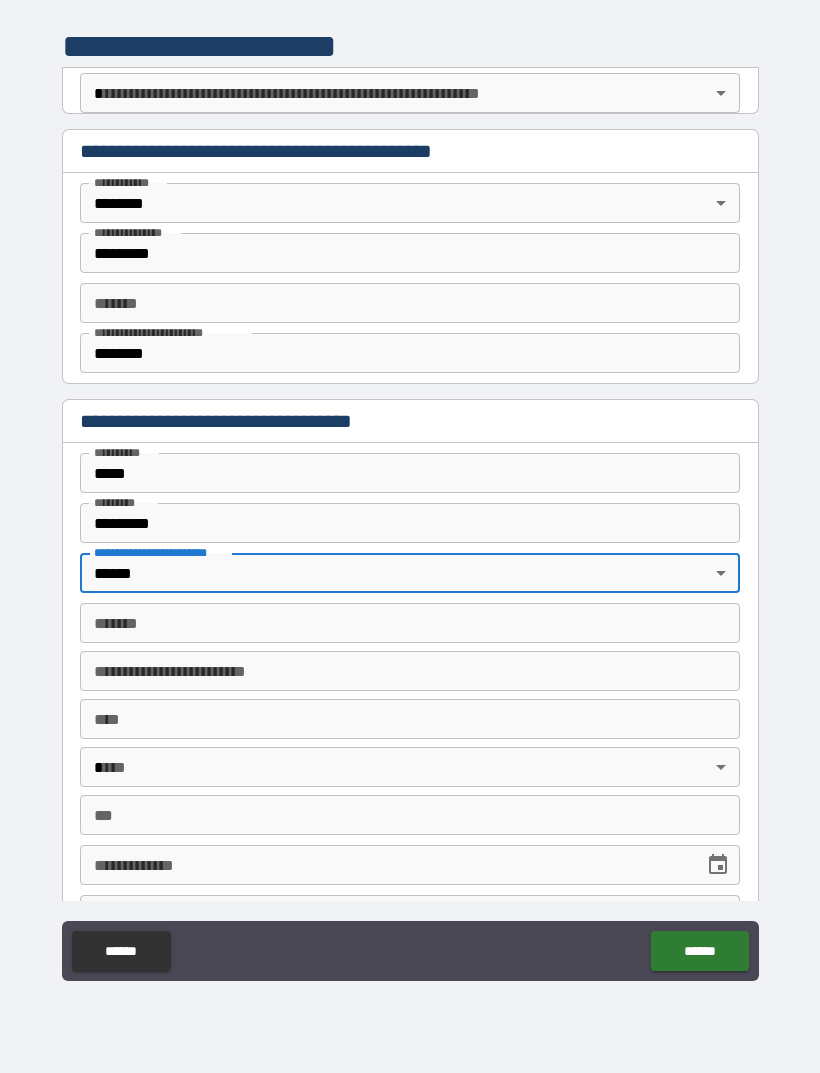 click on "*******" at bounding box center [410, 623] 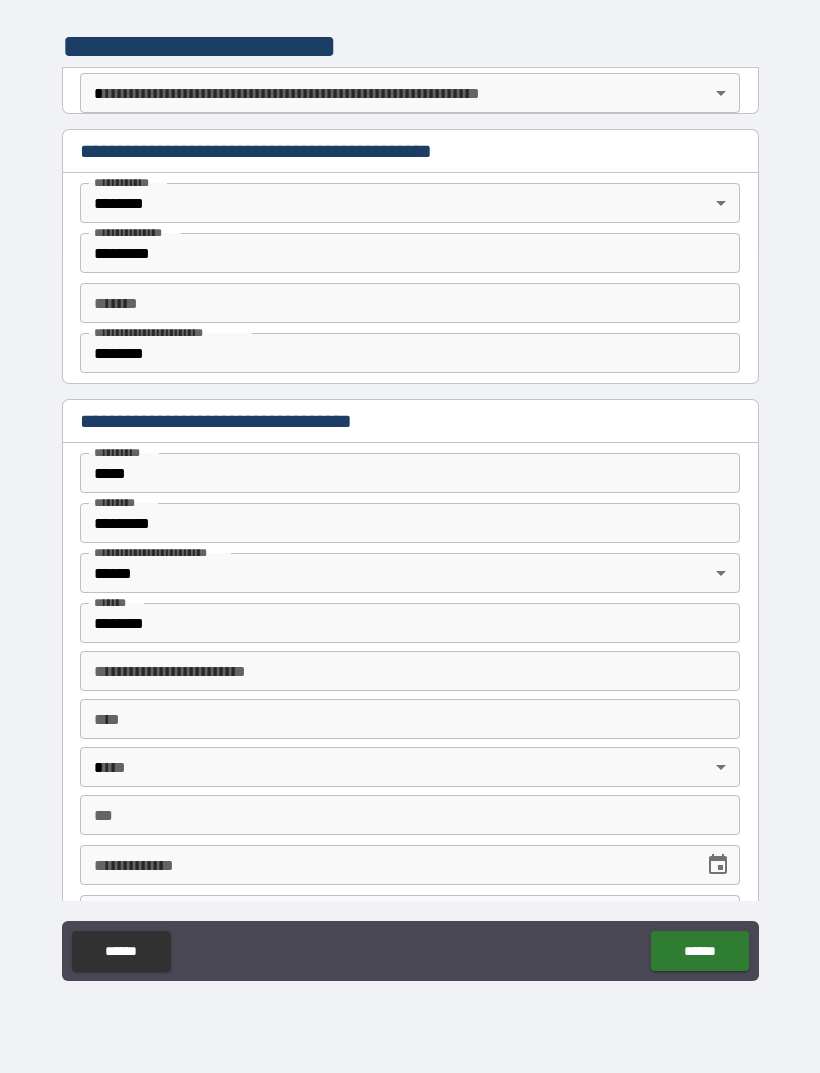 type on "**********" 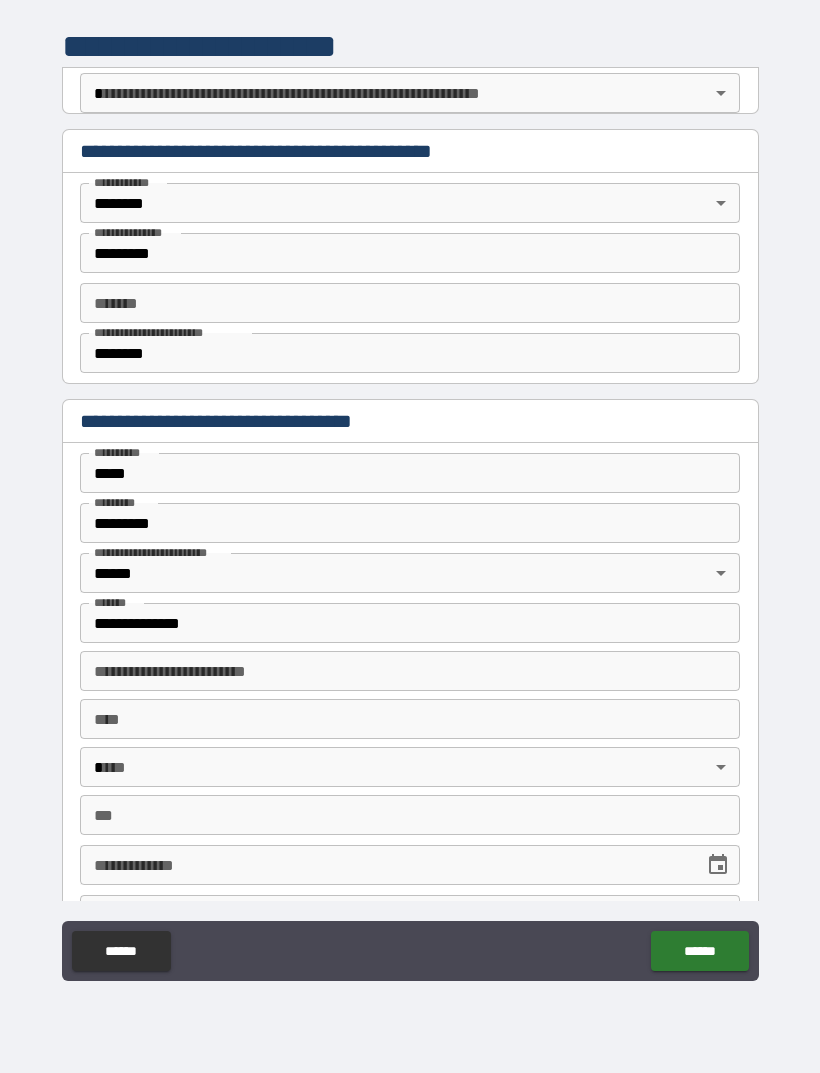 type on "**********" 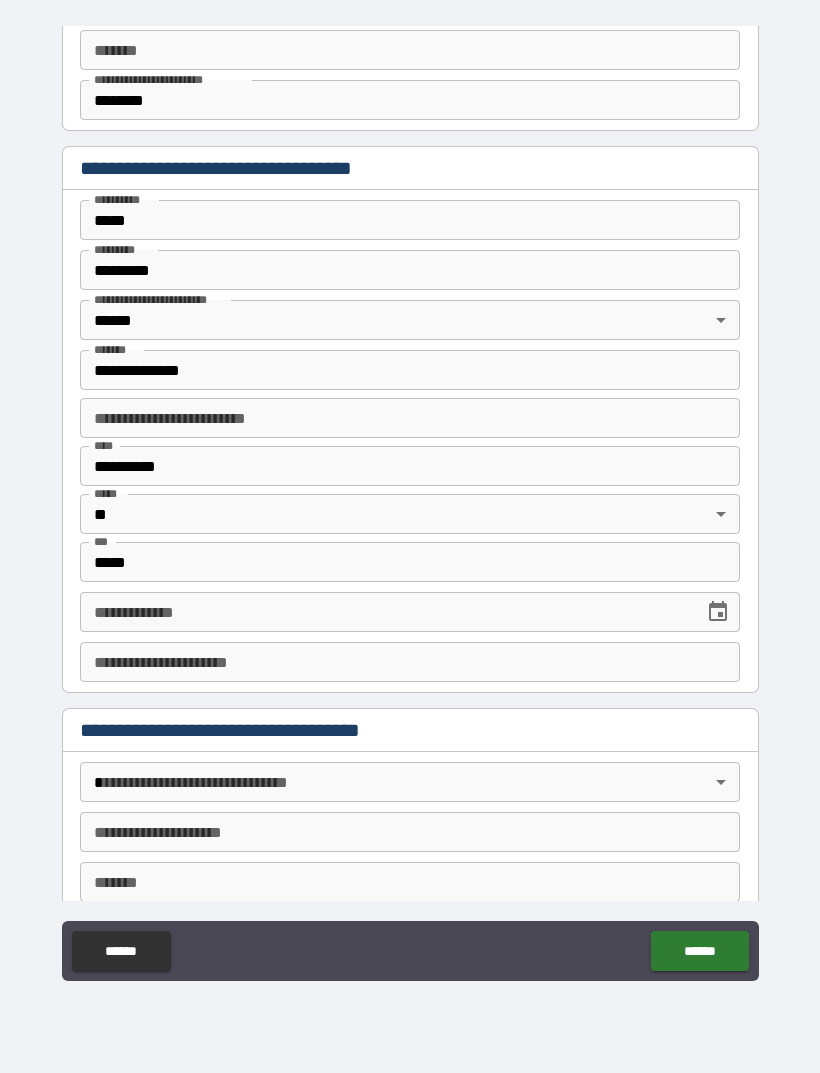 scroll, scrollTop: 257, scrollLeft: 0, axis: vertical 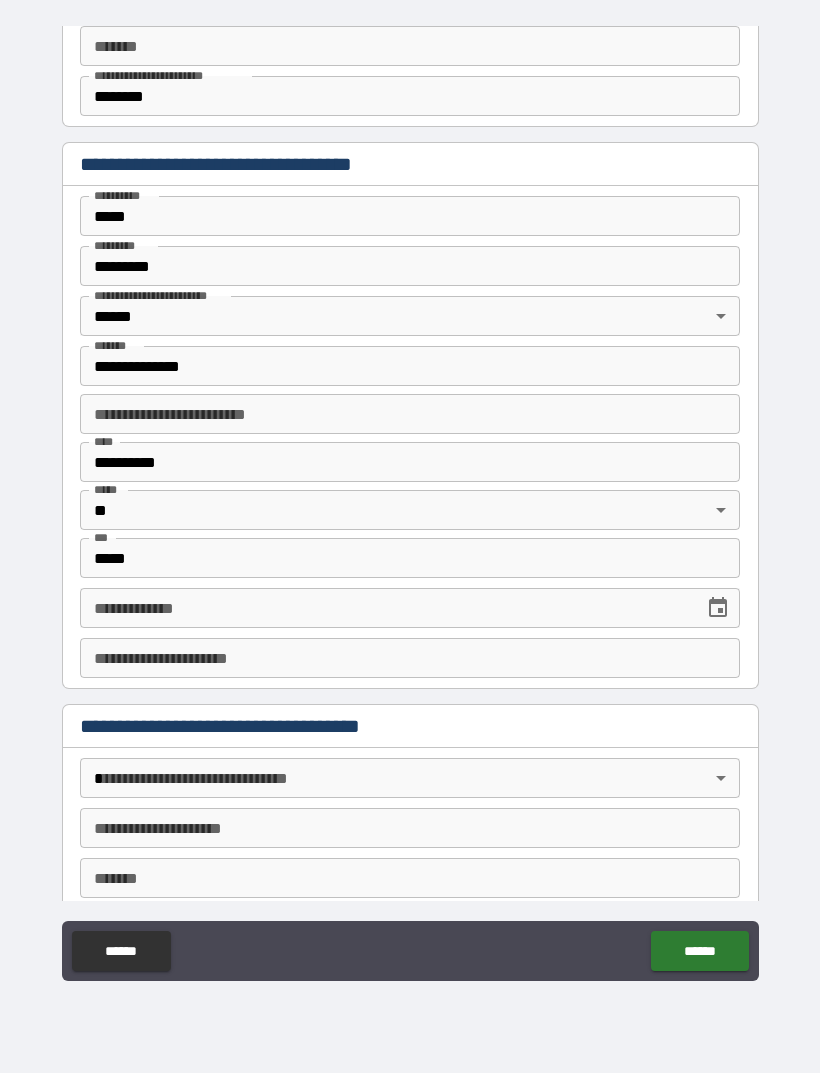 click on "**********" at bounding box center (385, 608) 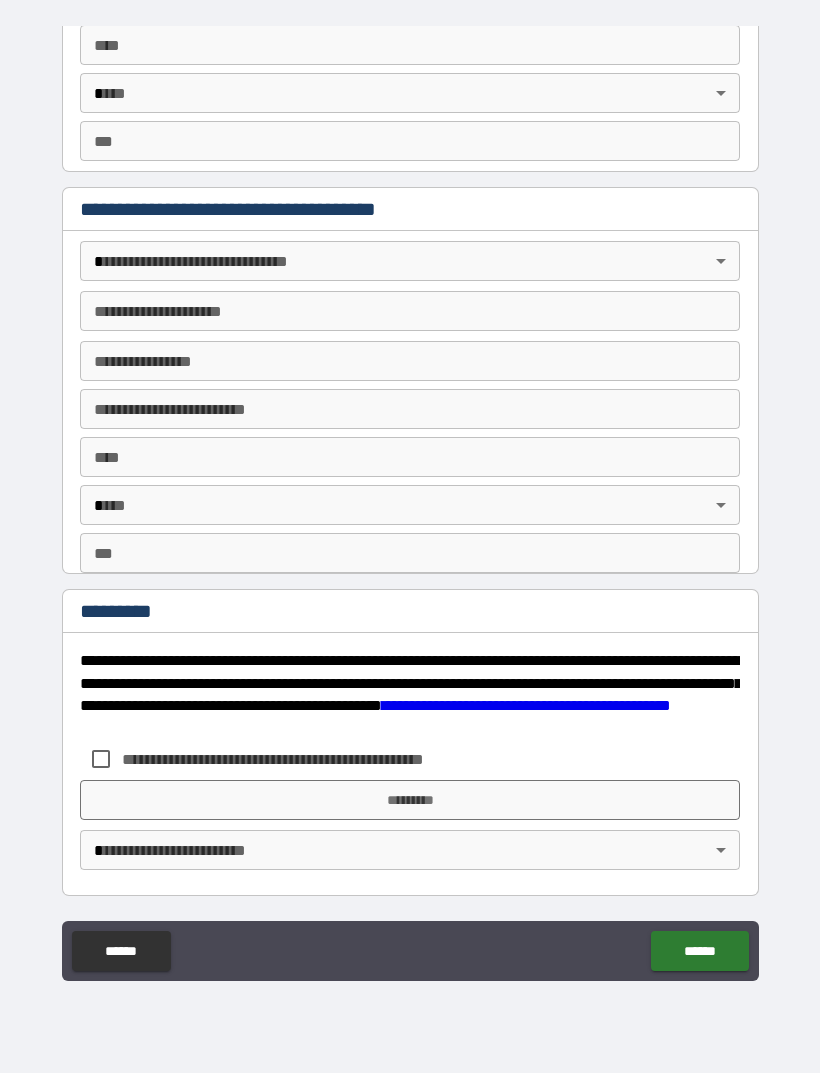 scroll, scrollTop: 2108, scrollLeft: 0, axis: vertical 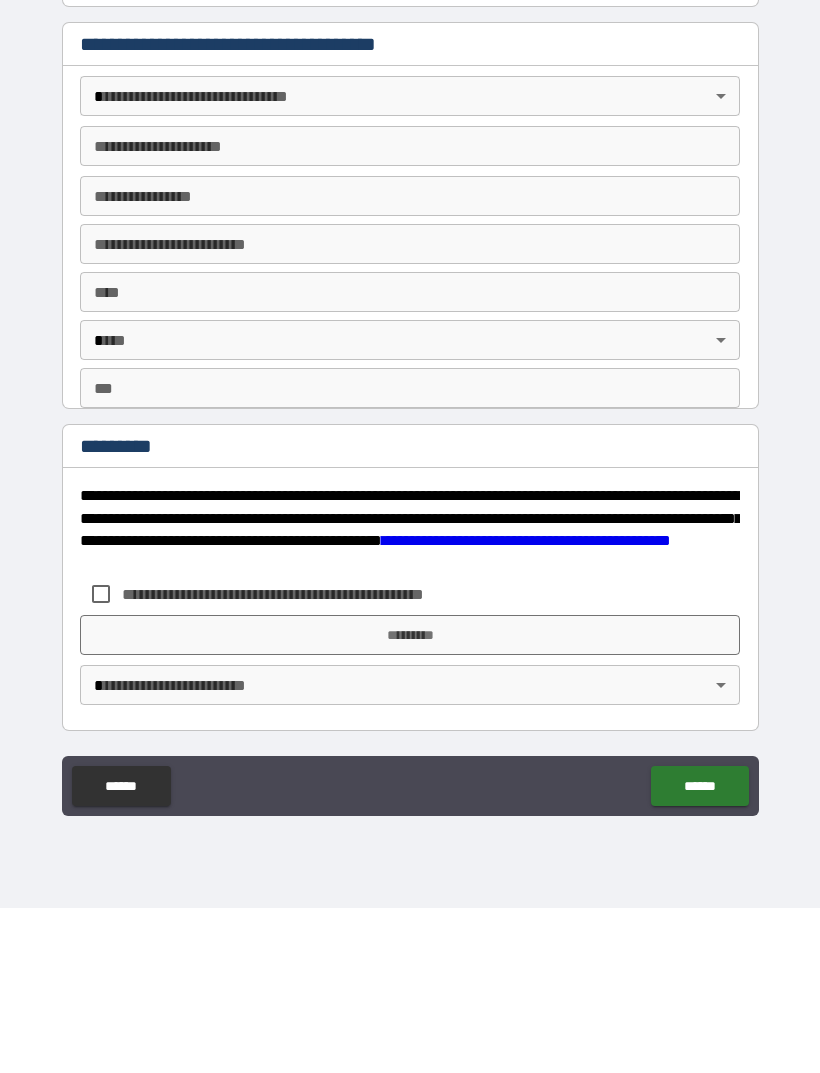 type on "**********" 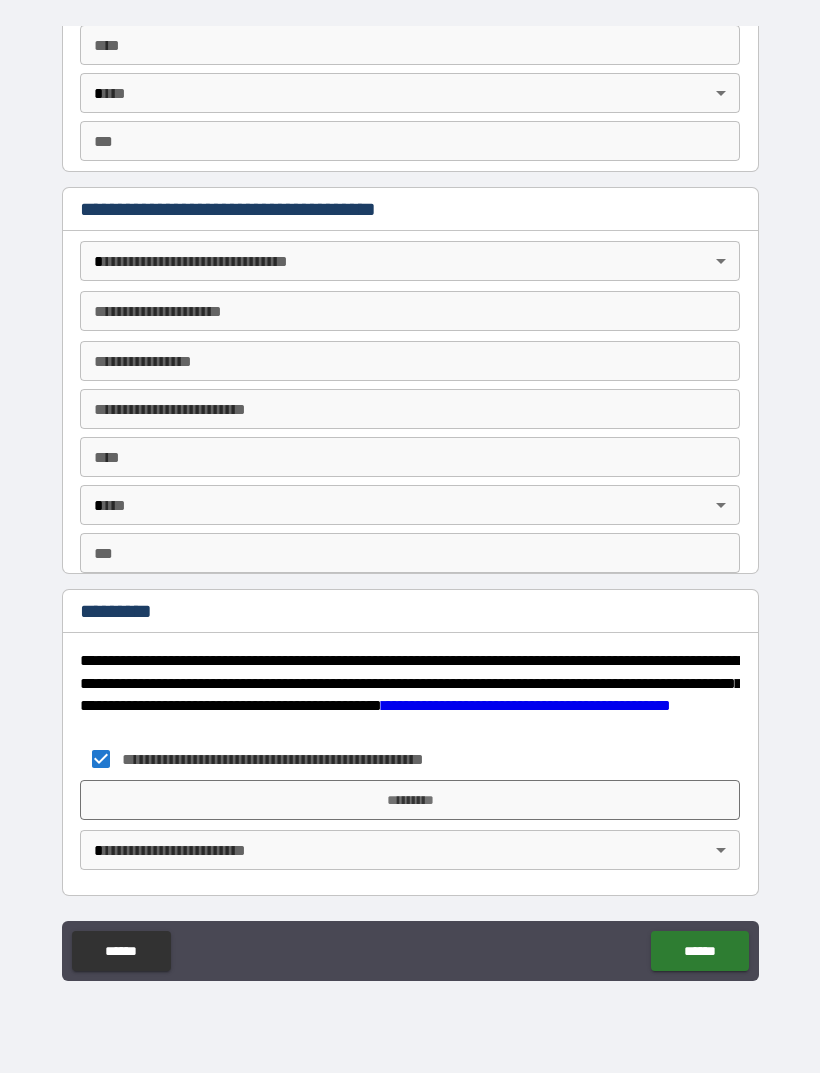 click on "*********" at bounding box center (410, 800) 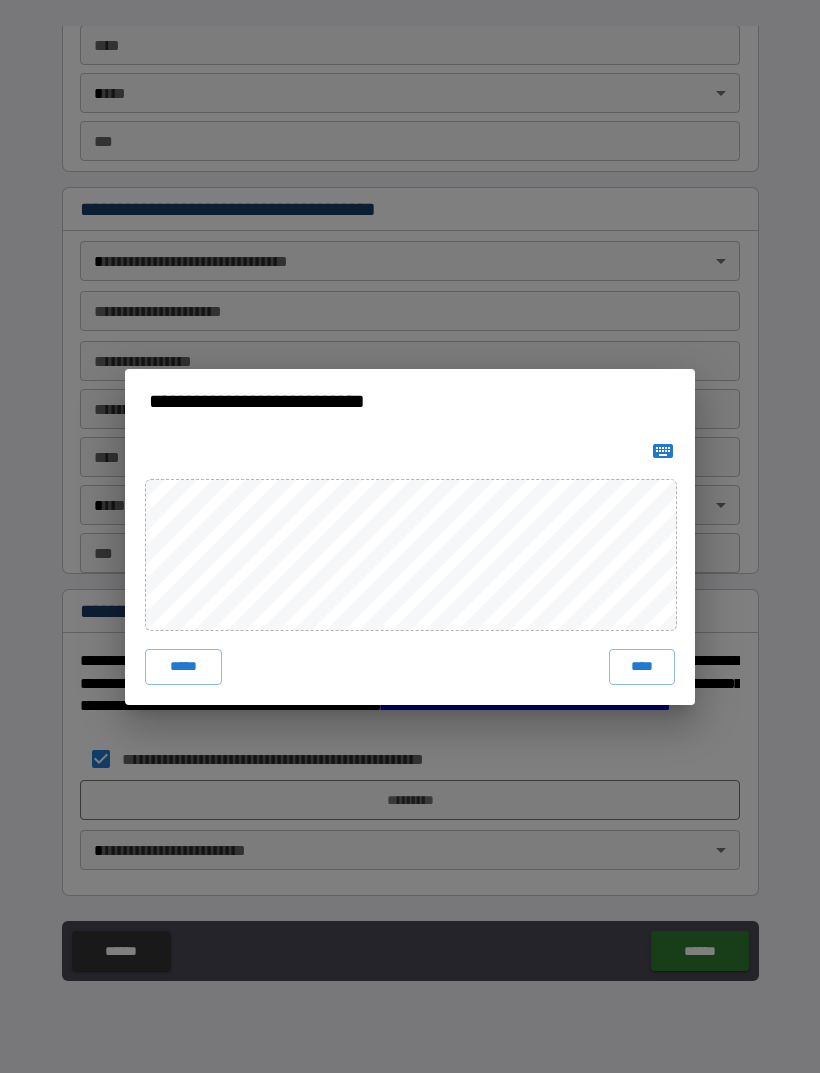 click on "****" at bounding box center [642, 667] 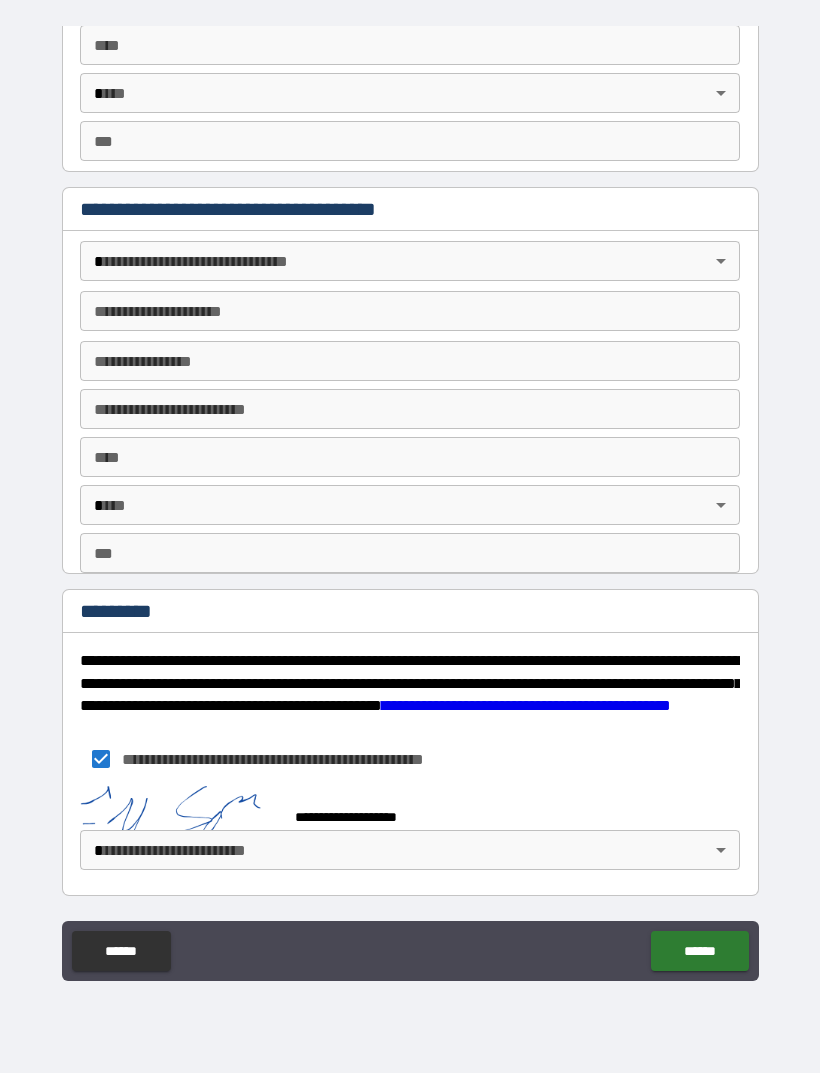 scroll, scrollTop: 2098, scrollLeft: 0, axis: vertical 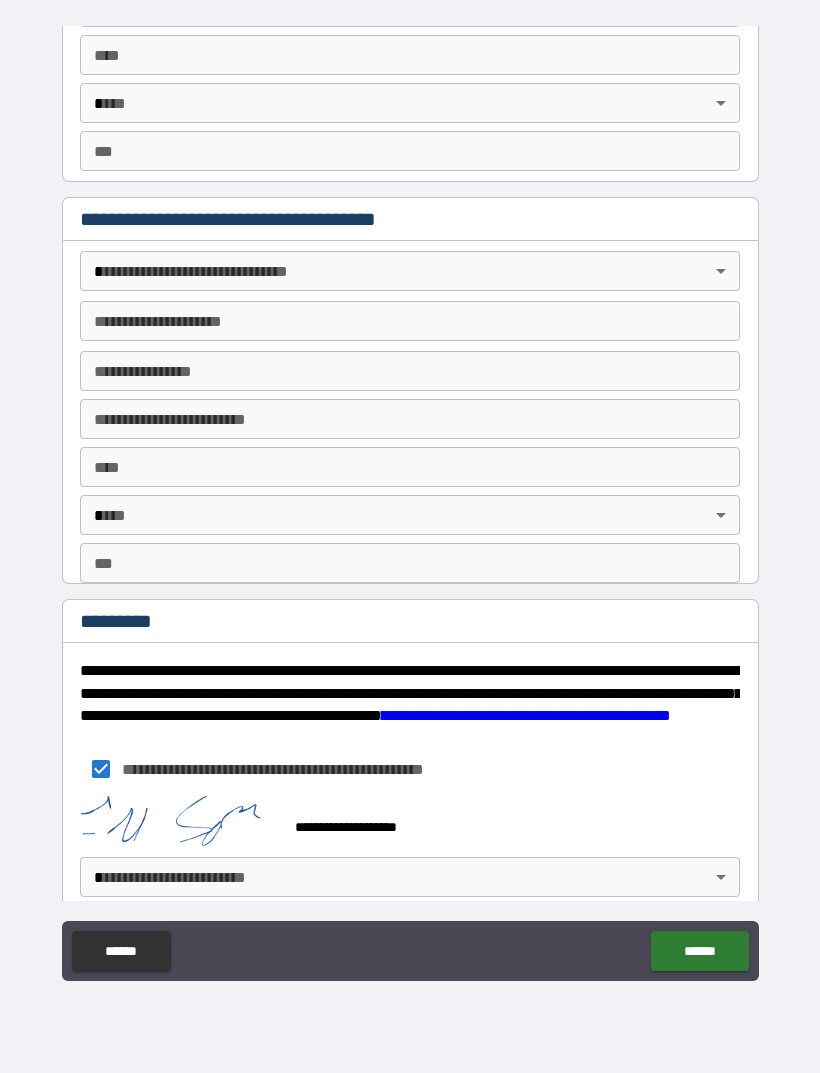 click on "******" at bounding box center [699, 951] 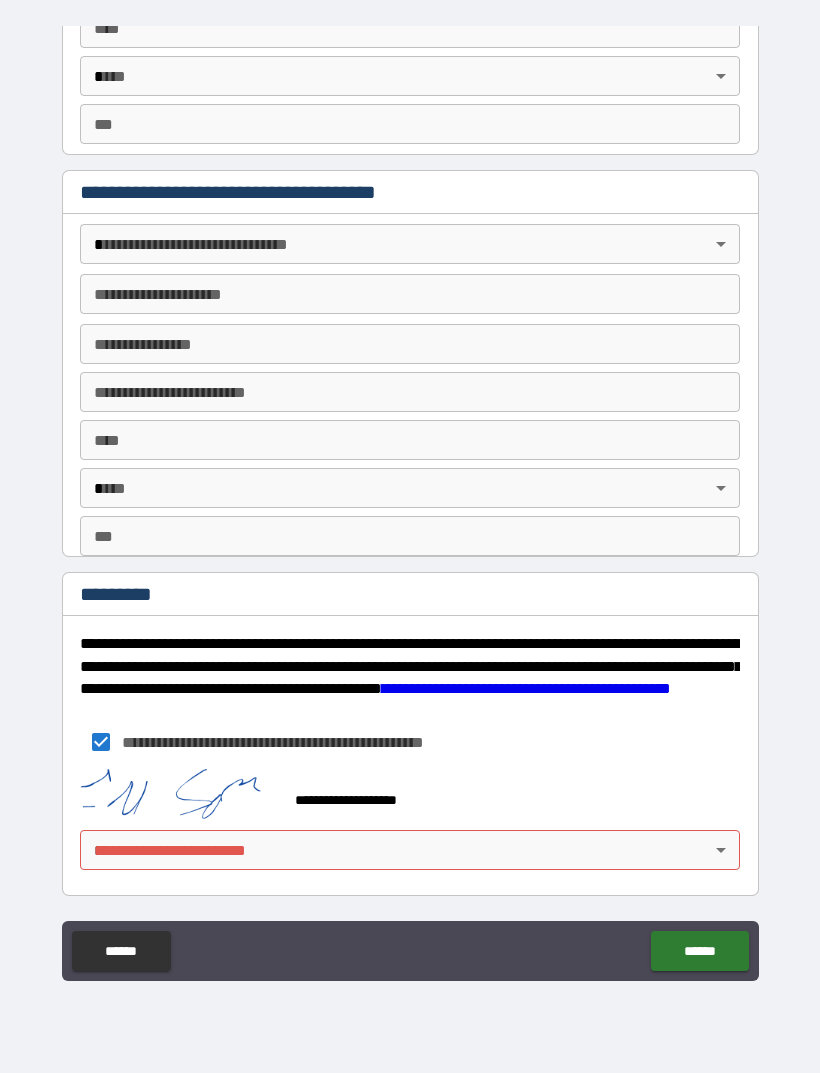 scroll, scrollTop: 2125, scrollLeft: 0, axis: vertical 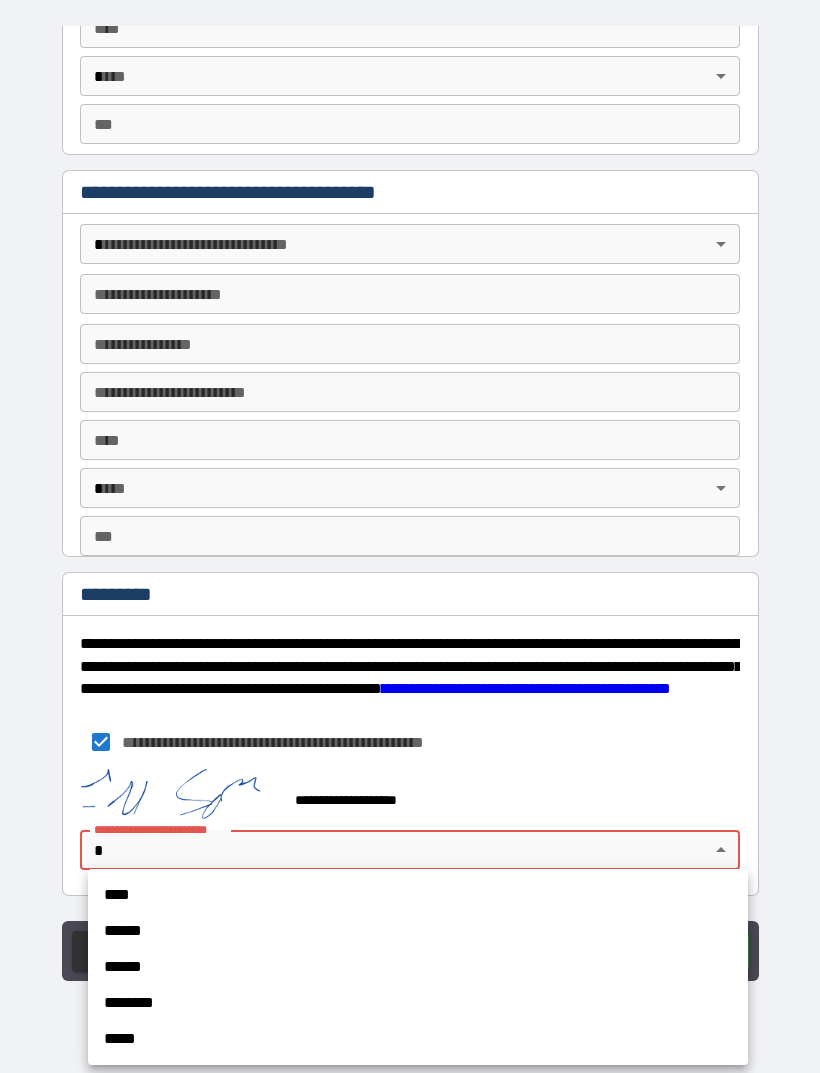 click on "******" at bounding box center [418, 931] 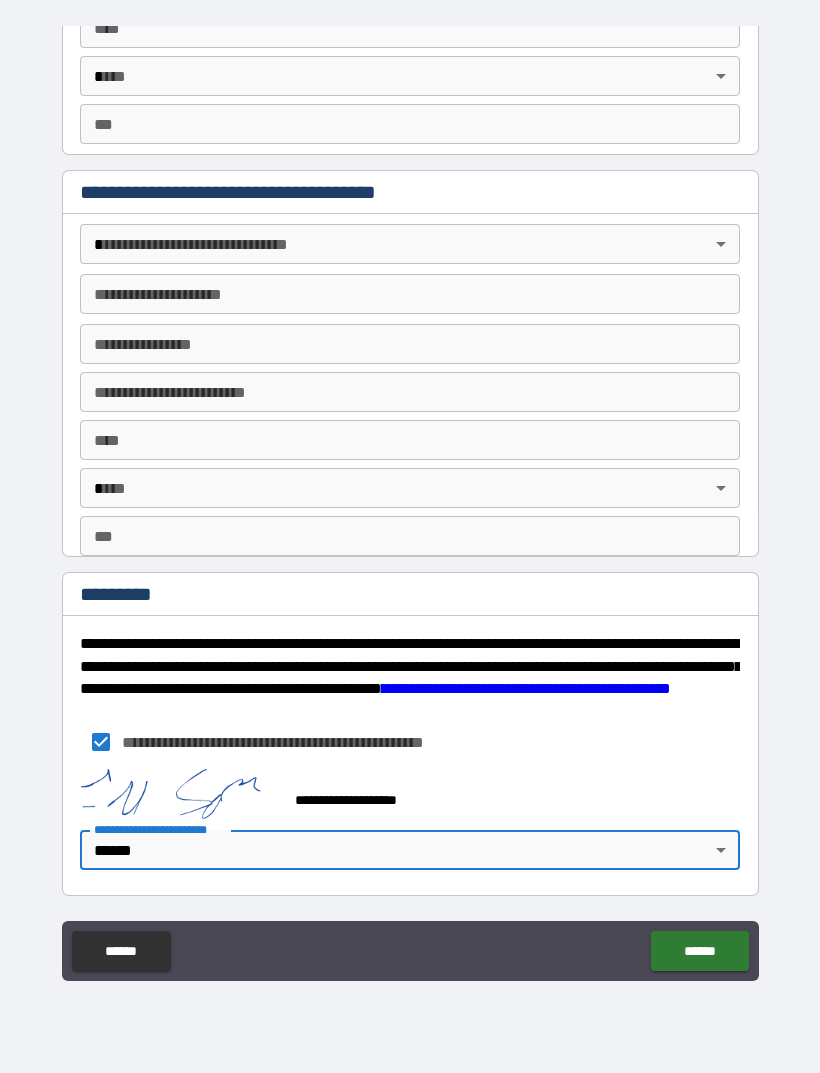 click on "******" at bounding box center [699, 951] 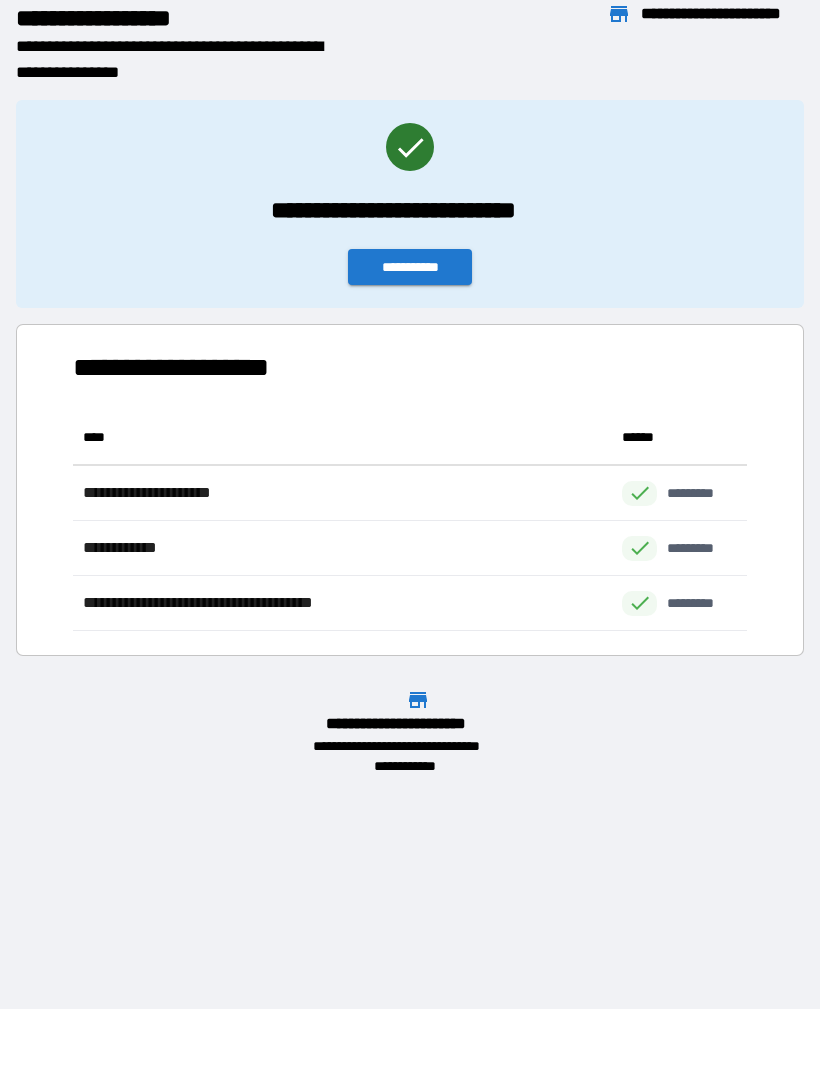 scroll, scrollTop: 1, scrollLeft: 1, axis: both 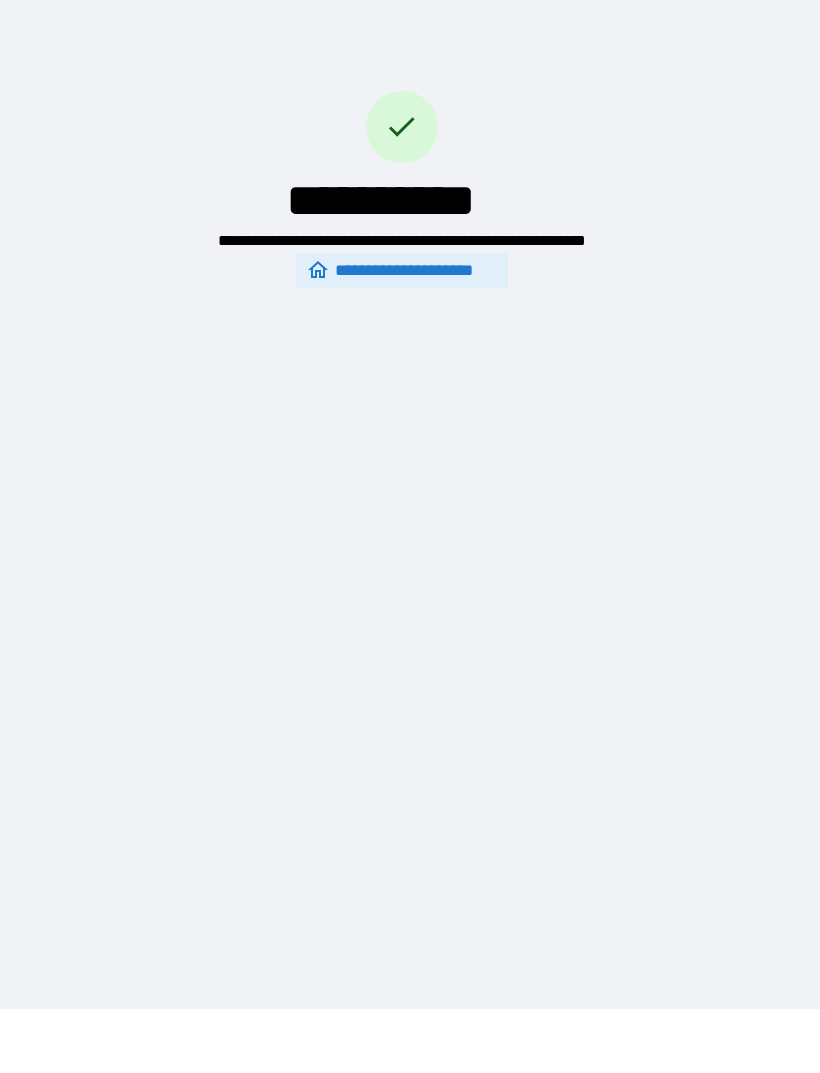 click on "**********" at bounding box center (410, 472) 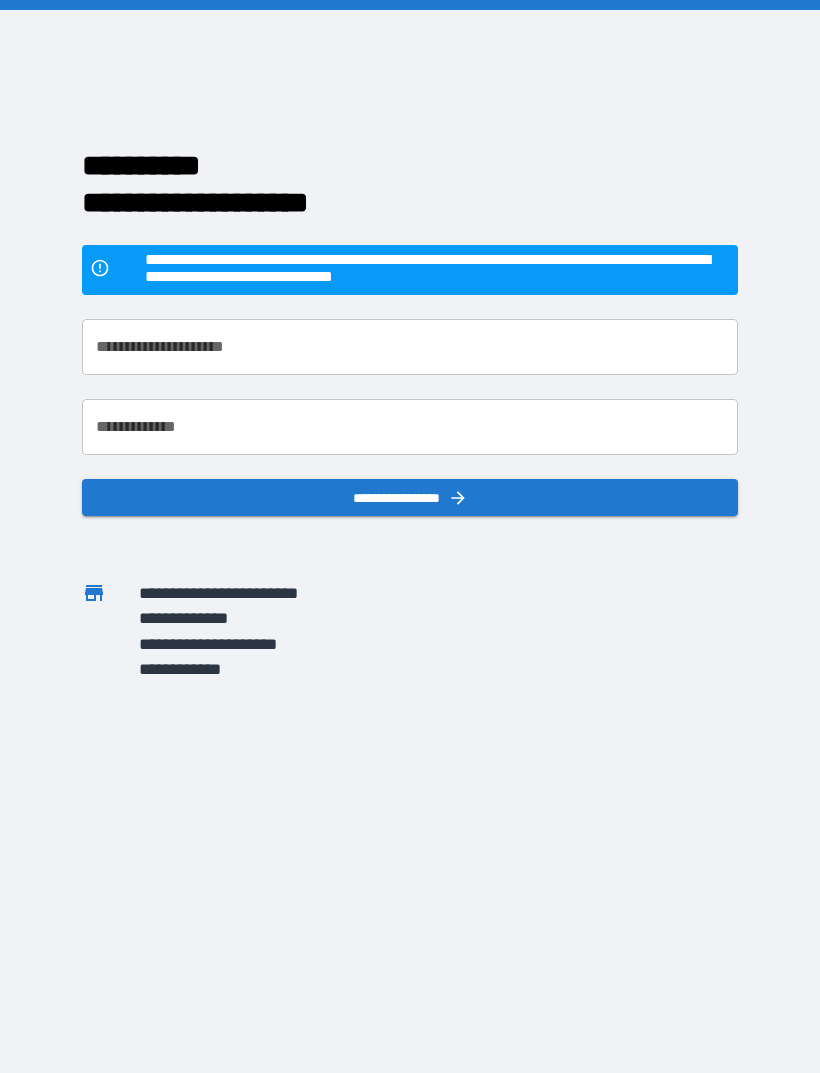 scroll, scrollTop: 64, scrollLeft: 0, axis: vertical 